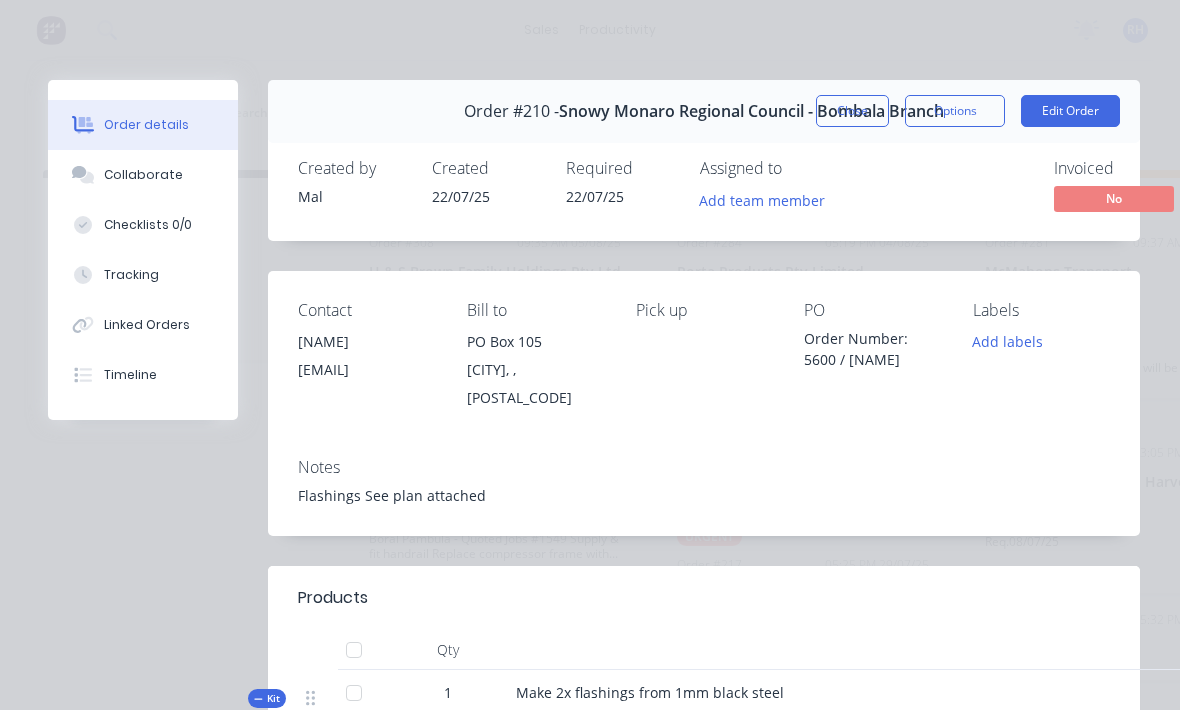 scroll, scrollTop: 37, scrollLeft: 1156, axis: both 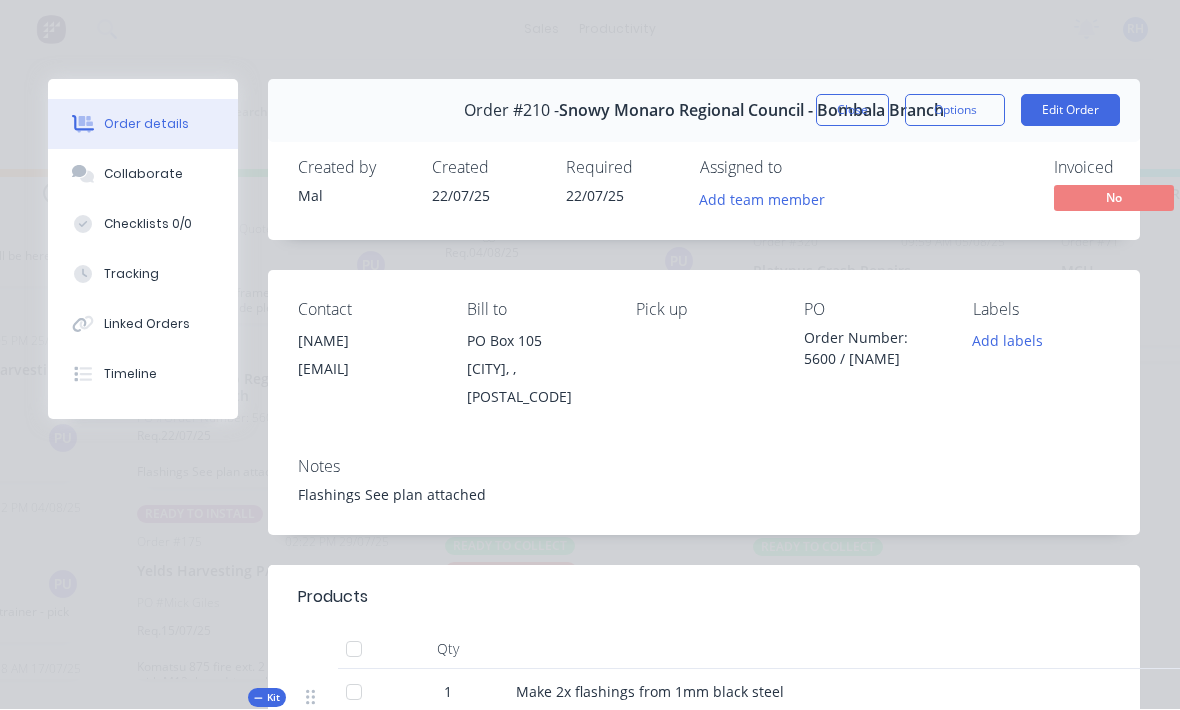 click on "Edit Order" at bounding box center (1070, 111) 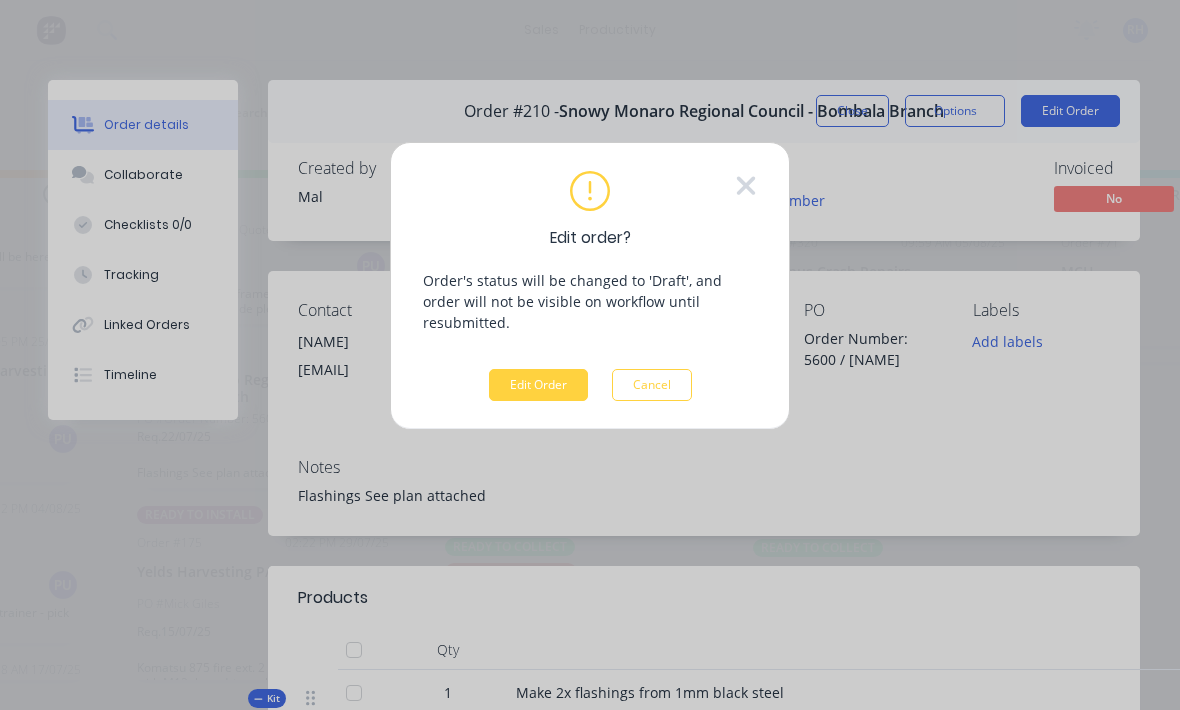 click on "Edit Order" at bounding box center [538, 385] 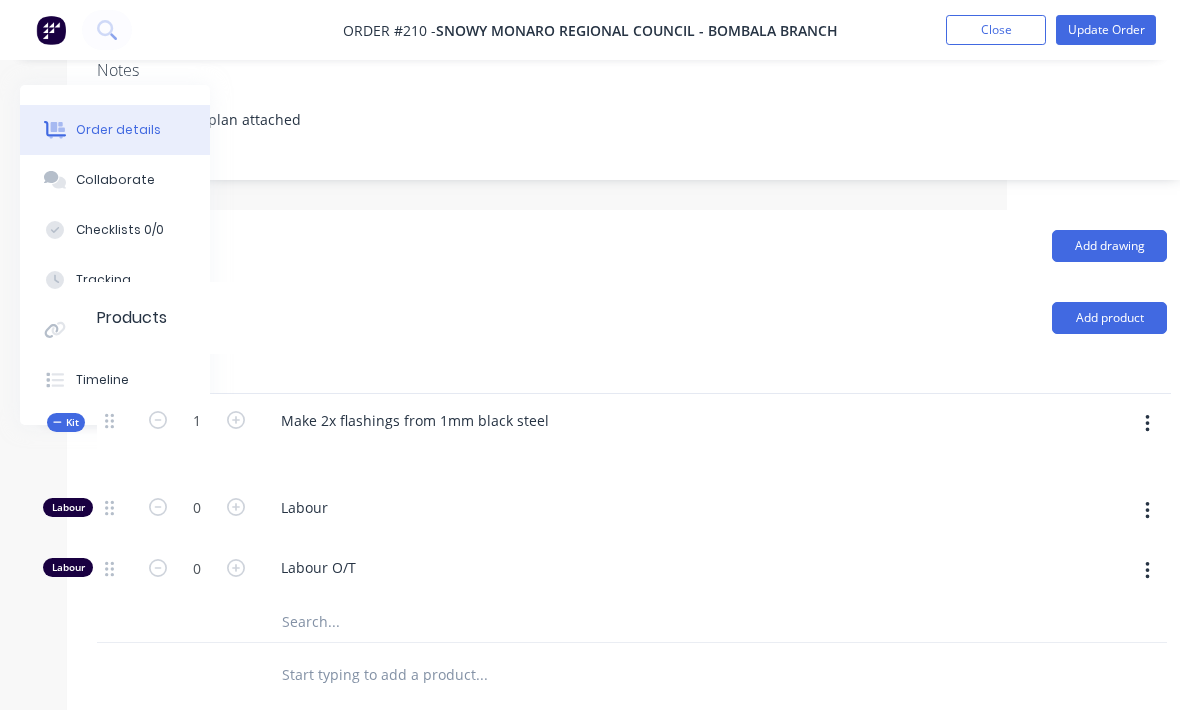 scroll, scrollTop: 328, scrollLeft: 171, axis: both 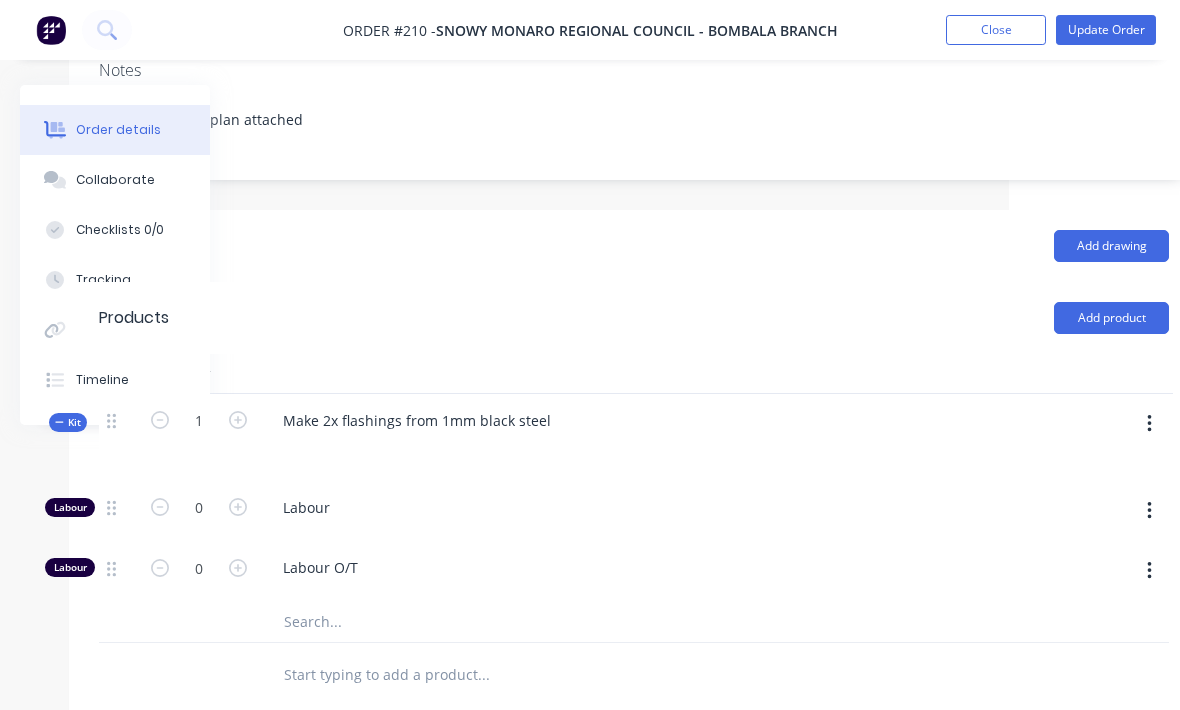 click 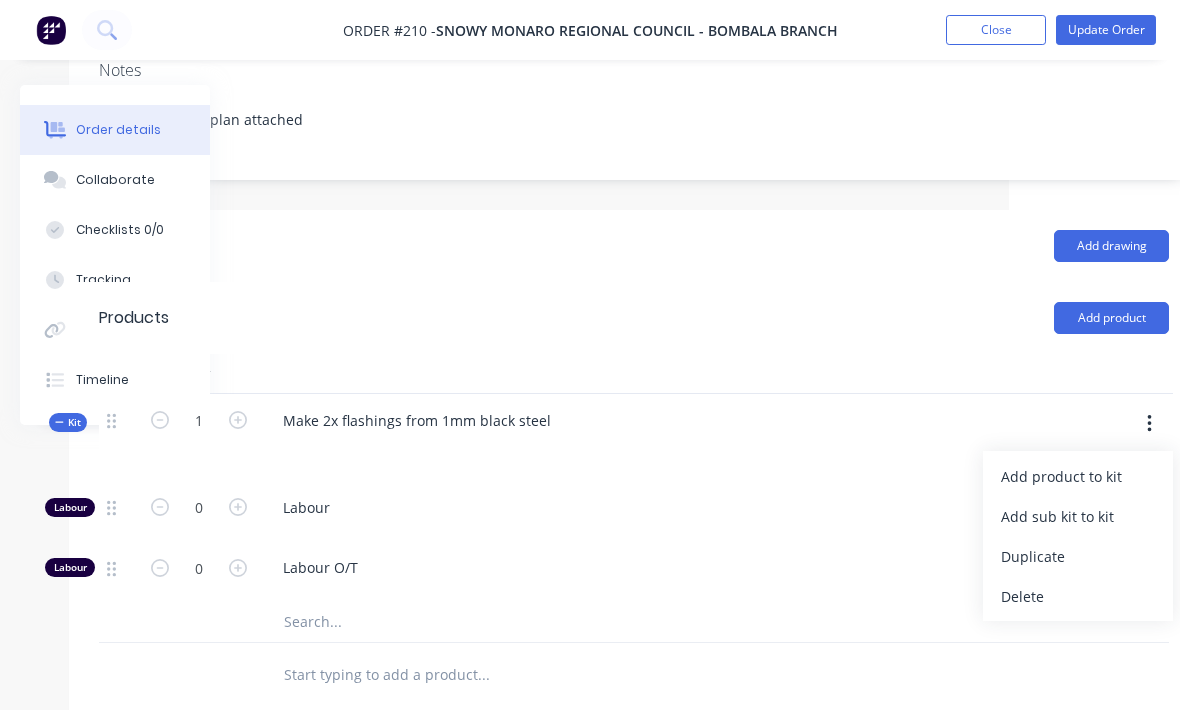 click on "Add product to kit" at bounding box center [1078, 476] 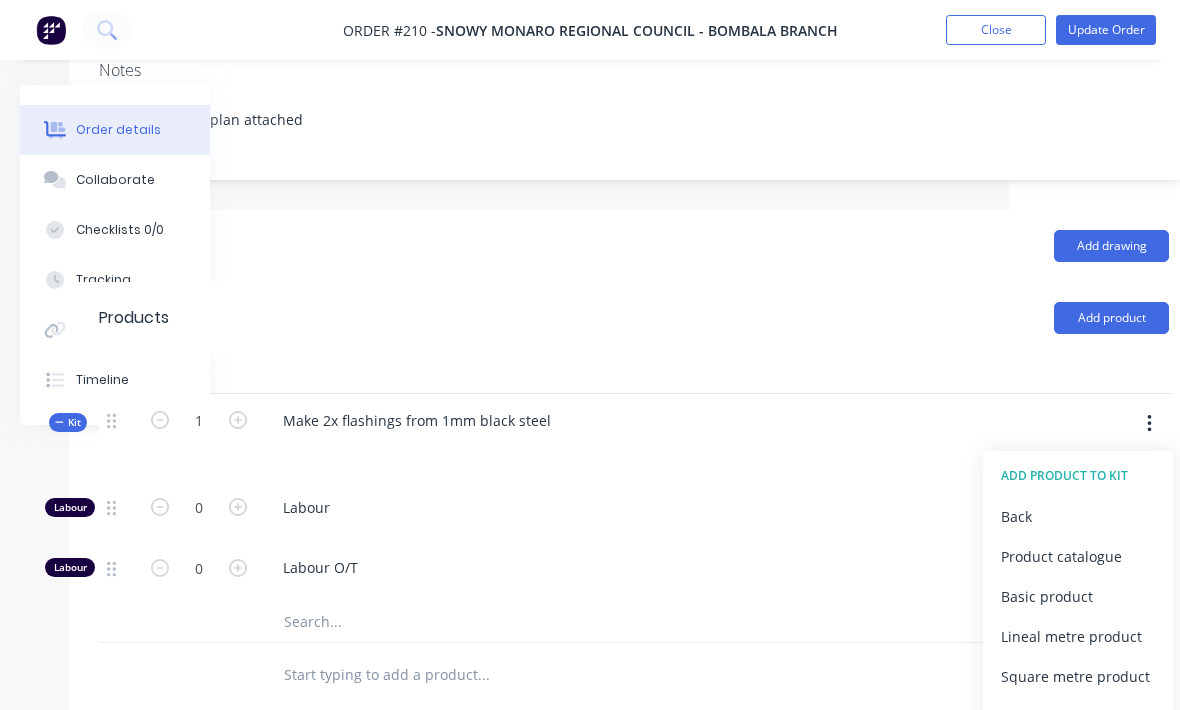 click on "Product catalogue" at bounding box center [1078, 556] 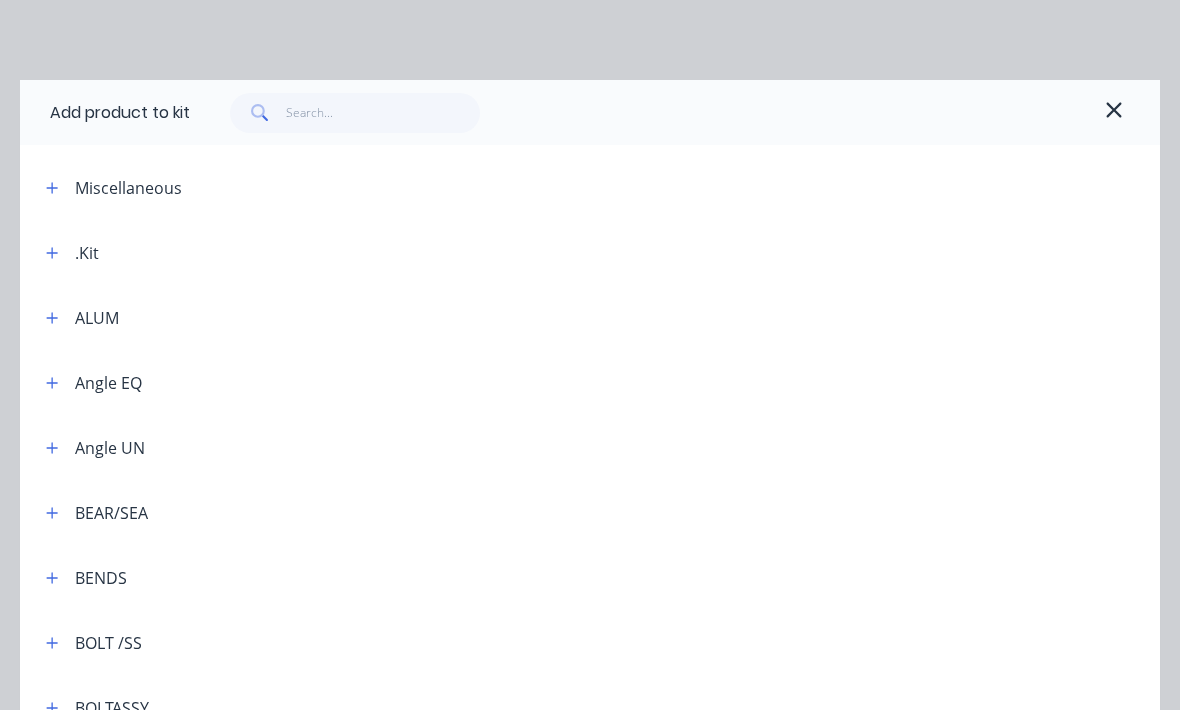 click on "Add product to kit   Miscellaneous .Kit ALUM Angle EQ  Angle UN  BEAR/SEA BENDS BOLT /SS BOLTASSY BOLTCUP BOLTGALV BOLTIMP BOLTMET BOLTPLOW BOLTPURL BOLTUNF BRACKET BRIGHT B  CAP  CAPCSCS CAPSUNF CATTLE CHAIN CHAIN WI Channel  CHANNEL  CHROME  CIRCLIP CONCRETE CONEIMP CONEMET CONSUMABLES CORTEN  CUT/GRIN CUTTING CHARGE DEFBAR DOOR  DRILLBIT DURA ANG  EXP MESH FARM FAST/CAT FENCING FITTING FLAT B FLAT GAL  FLOORP FOPS/ROP GALSH GALVANIS GATE GRATMESH GRID HANDRAIL HINGE/HA HOLLOW B  HOSE INDUCTIO KEYSTEEL LABOUR LANDSCAP LIFTING LINTELS LUB/SEAL MASONARY MCHUSE METRIC FINE NUTFLANG NUTGALM NUTIHEX NUTM HEX NUTNYLM PAINT PIPE BLK PIPE FIT PIPE GAL  PIPETHRE PLATE PPE PURLIN  Q&T 400M Q&T 450M Q&T 80MM RHG RHP  ROUND  SCREW SHED SHEEP SHEET SHG  SHP  SQUARE  STAINLESS Stay STEELINE STRUT THREADED TOOLS TOPHAT TRAILER UB  UBOLT UC  UNF BOLT UNF CONE UNF NUT WASHERG WASHERH WASHERN WASHERS WASHERSQ WASHERSS WASHERST WASHERT WEDGMET WELDERS WELDMESH WELDR WELDS WHEELS WIREROPE WOVENMES WSTRAP YARDS" at bounding box center (590, 355) 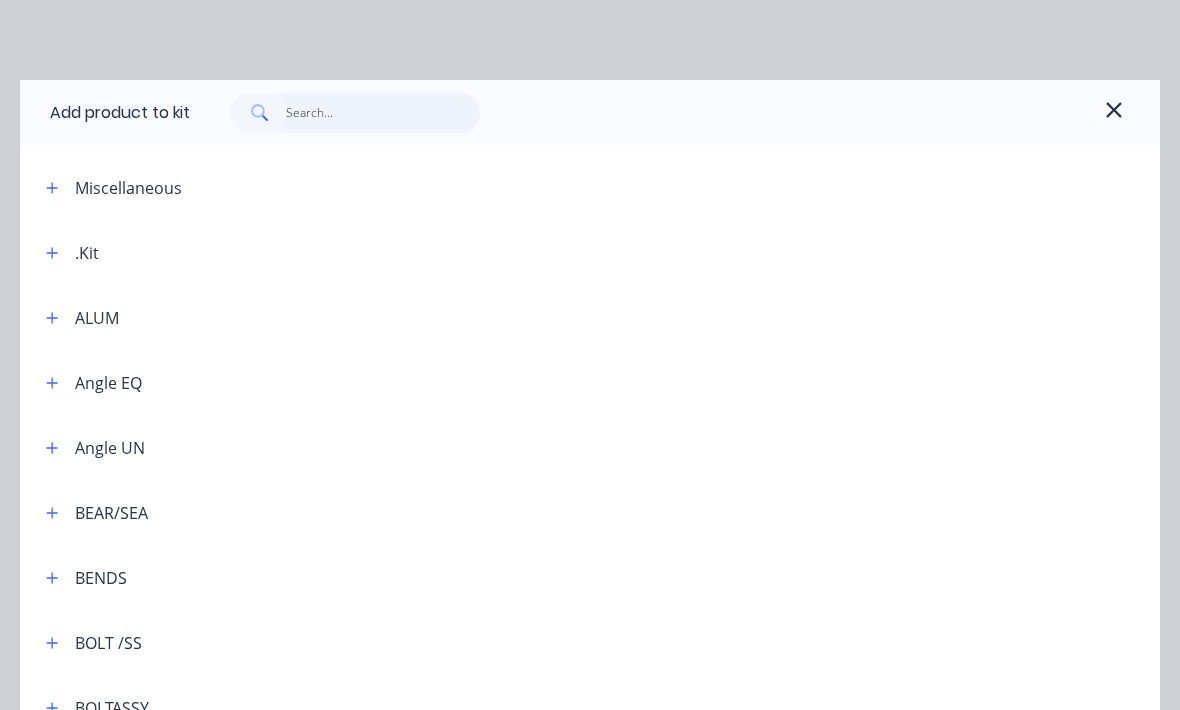 click at bounding box center (383, 113) 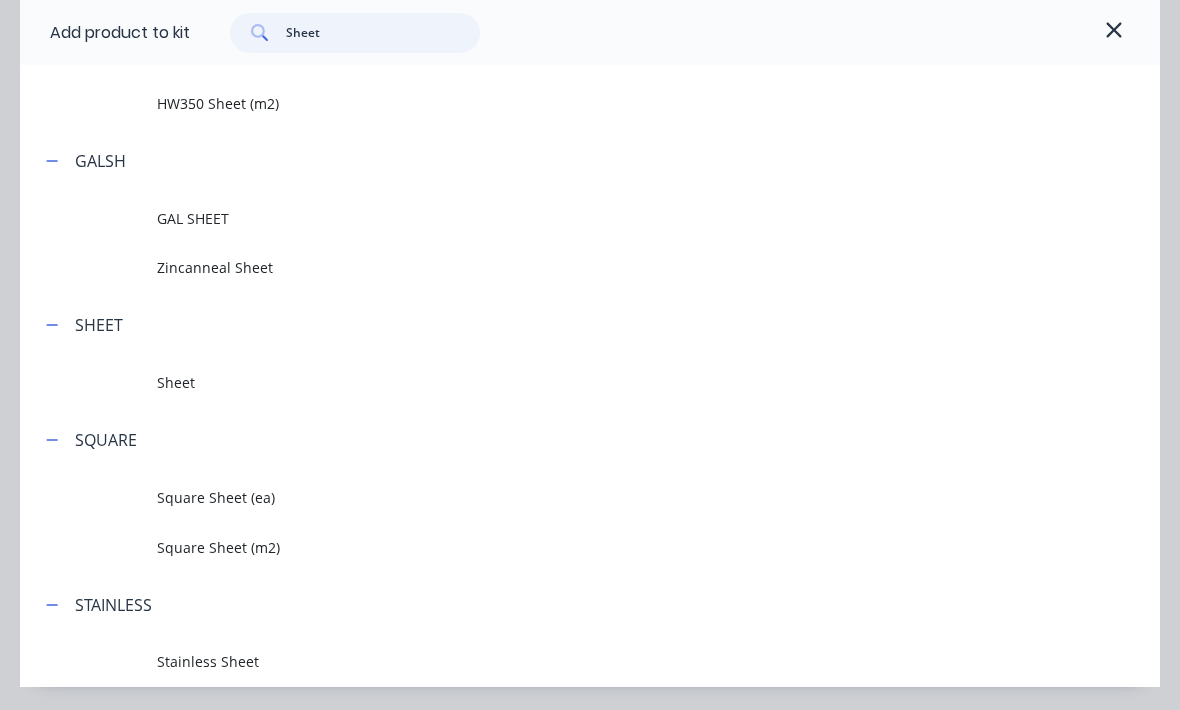 scroll, scrollTop: 485, scrollLeft: 0, axis: vertical 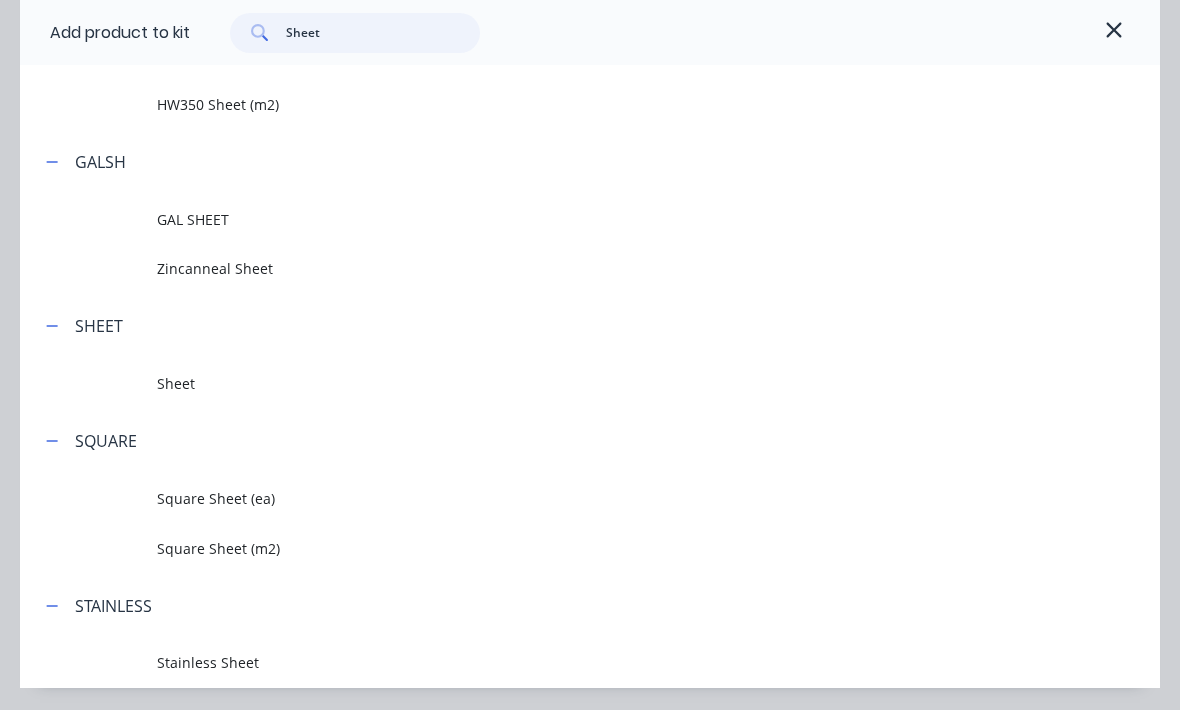 type on "Sheet" 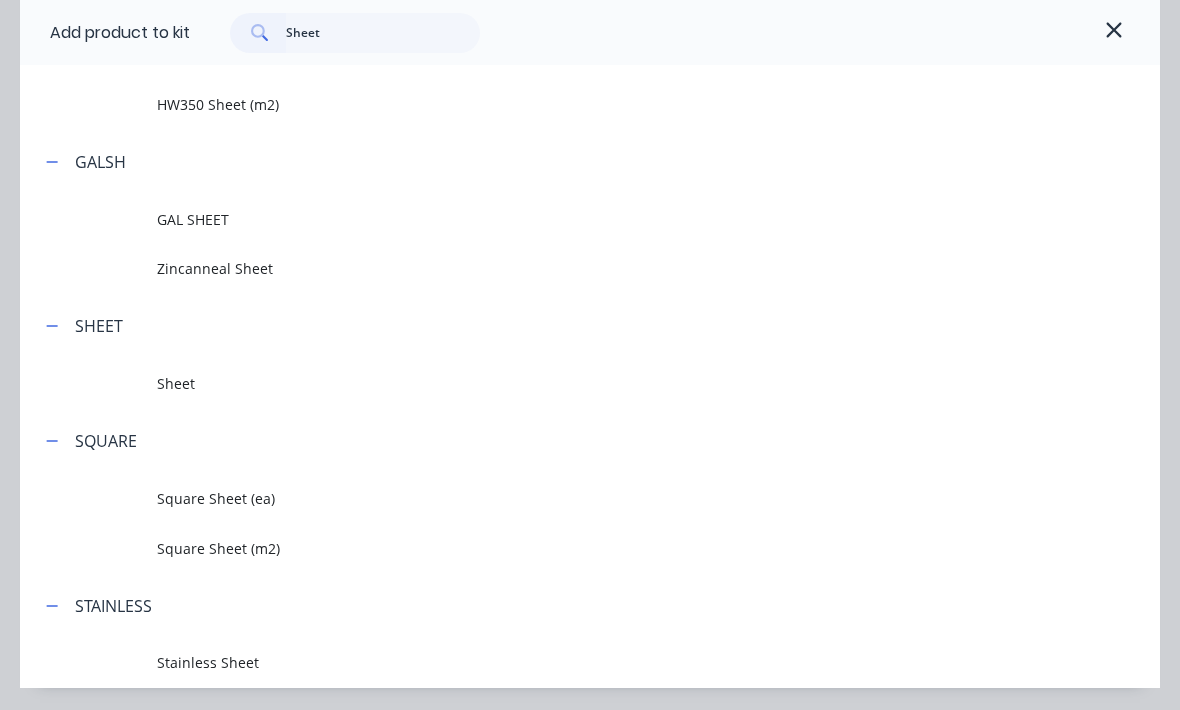 click on "SHEET" at bounding box center (99, 326) 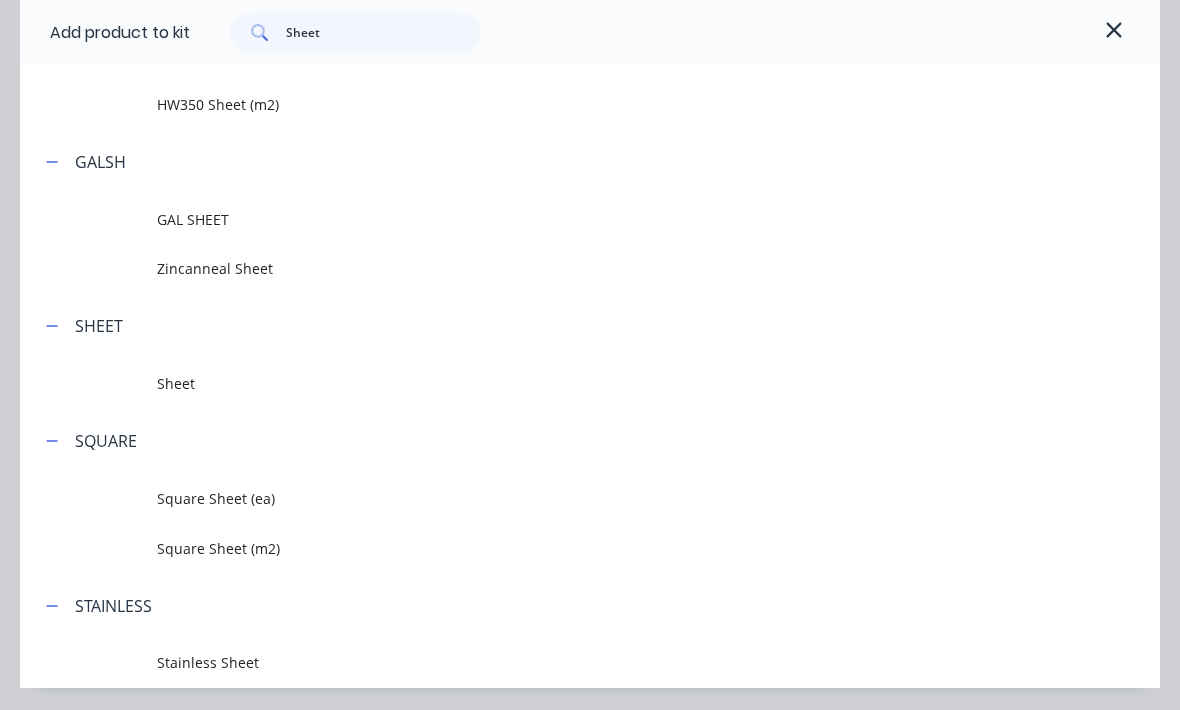 click at bounding box center (88, 384) 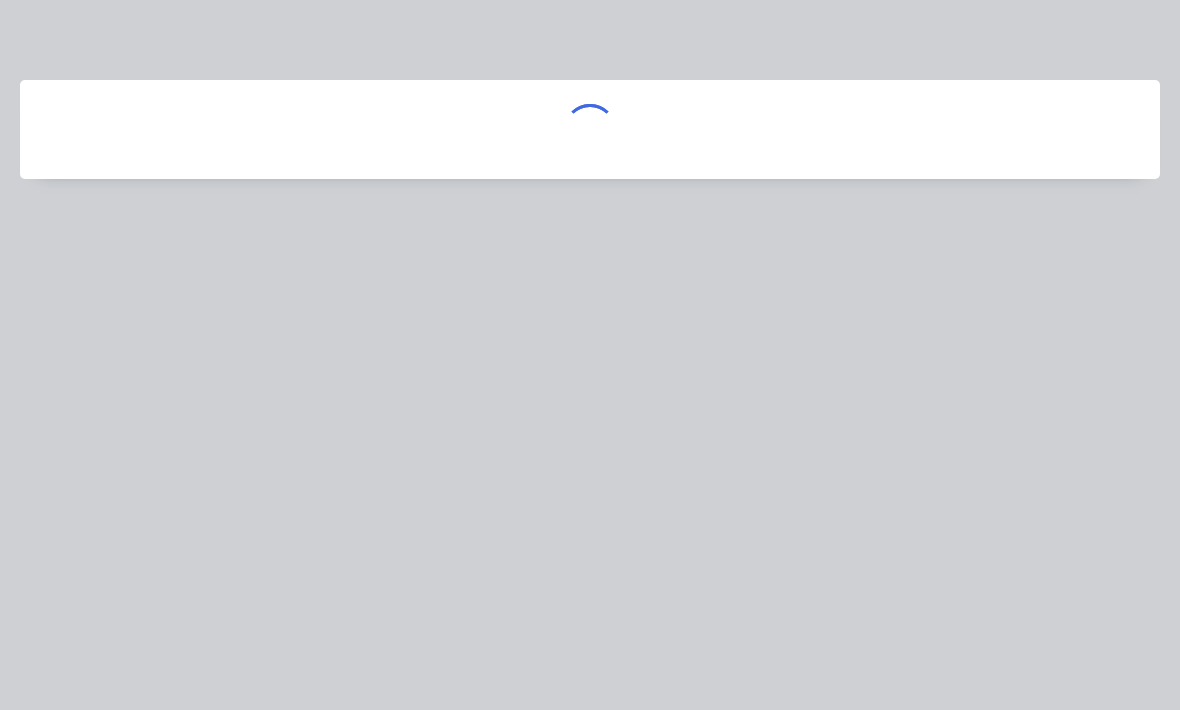 scroll, scrollTop: 0, scrollLeft: 0, axis: both 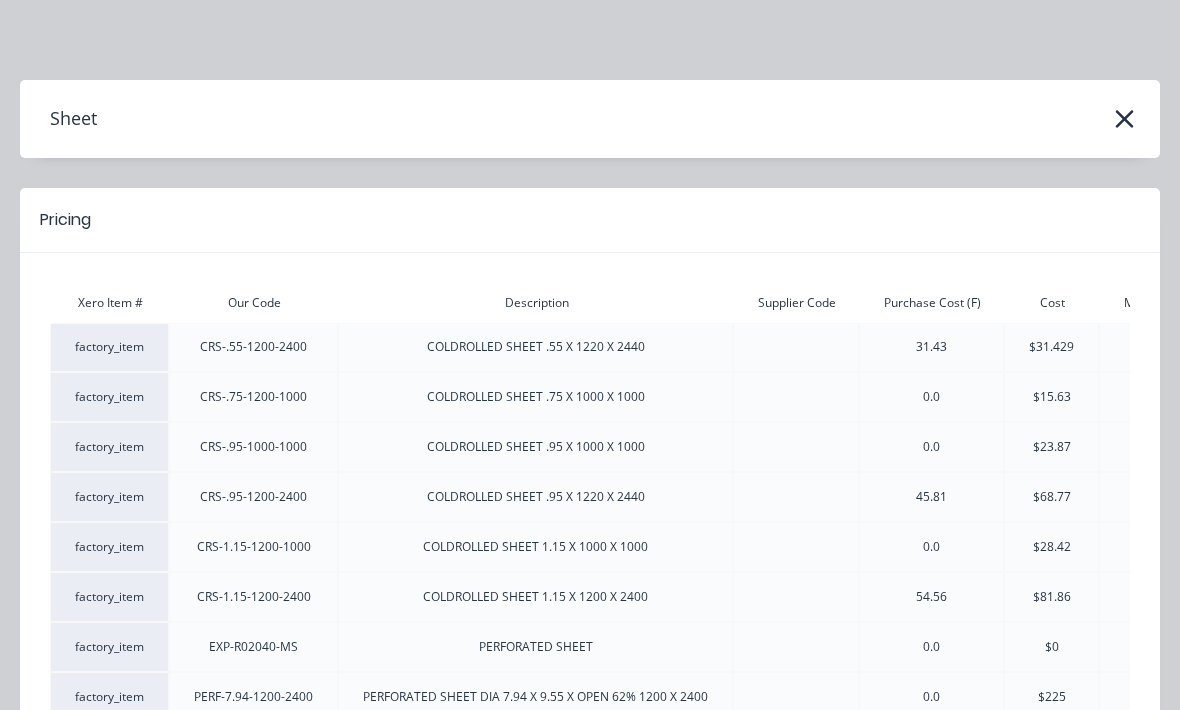 click 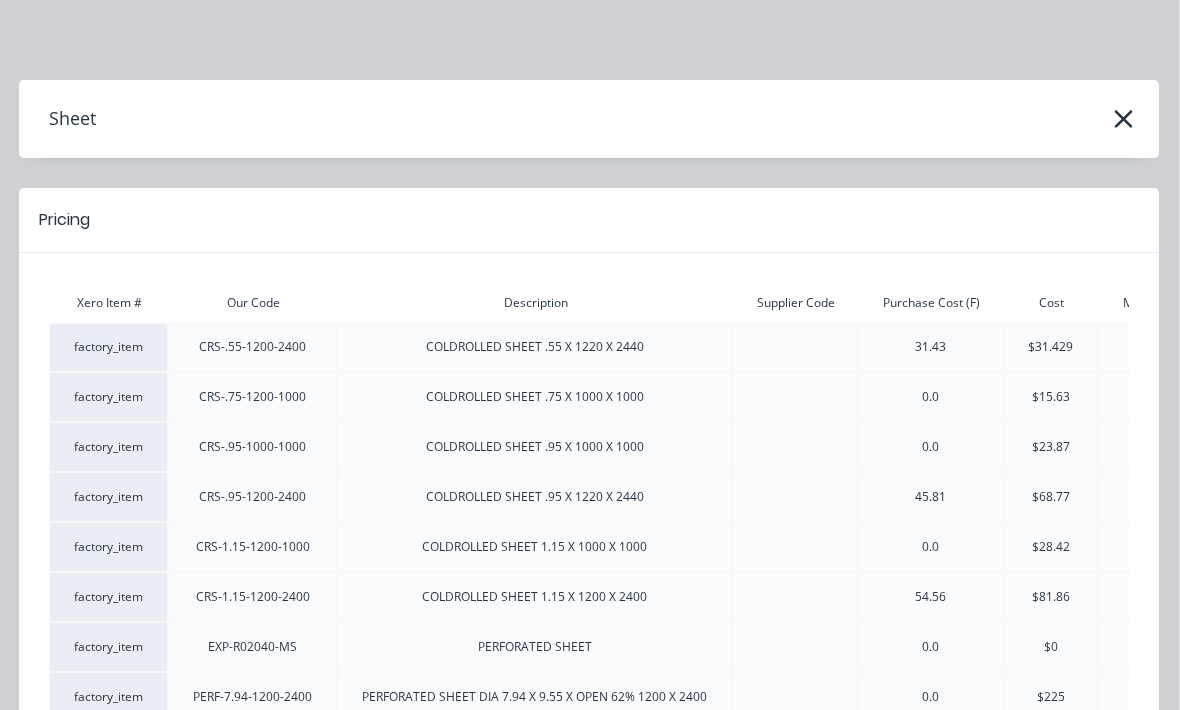scroll, scrollTop: 104, scrollLeft: 198, axis: both 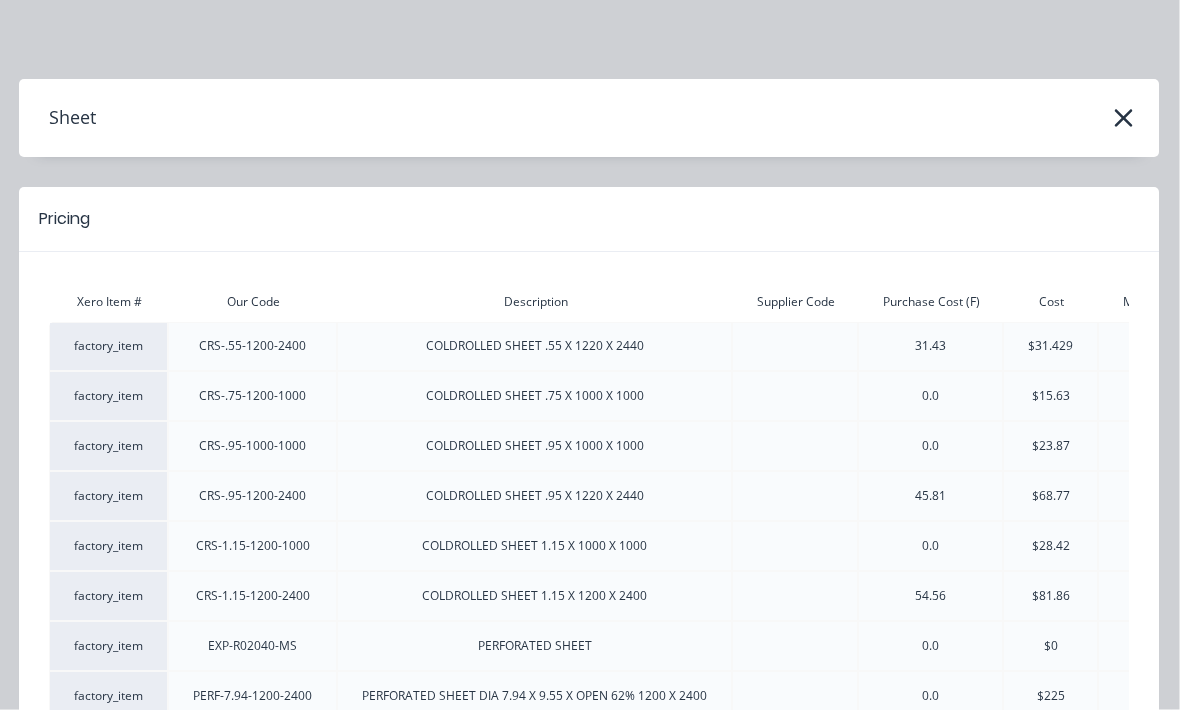 click 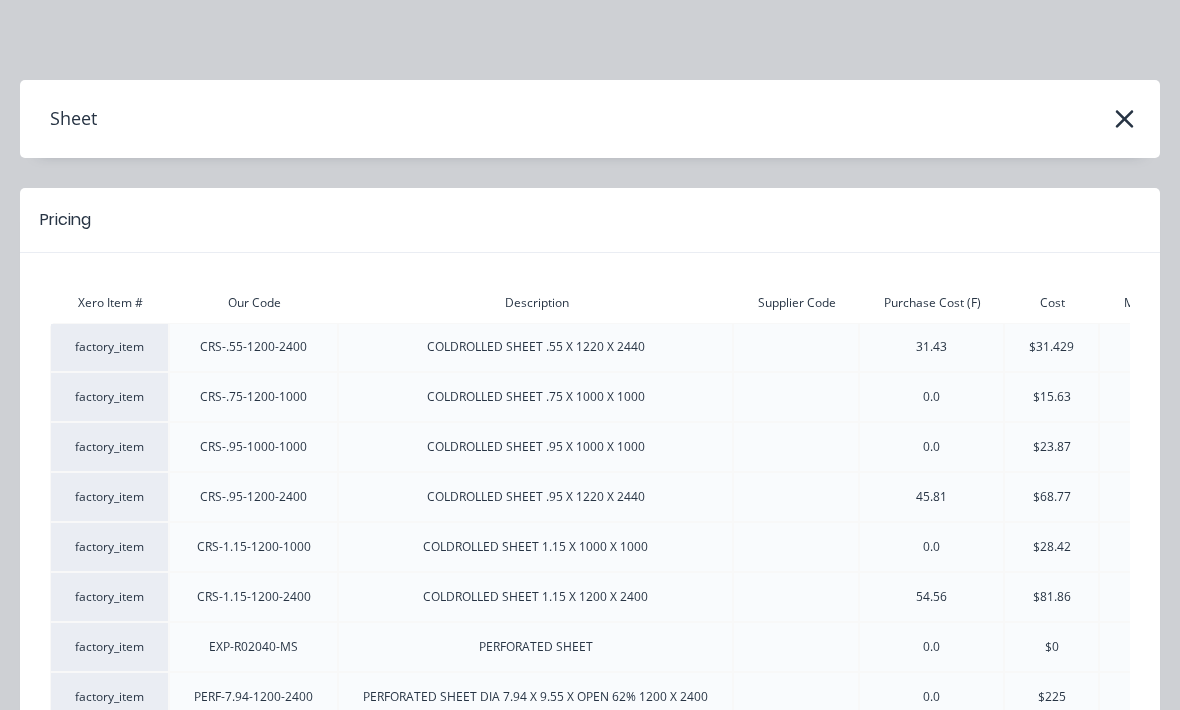 click 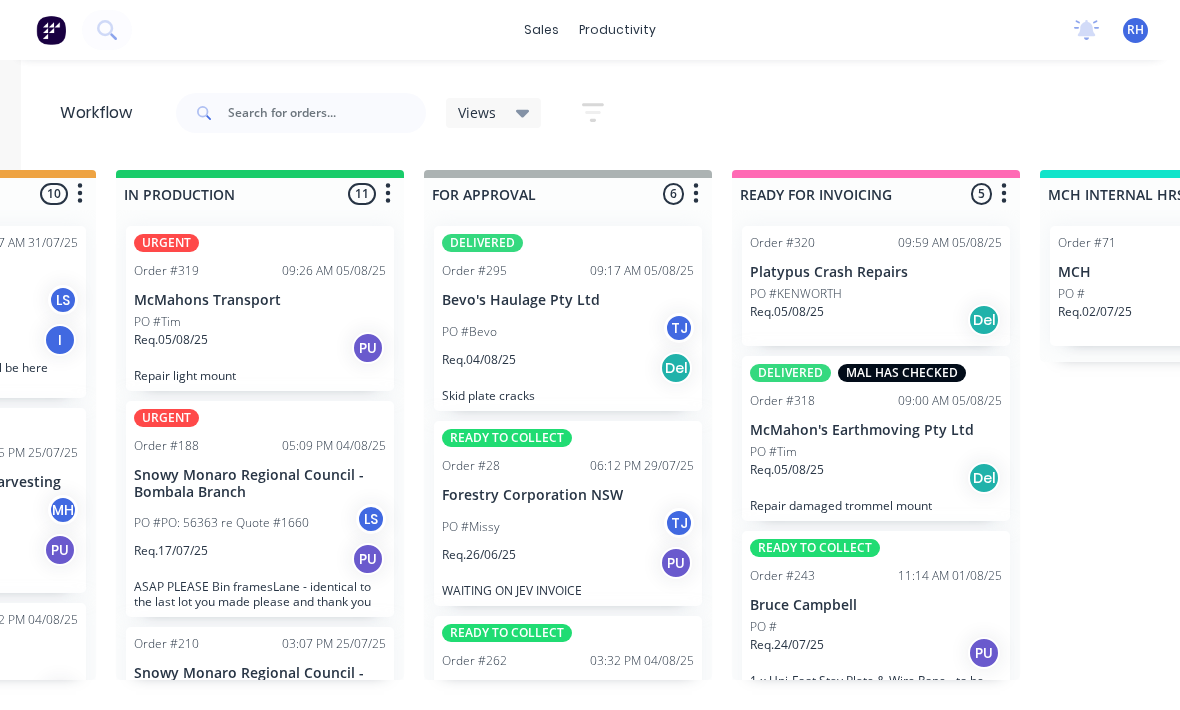 scroll, scrollTop: 26, scrollLeft: 0, axis: vertical 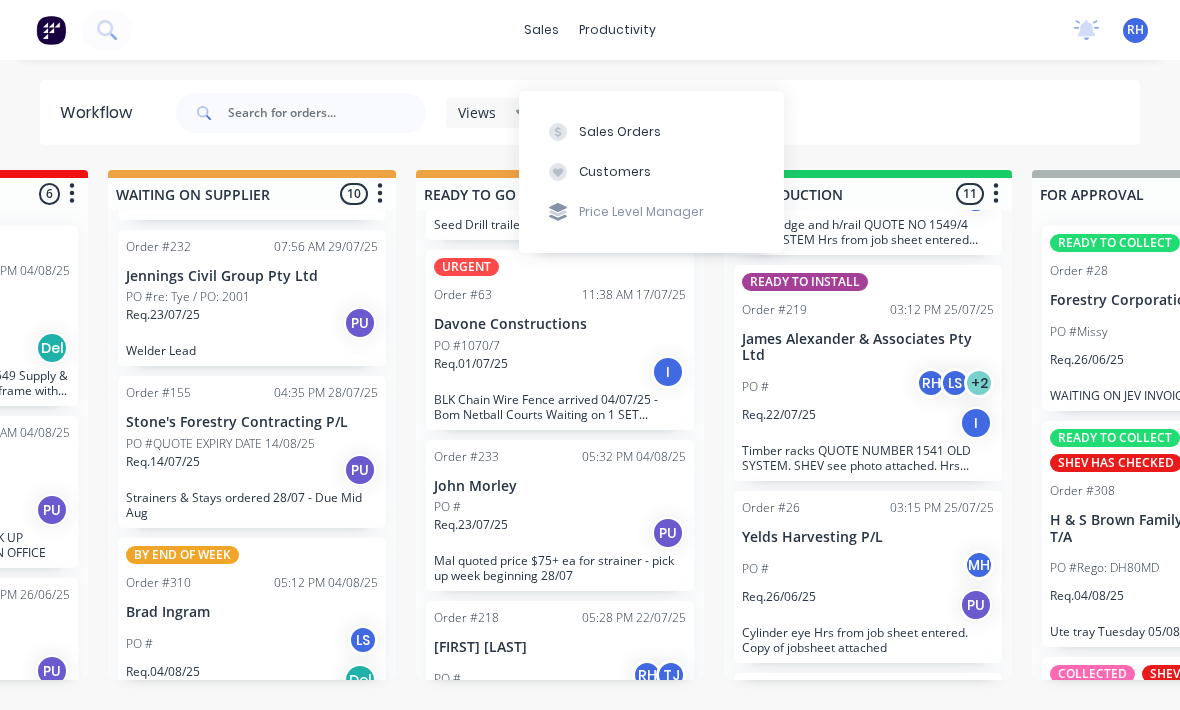 click on "Sales Orders" at bounding box center (620, 132) 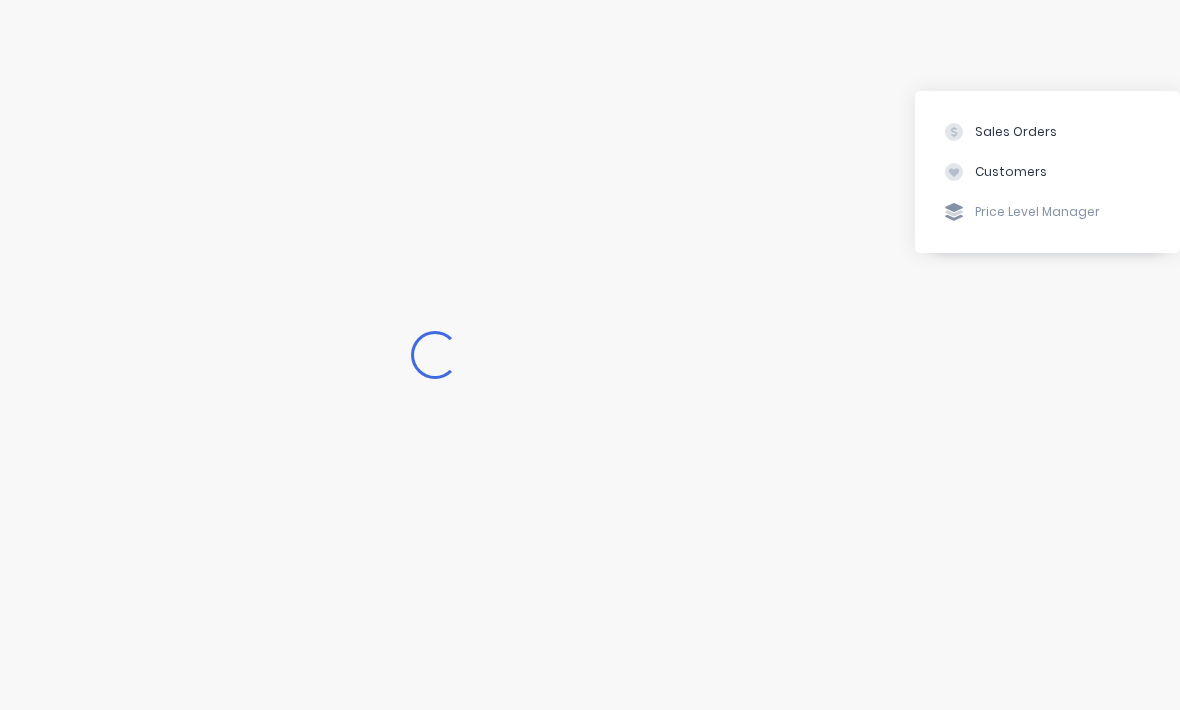 scroll, scrollTop: 36, scrollLeft: 0, axis: vertical 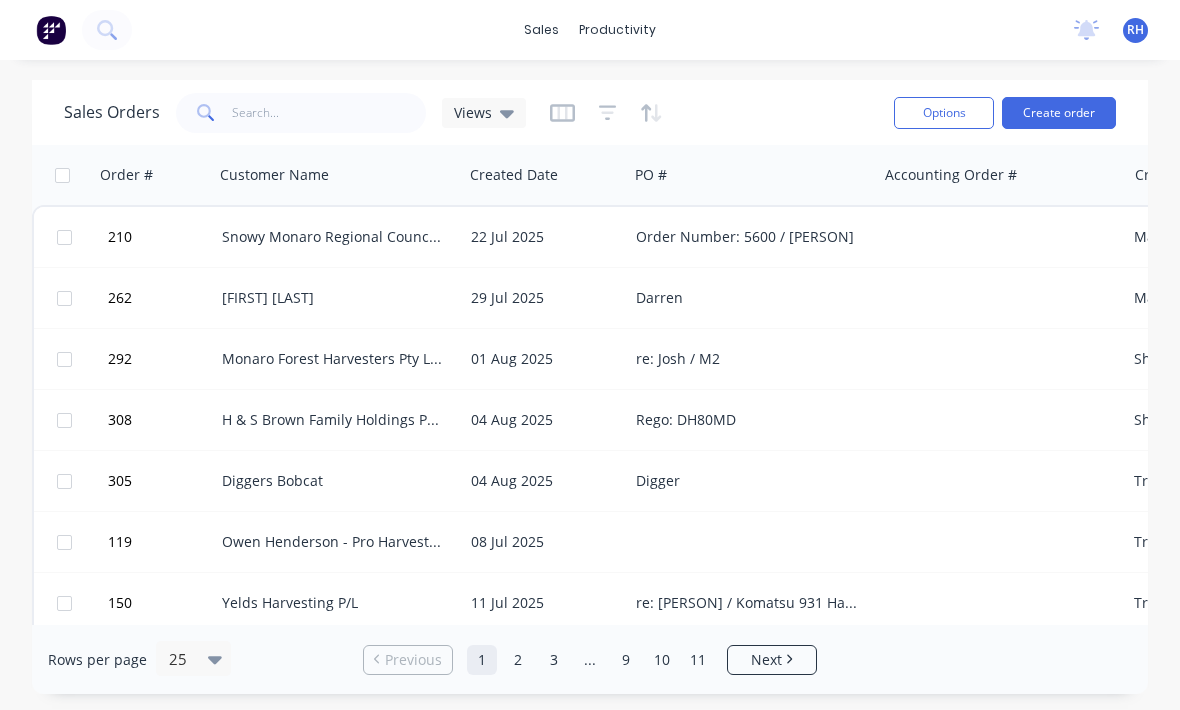 click on "22 Jul 2025" at bounding box center [545, 237] 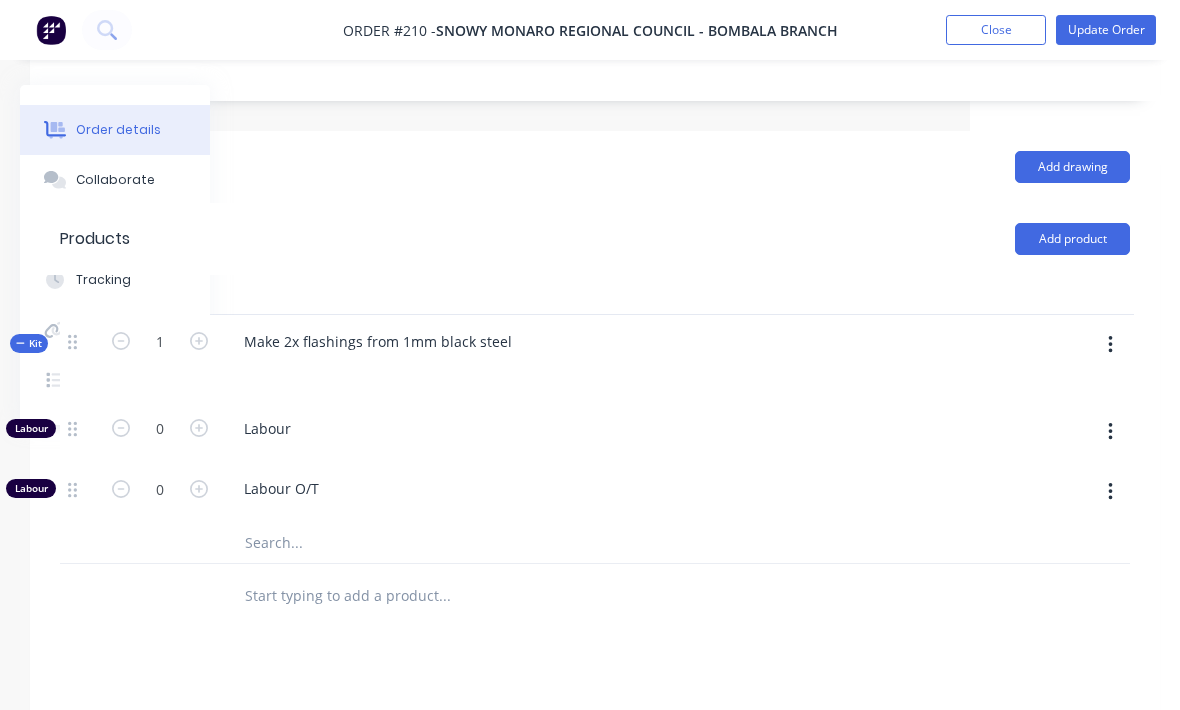 scroll, scrollTop: 407, scrollLeft: 209, axis: both 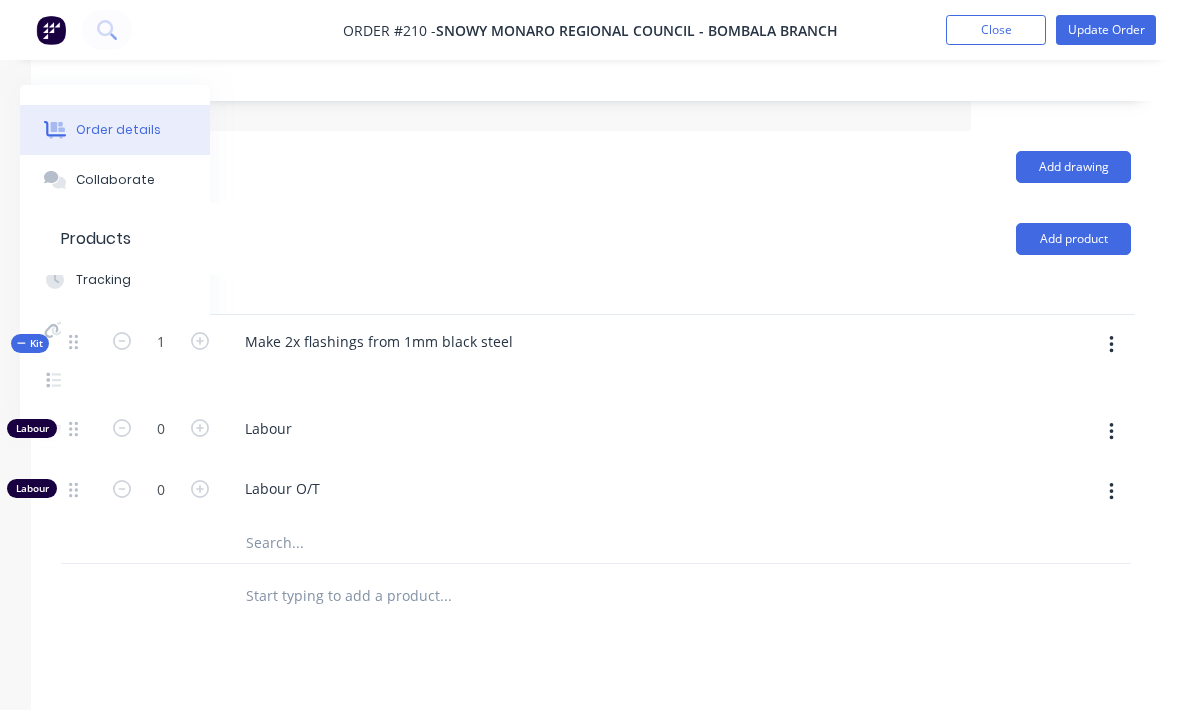click at bounding box center [1111, 345] 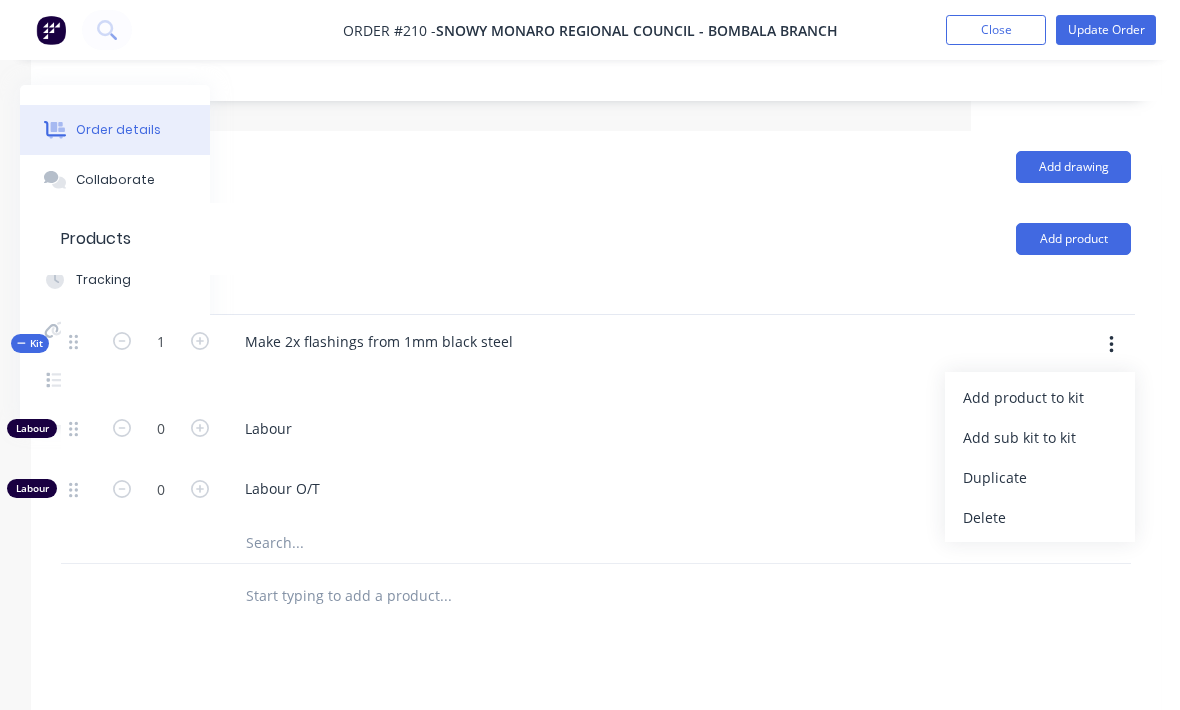click on "Add product to kit" at bounding box center (1040, 397) 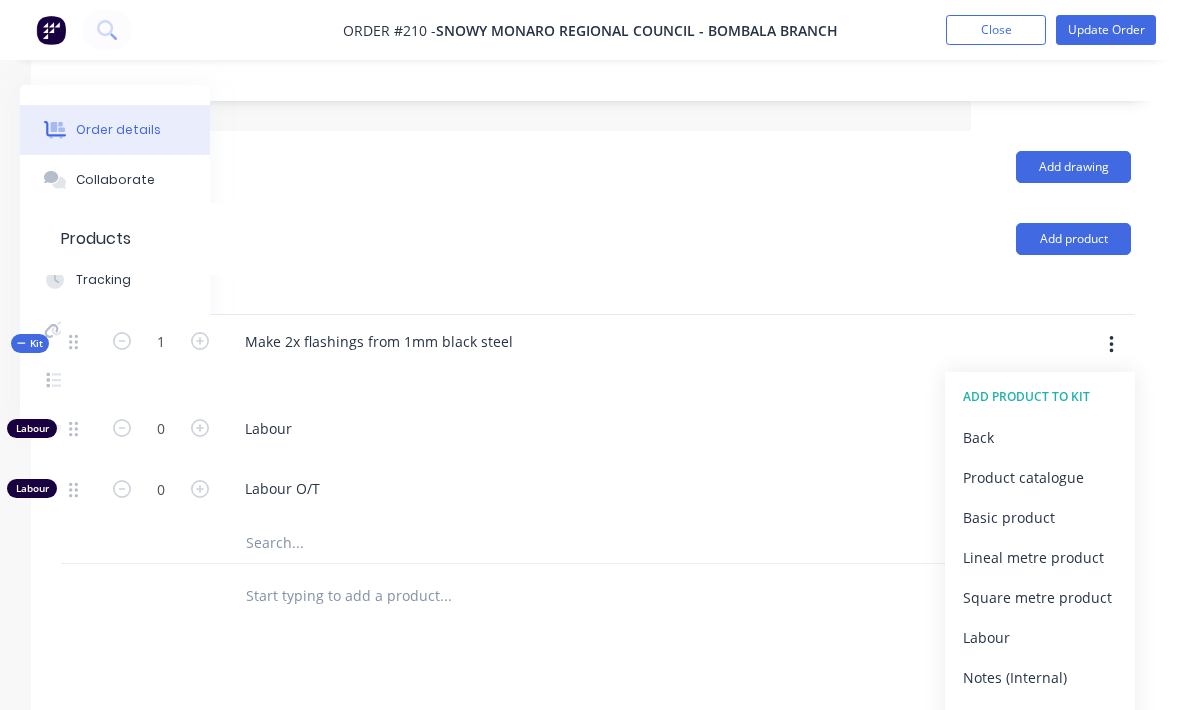 click on "Product catalogue" at bounding box center (1040, 477) 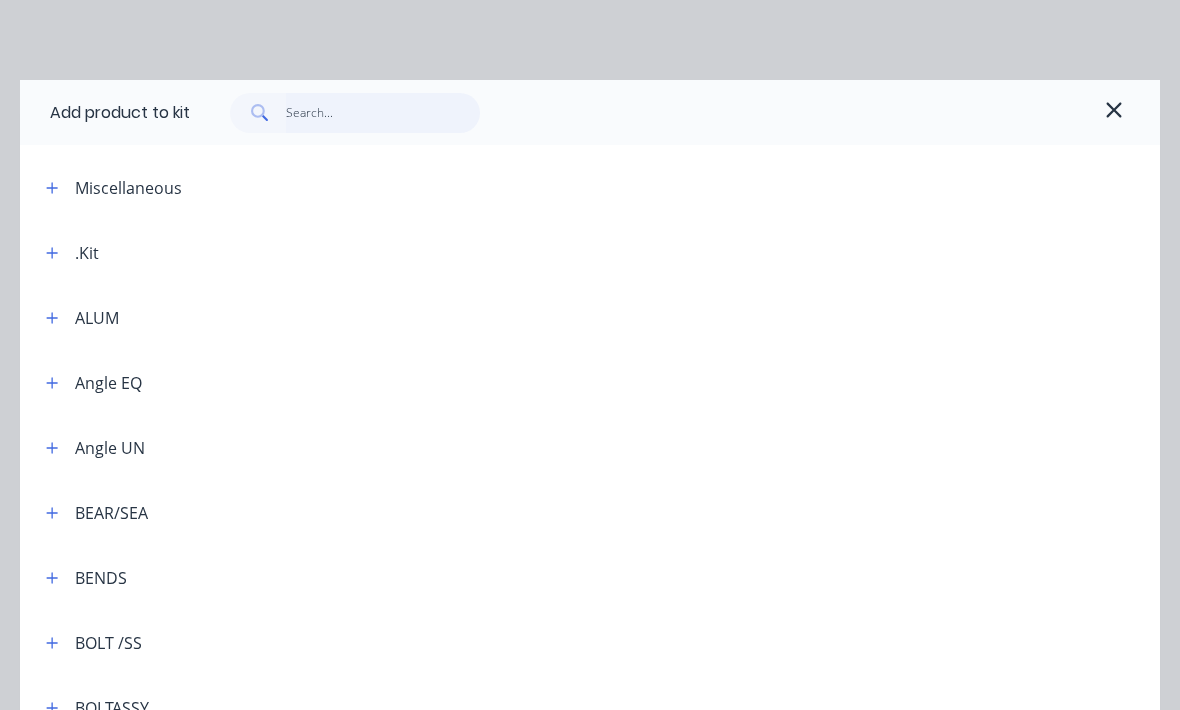 click at bounding box center [383, 113] 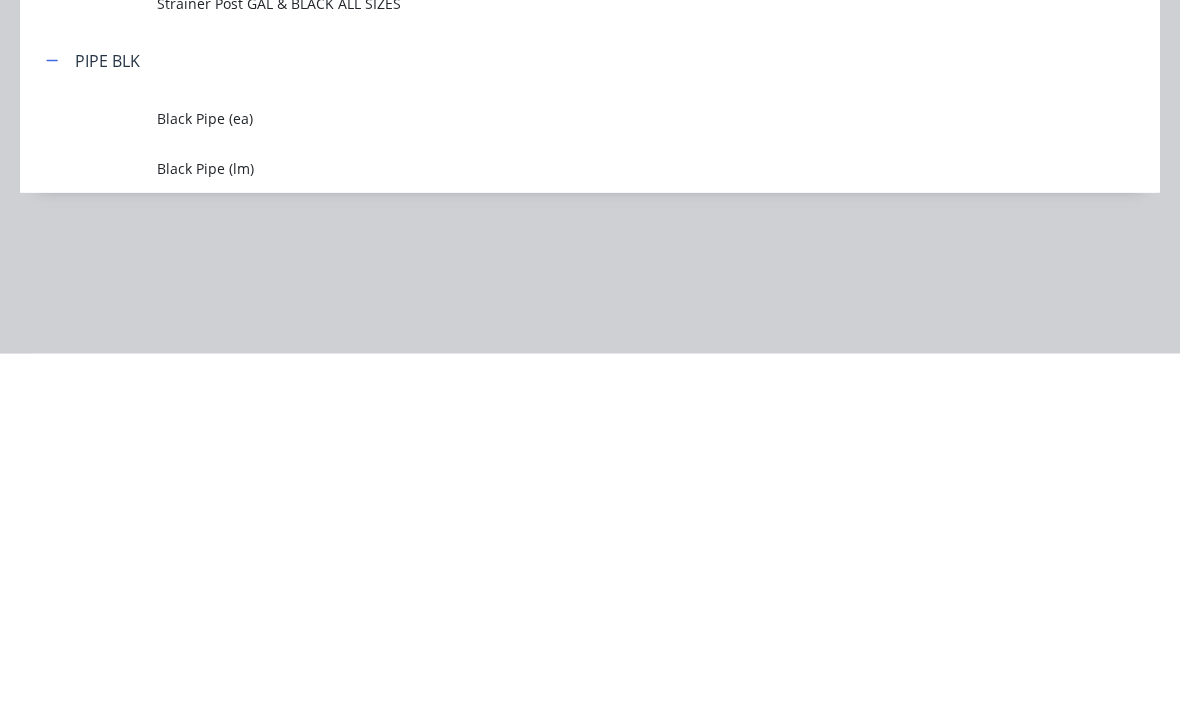 scroll, scrollTop: 466, scrollLeft: 209, axis: both 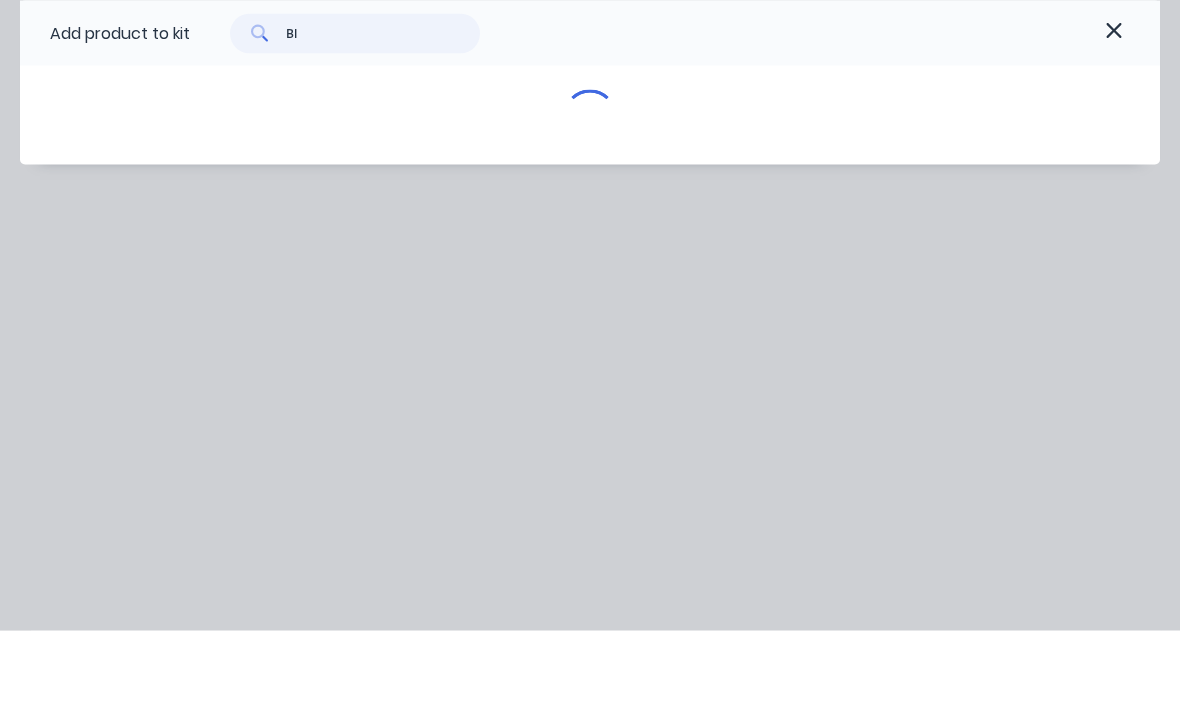 type on "B" 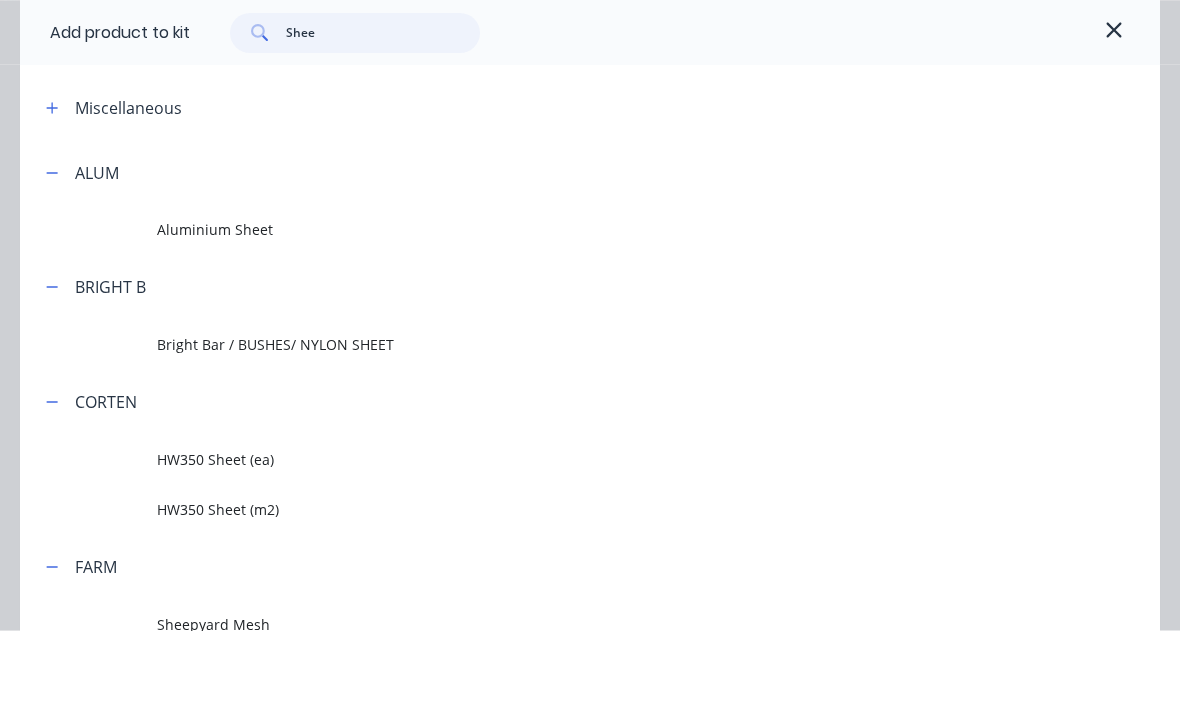 type on "Sheet" 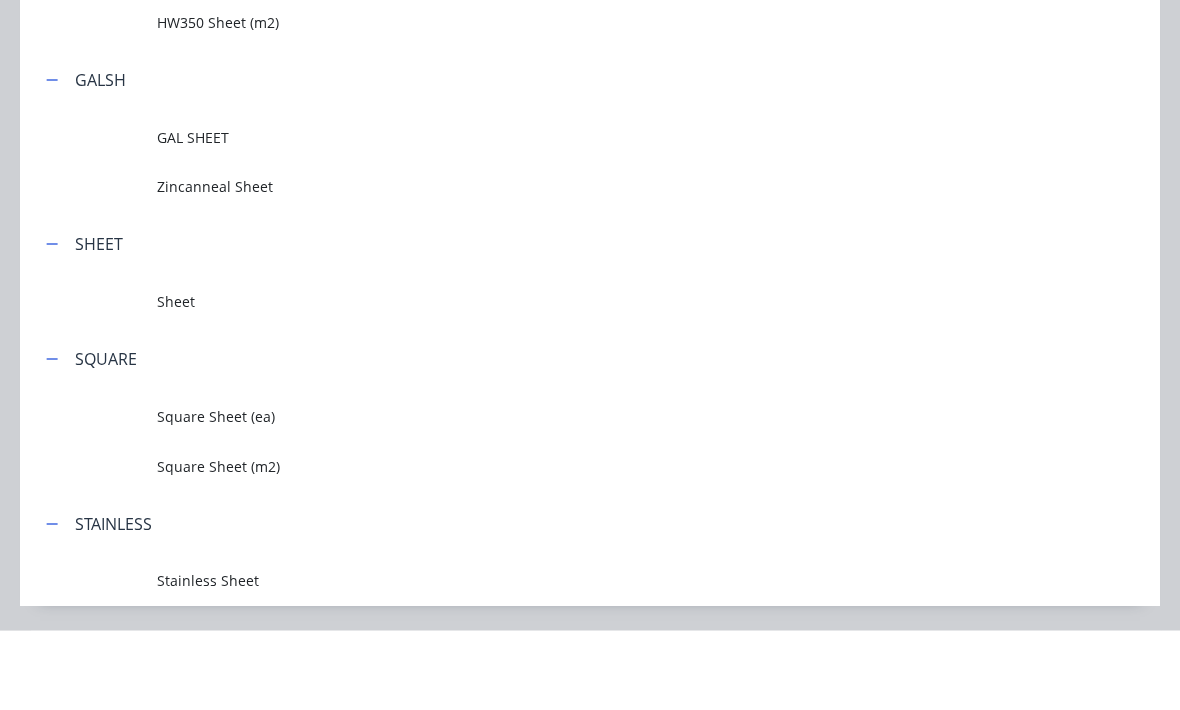 scroll, scrollTop: 485, scrollLeft: 0, axis: vertical 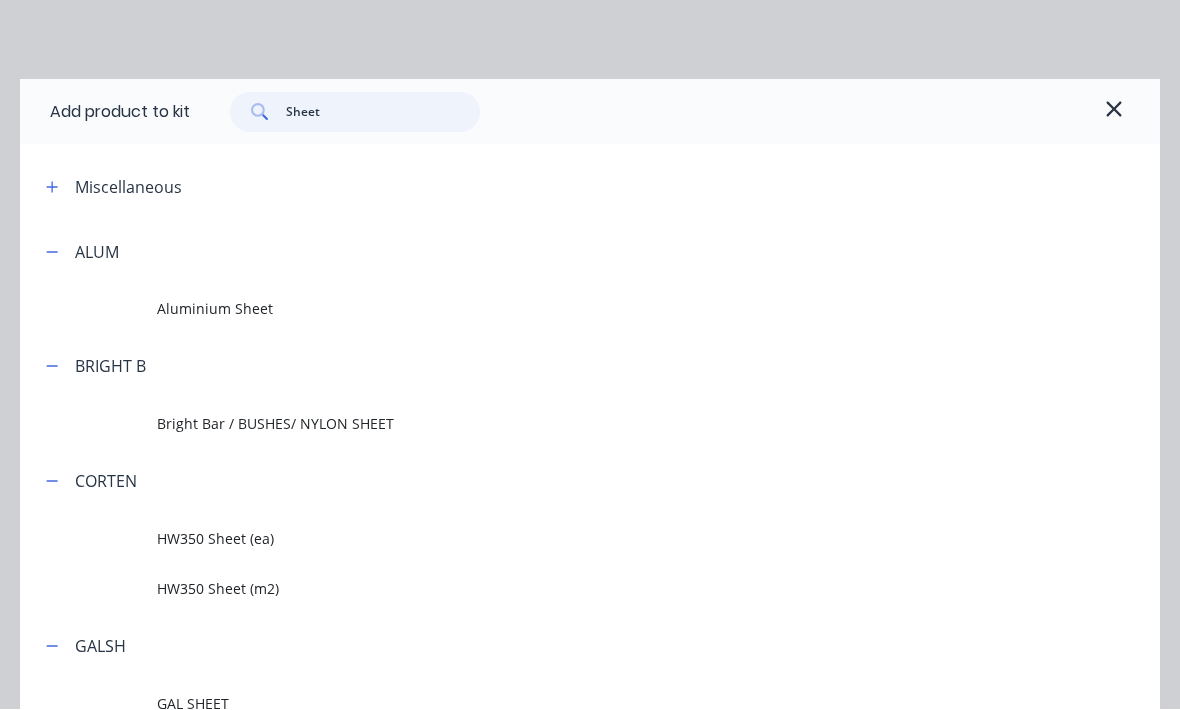 click on "Sheet" at bounding box center (383, 113) 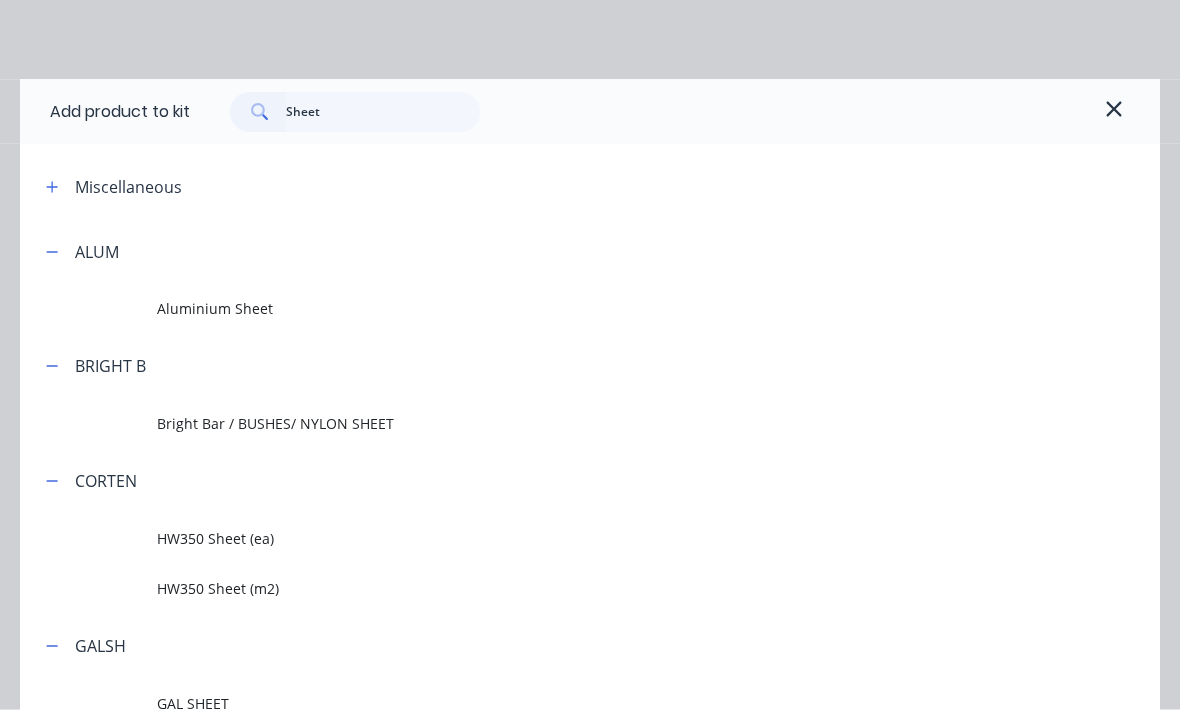 click 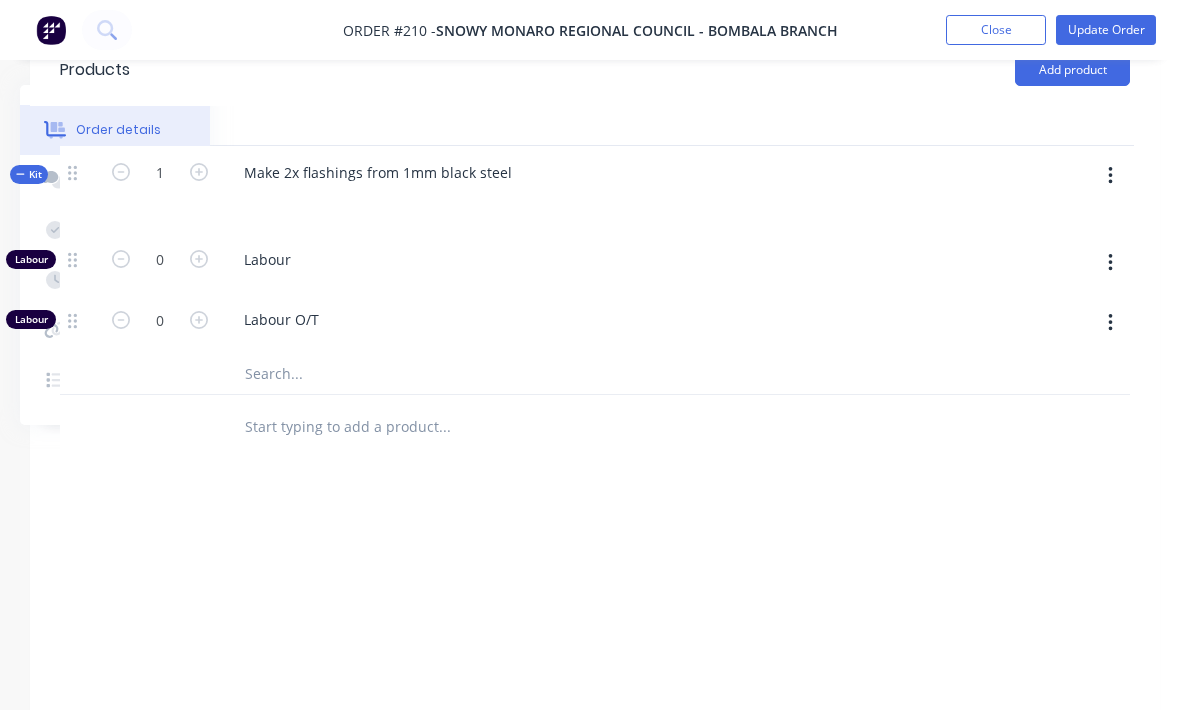 scroll, scrollTop: 574, scrollLeft: 210, axis: both 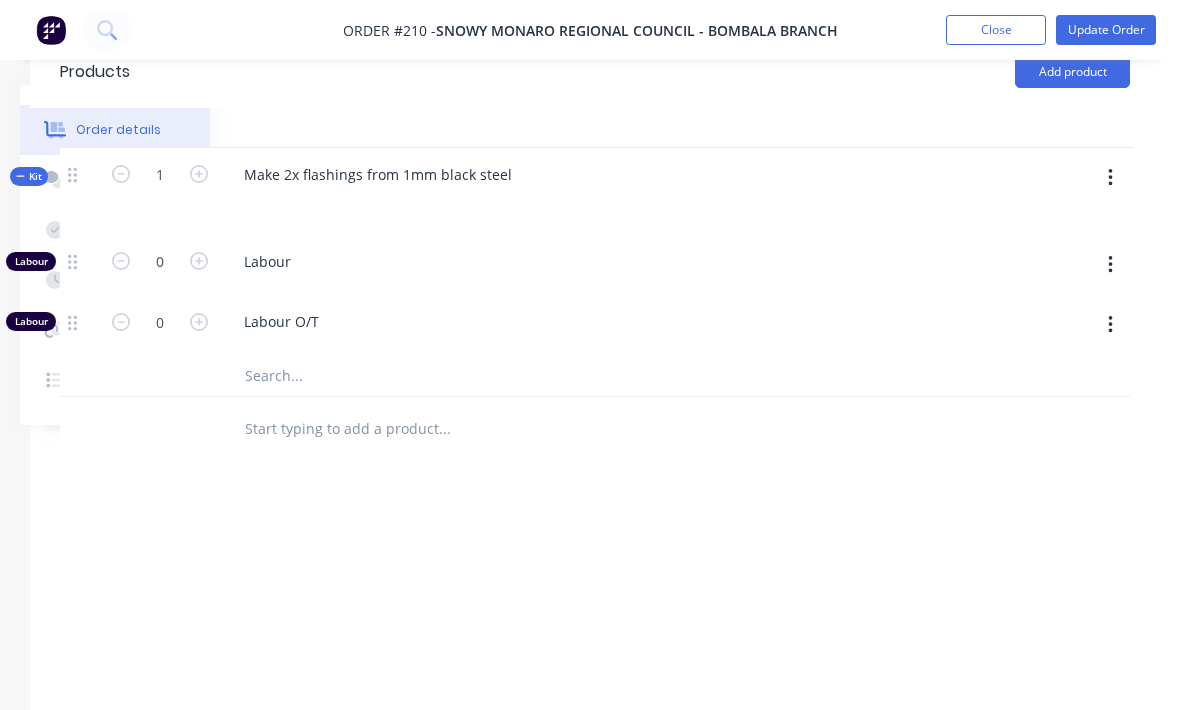 click at bounding box center (1110, 178) 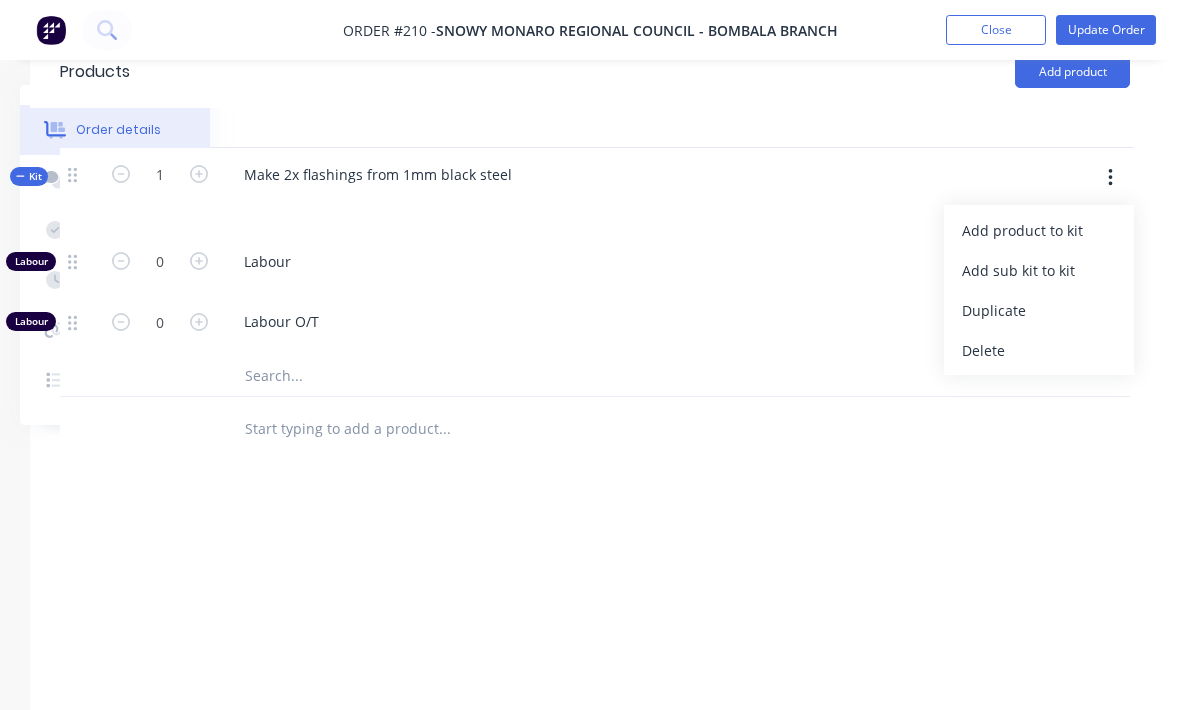 click on "Add product to kit" at bounding box center (1039, 230) 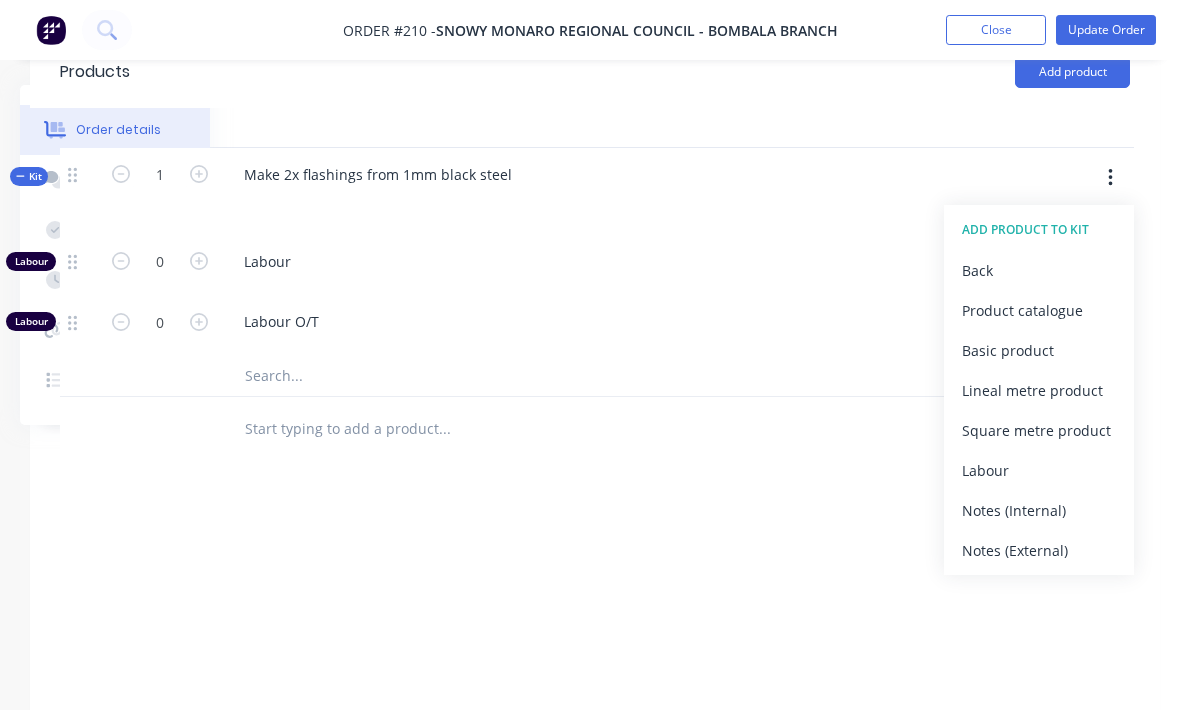 click on "Product catalogue" at bounding box center (1039, 310) 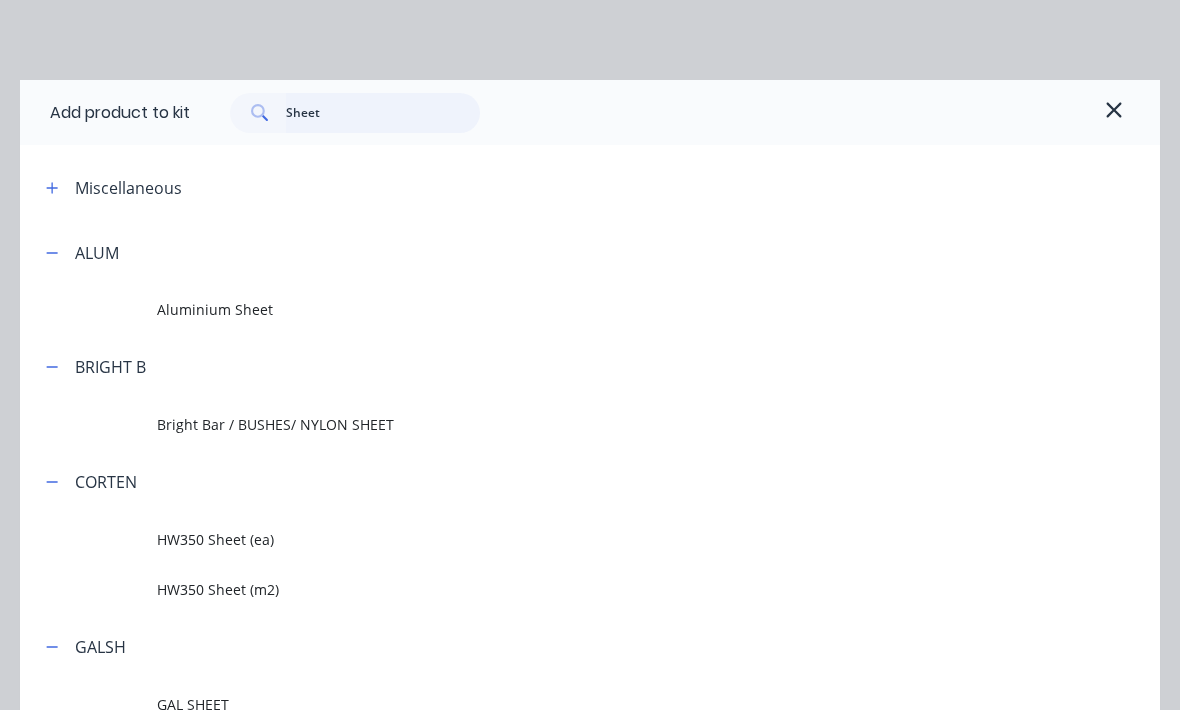 click on "Sheet" at bounding box center (383, 113) 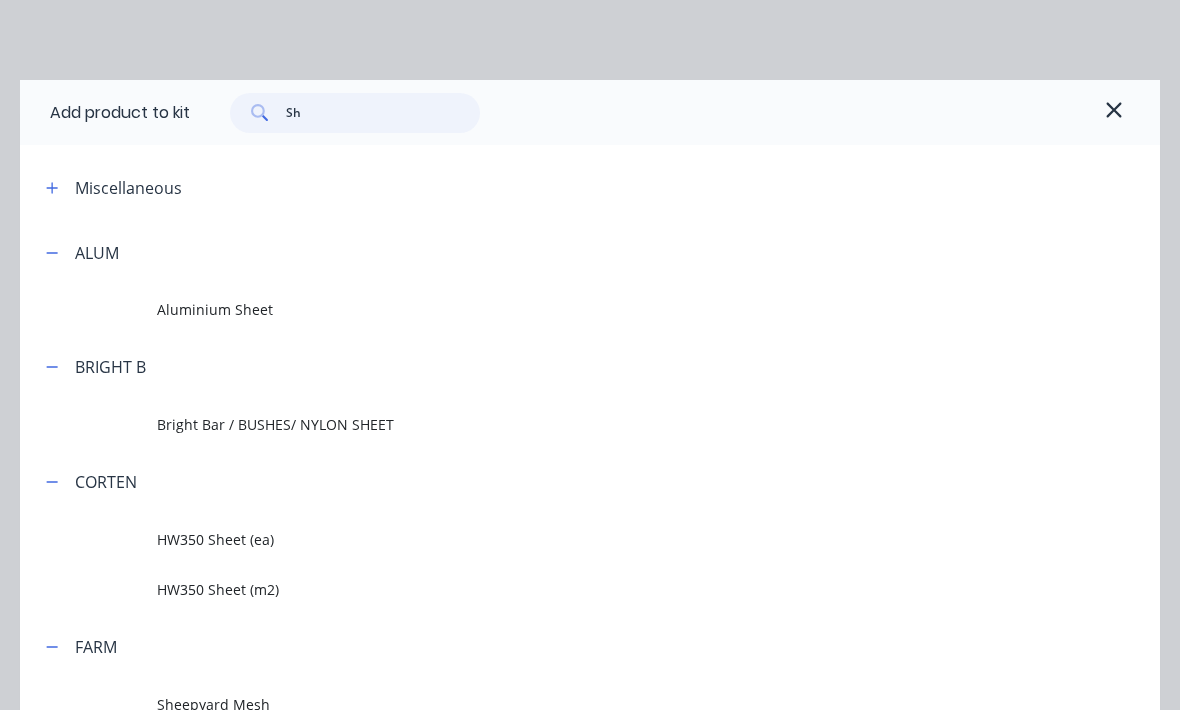type on "S" 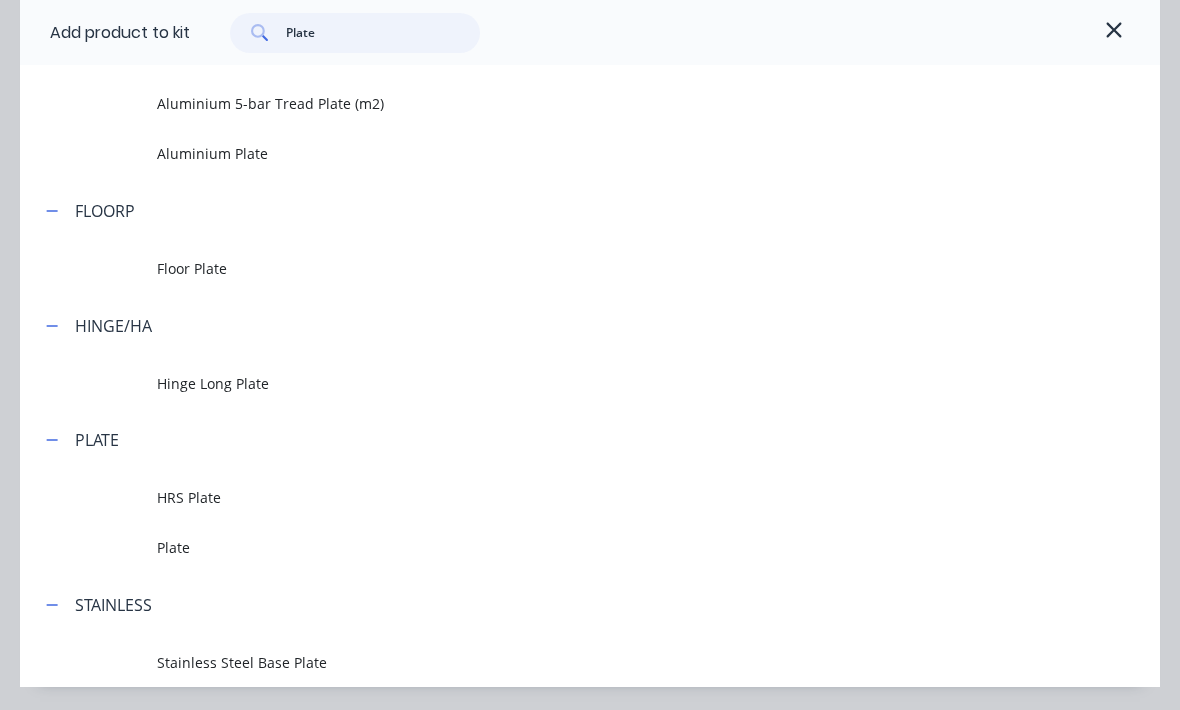 scroll, scrollTop: 320, scrollLeft: 0, axis: vertical 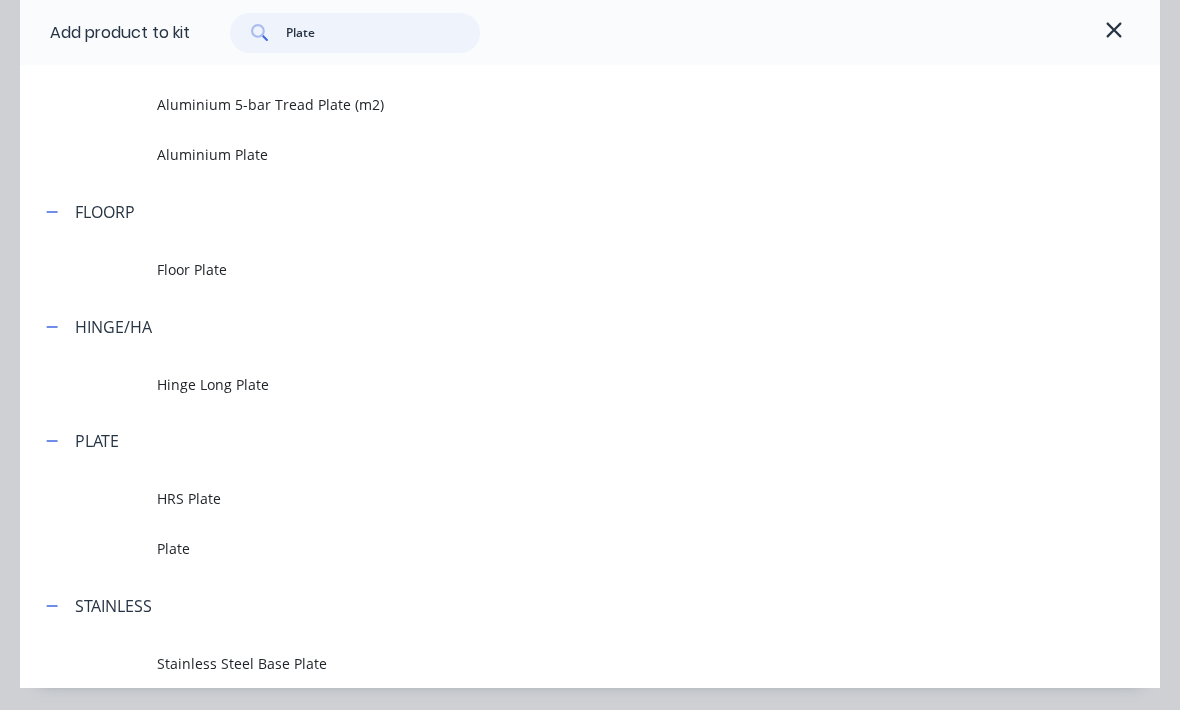 type on "Plate" 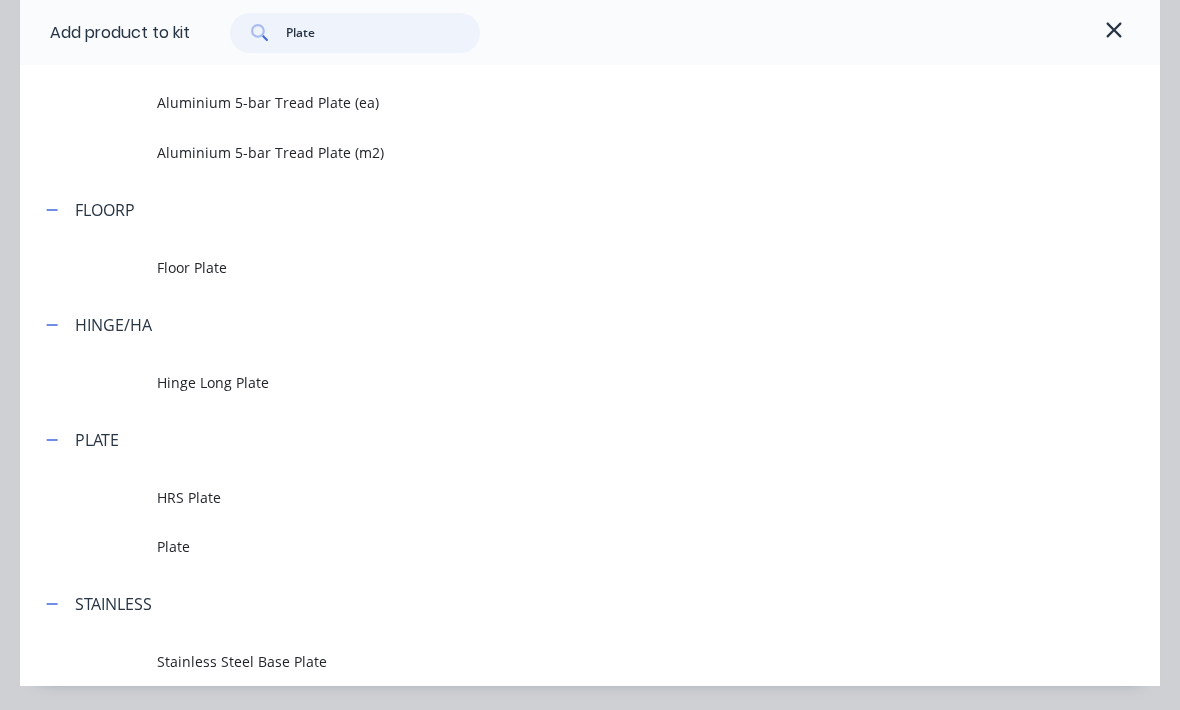 scroll, scrollTop: 270, scrollLeft: 0, axis: vertical 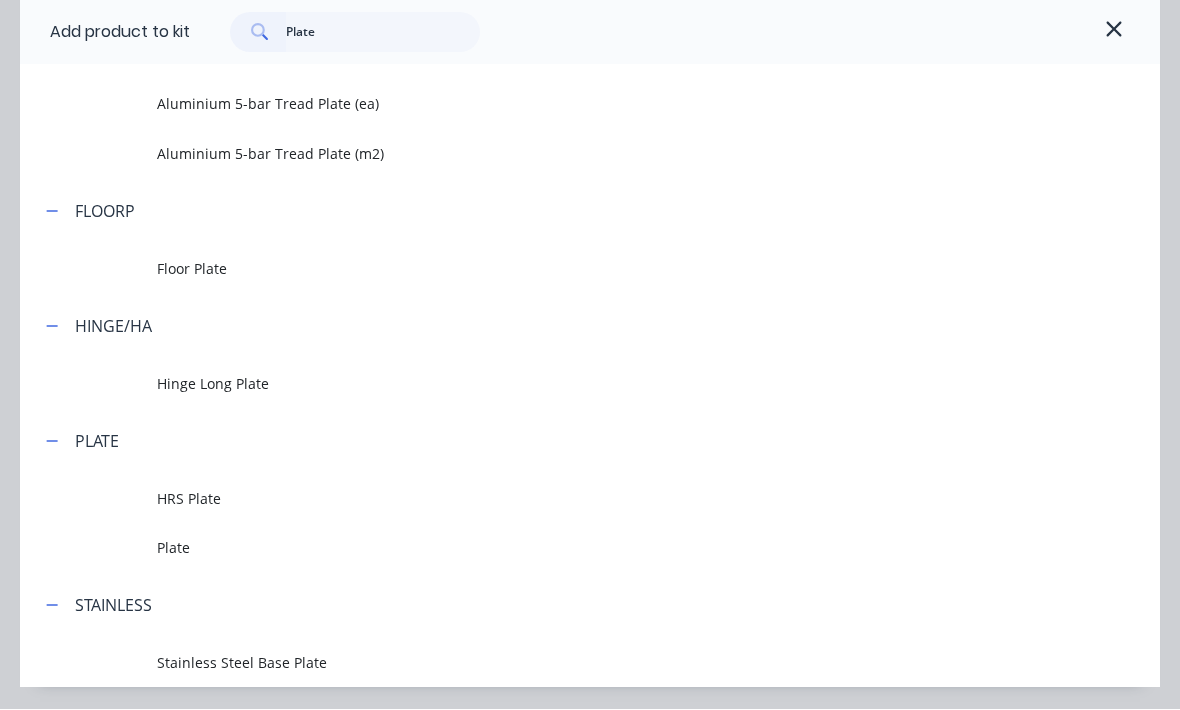 click on "HRS Plate" at bounding box center (658, 499) 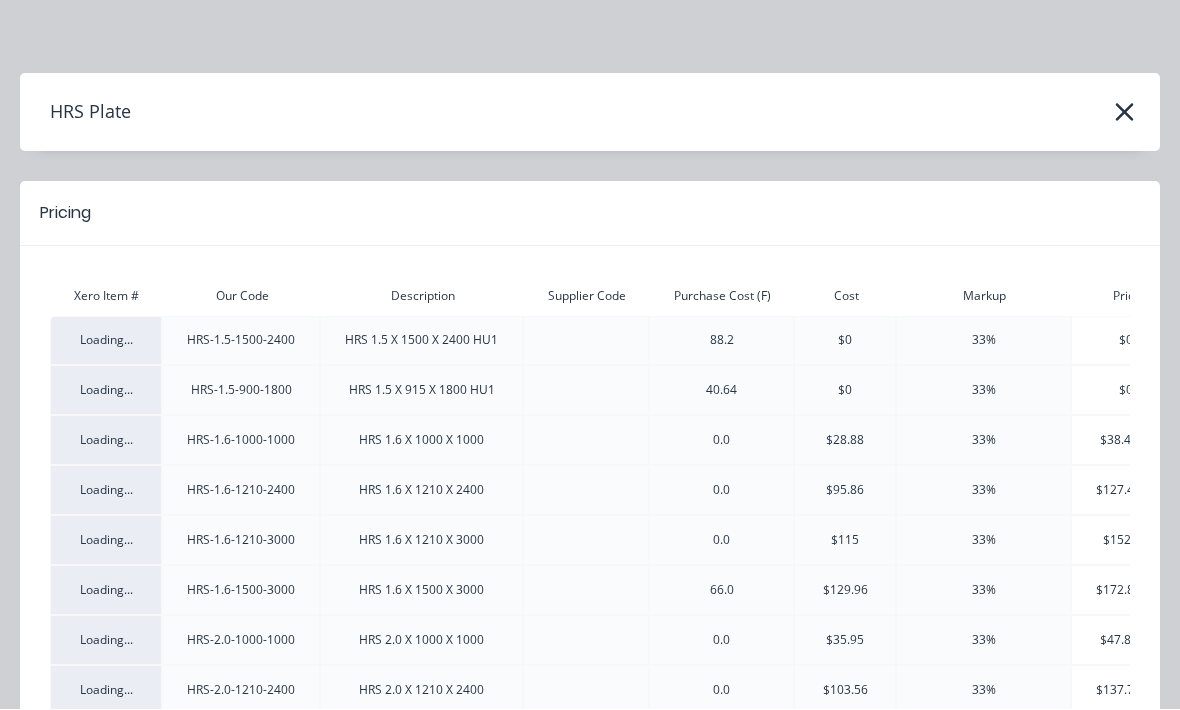 scroll, scrollTop: 2, scrollLeft: 0, axis: vertical 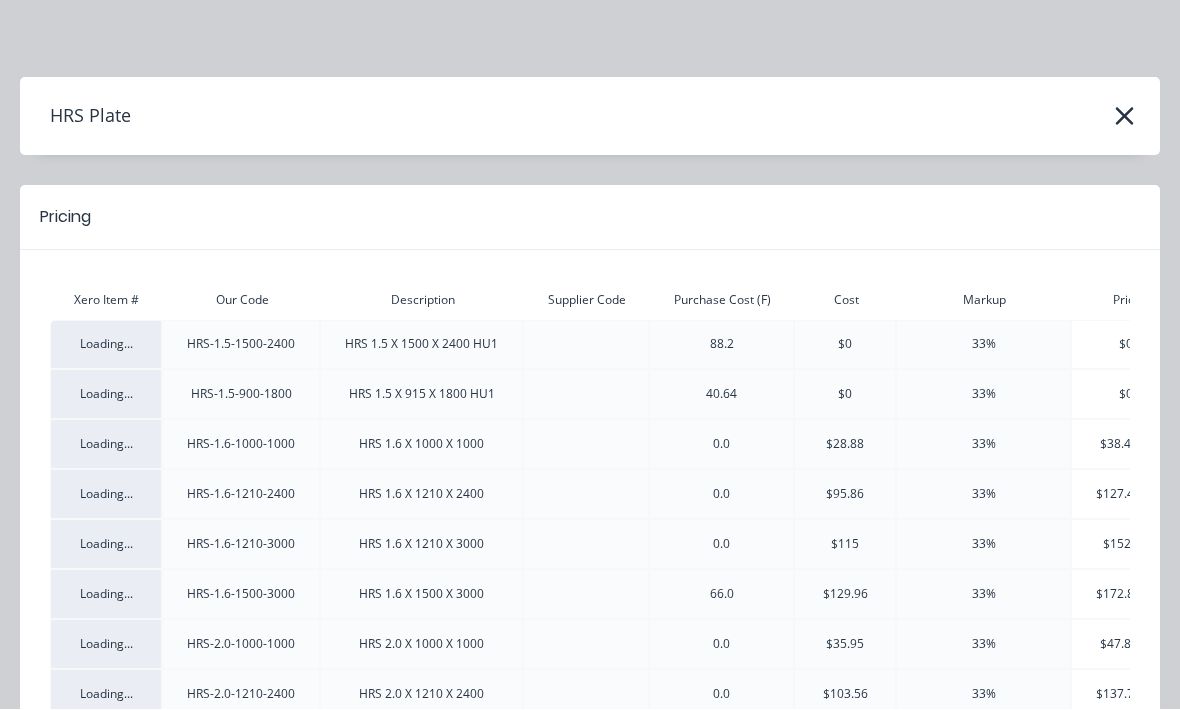 click on "HRS Plate" at bounding box center [590, 117] 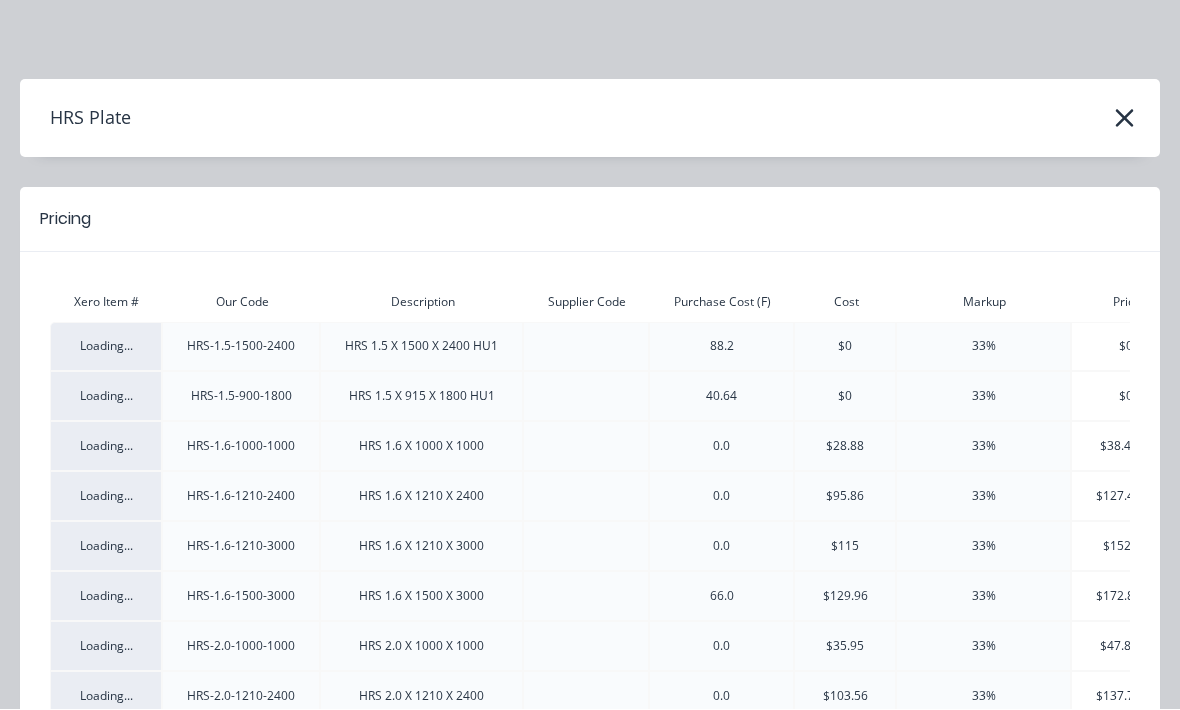 scroll, scrollTop: 0, scrollLeft: 0, axis: both 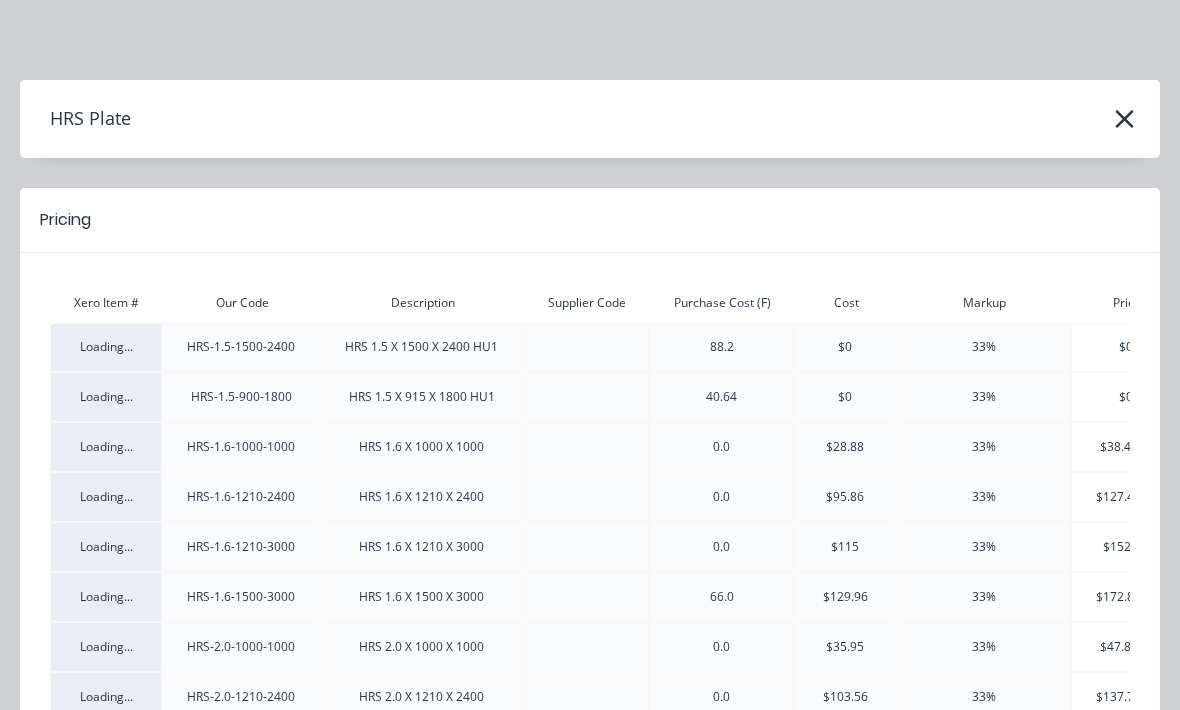 click 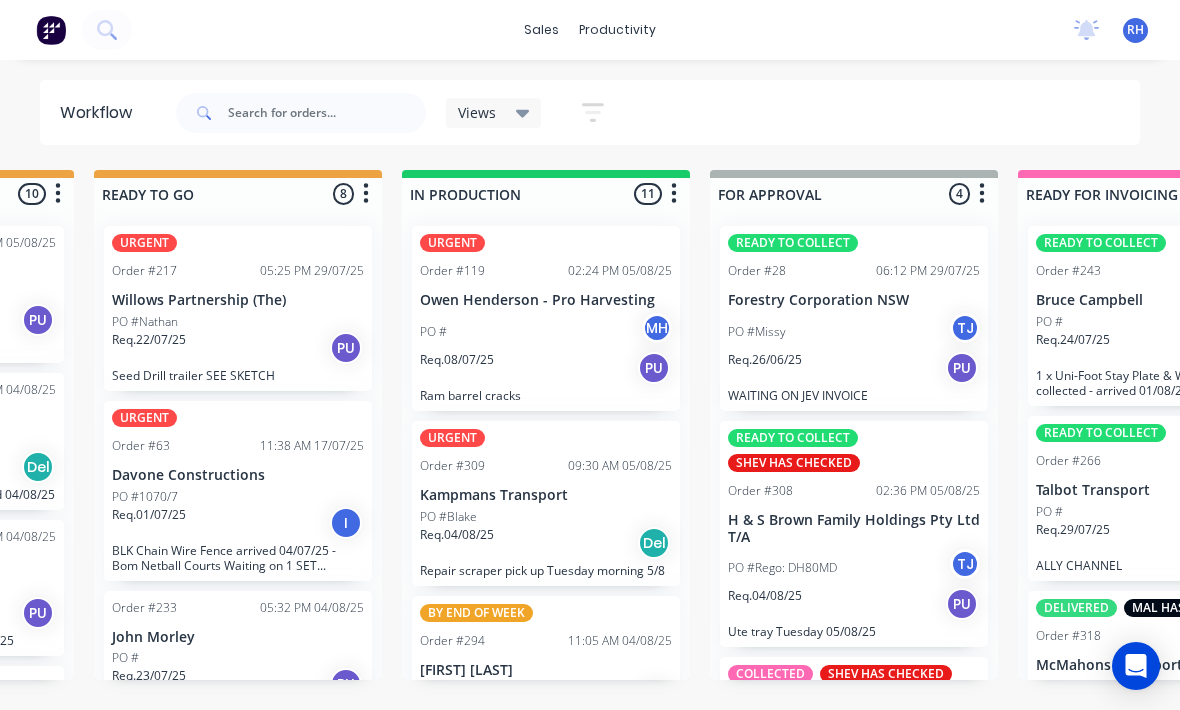 scroll, scrollTop: 0, scrollLeft: 872, axis: horizontal 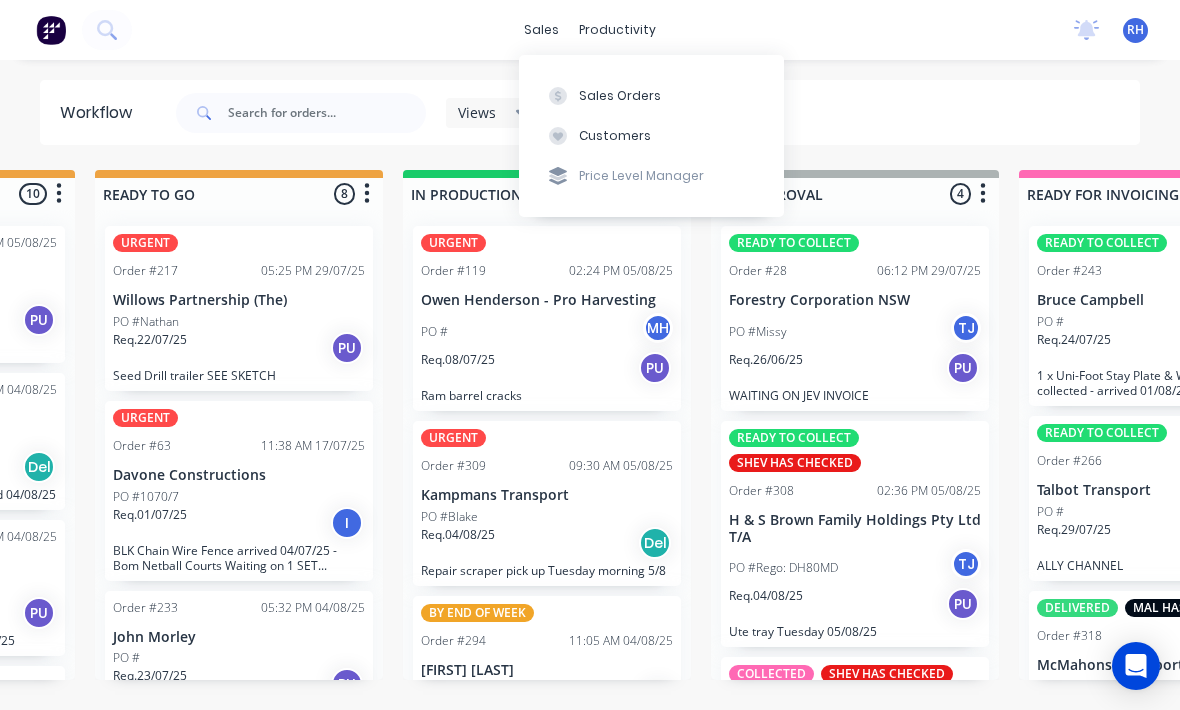 click on "Sales Orders" at bounding box center (651, 95) 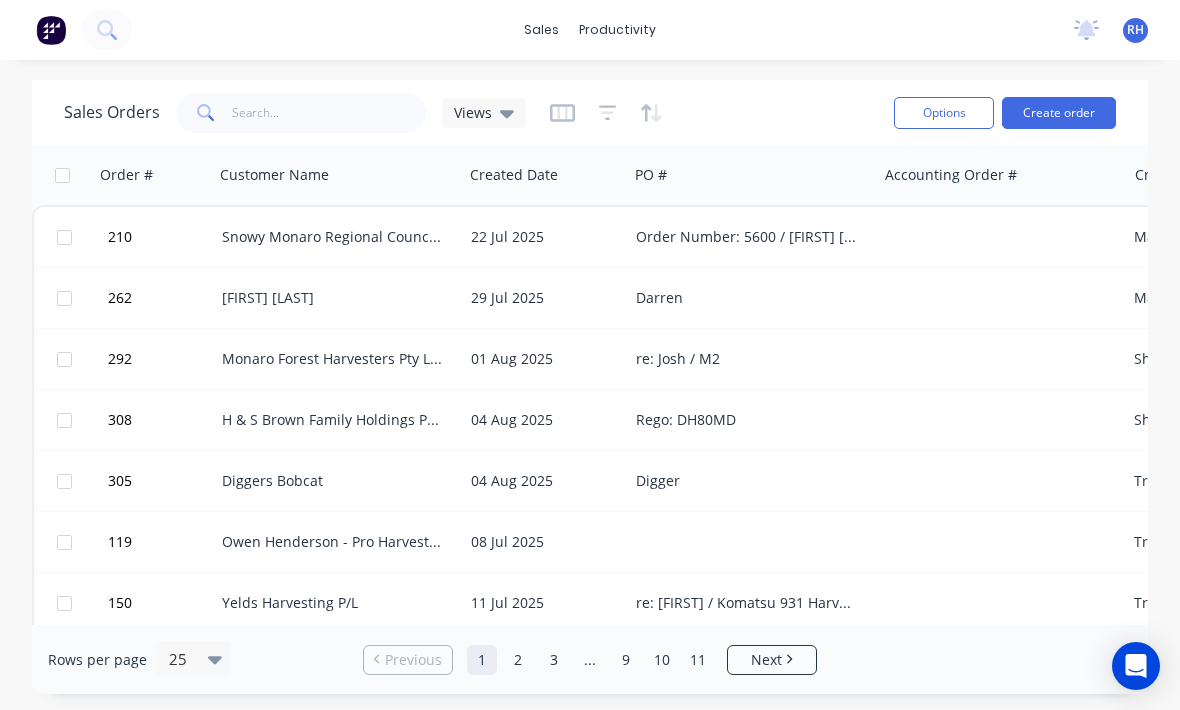 click on "Snowy Monaro Regional Council - Bombala Branch" at bounding box center [333, 237] 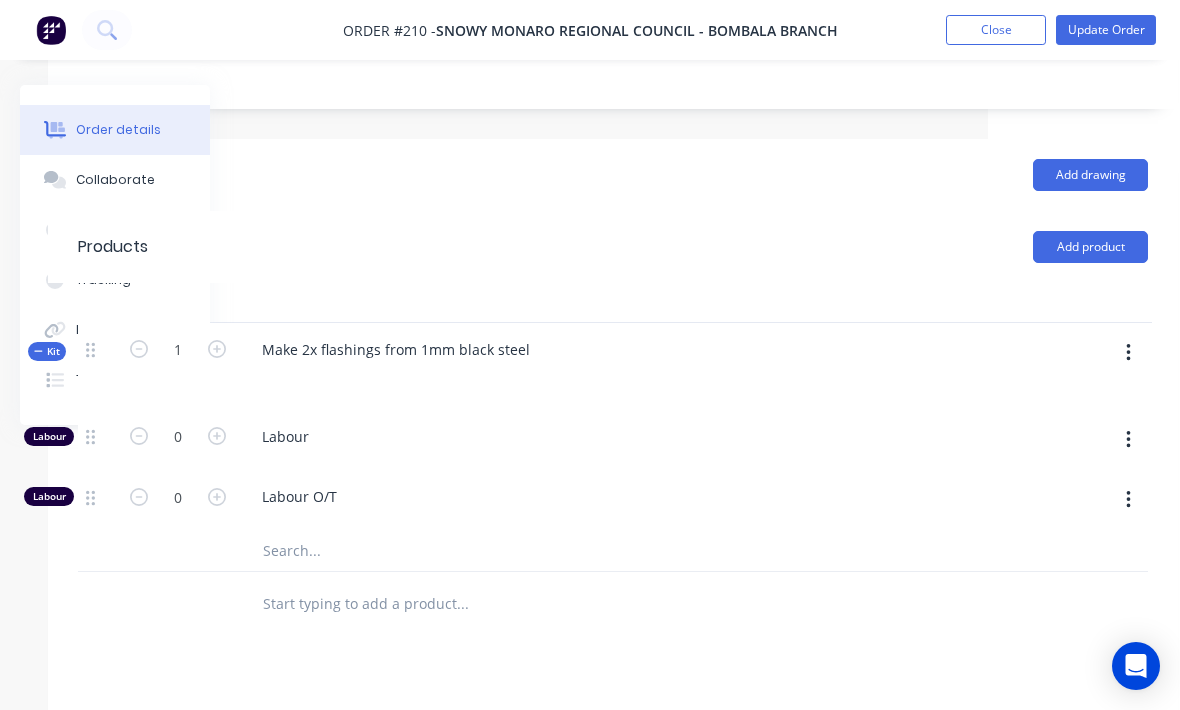 scroll, scrollTop: 395, scrollLeft: 197, axis: both 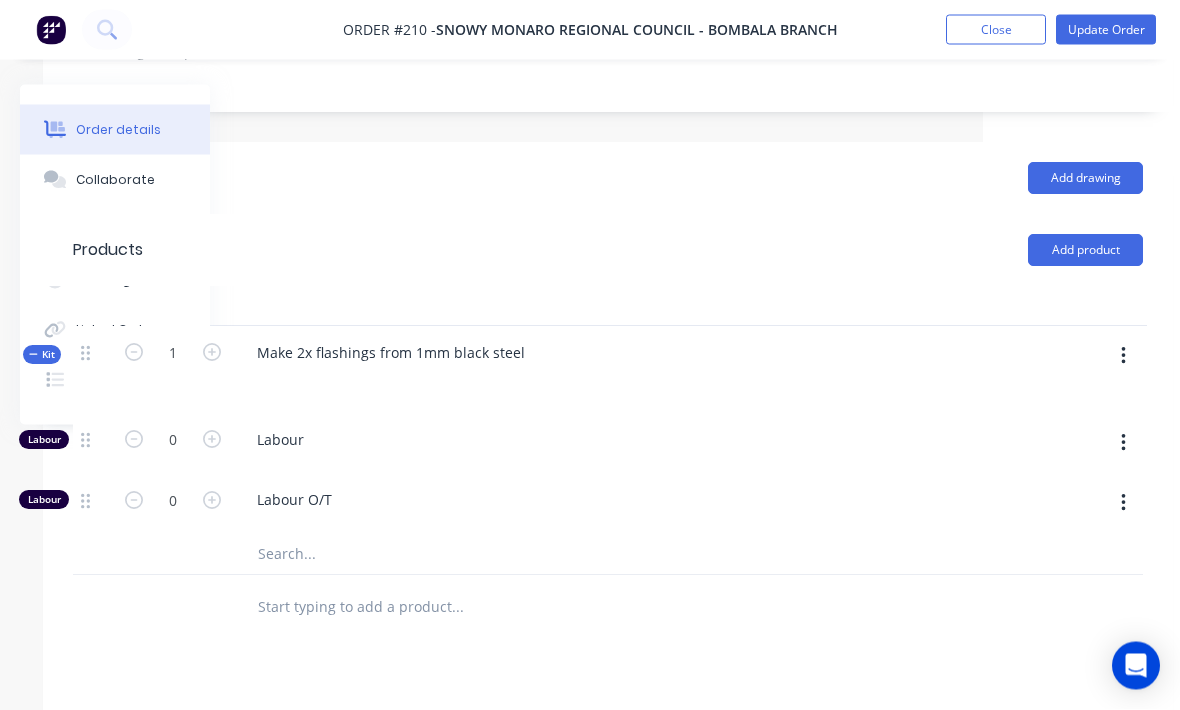 click at bounding box center (1089, 370) 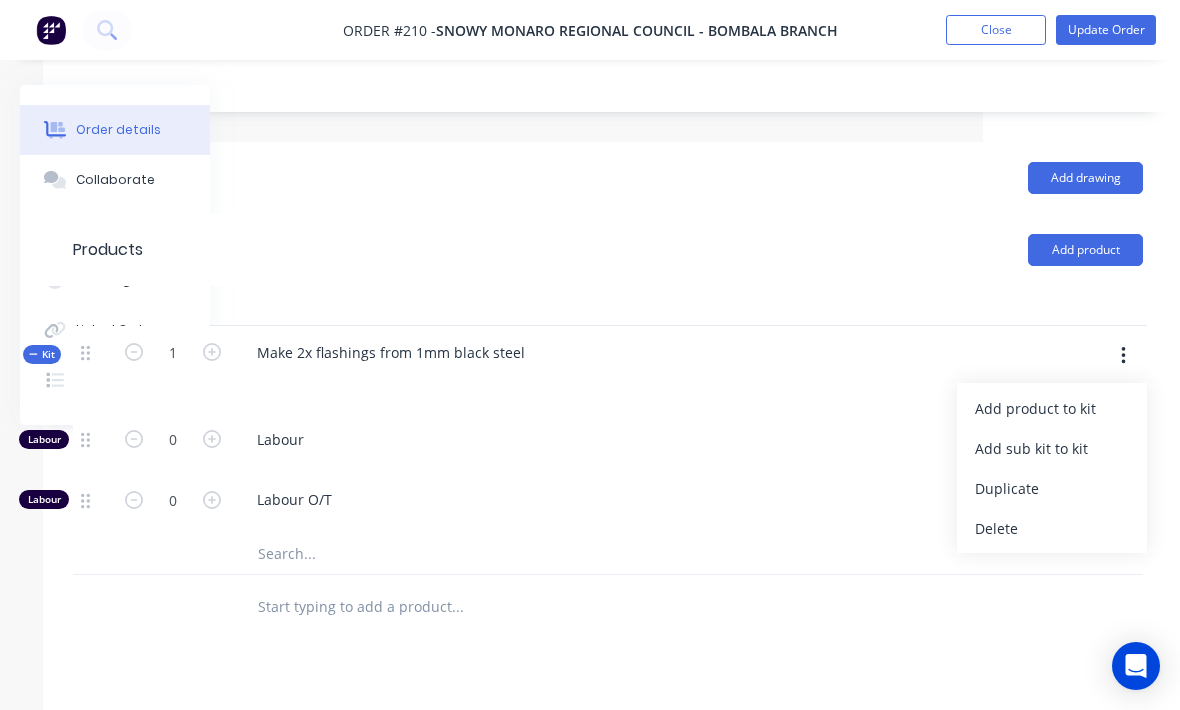 click on "Add product to kit" at bounding box center [1052, 408] 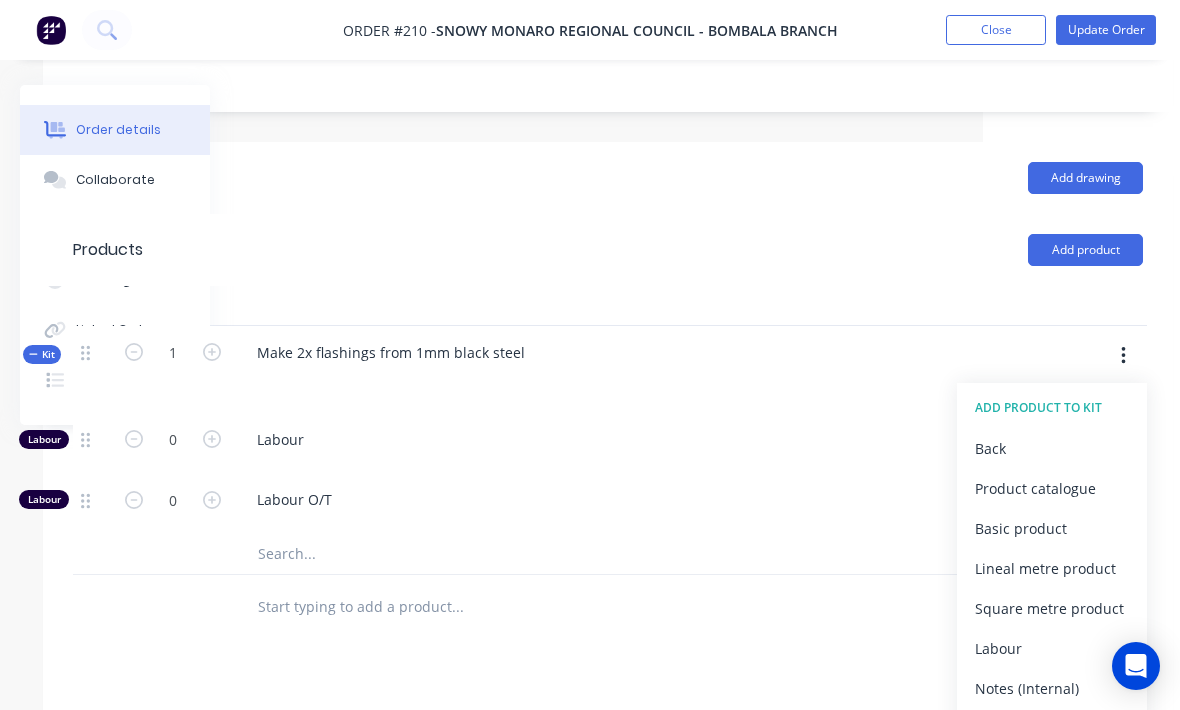 click on "Product catalogue" at bounding box center [1052, 488] 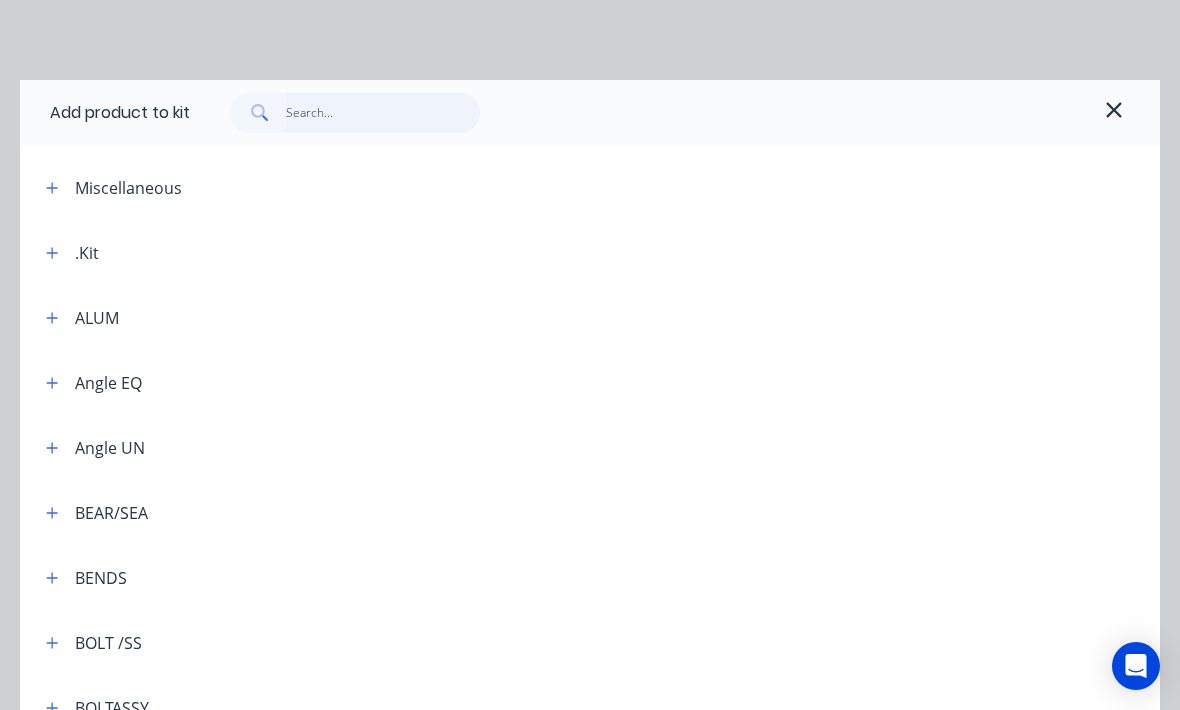 click at bounding box center [383, 113] 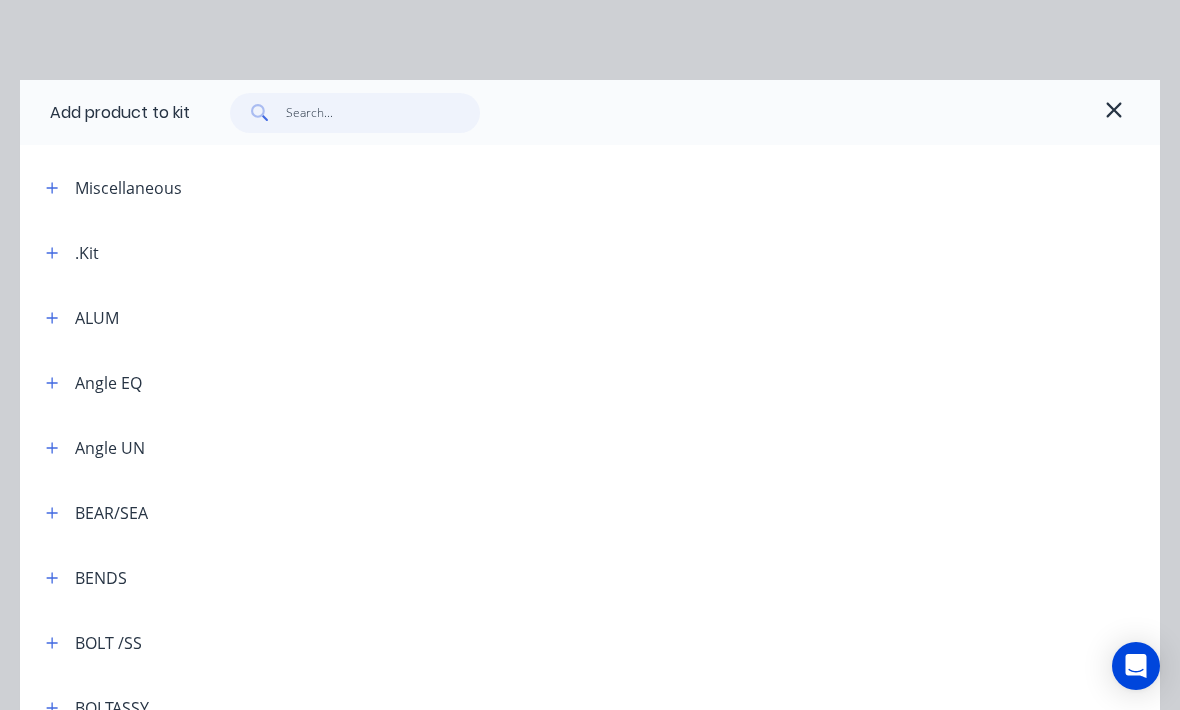scroll, scrollTop: 395, scrollLeft: 197, axis: both 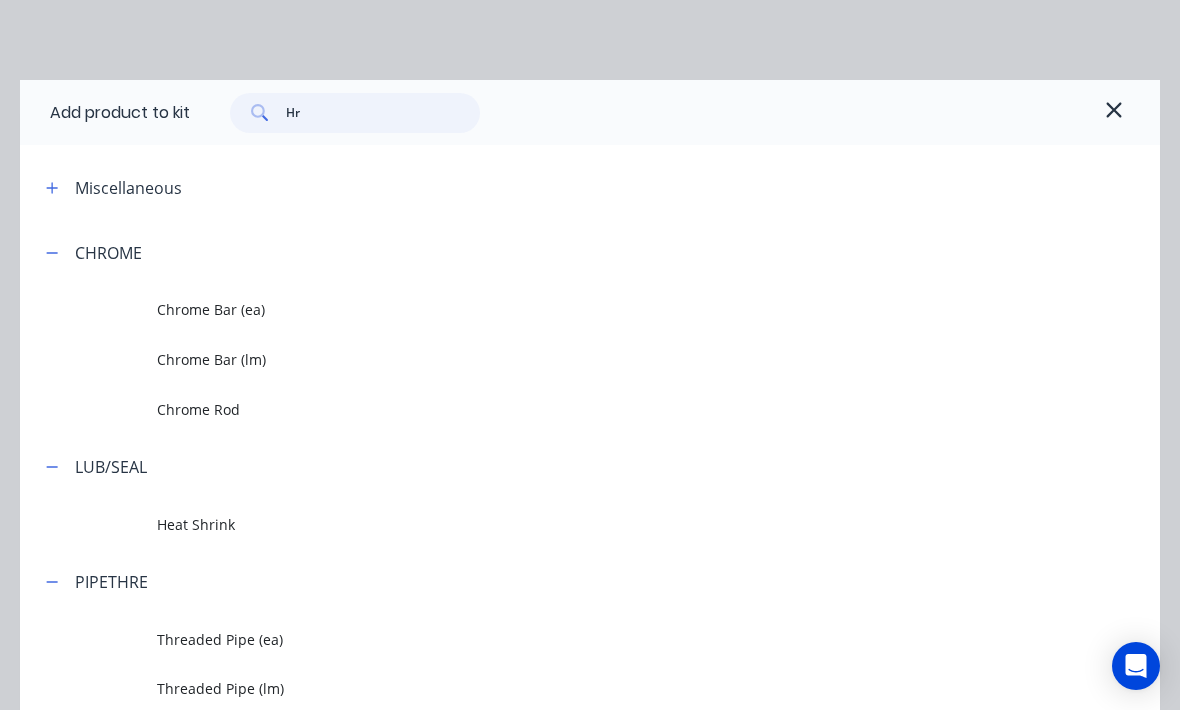 type on "Hrs" 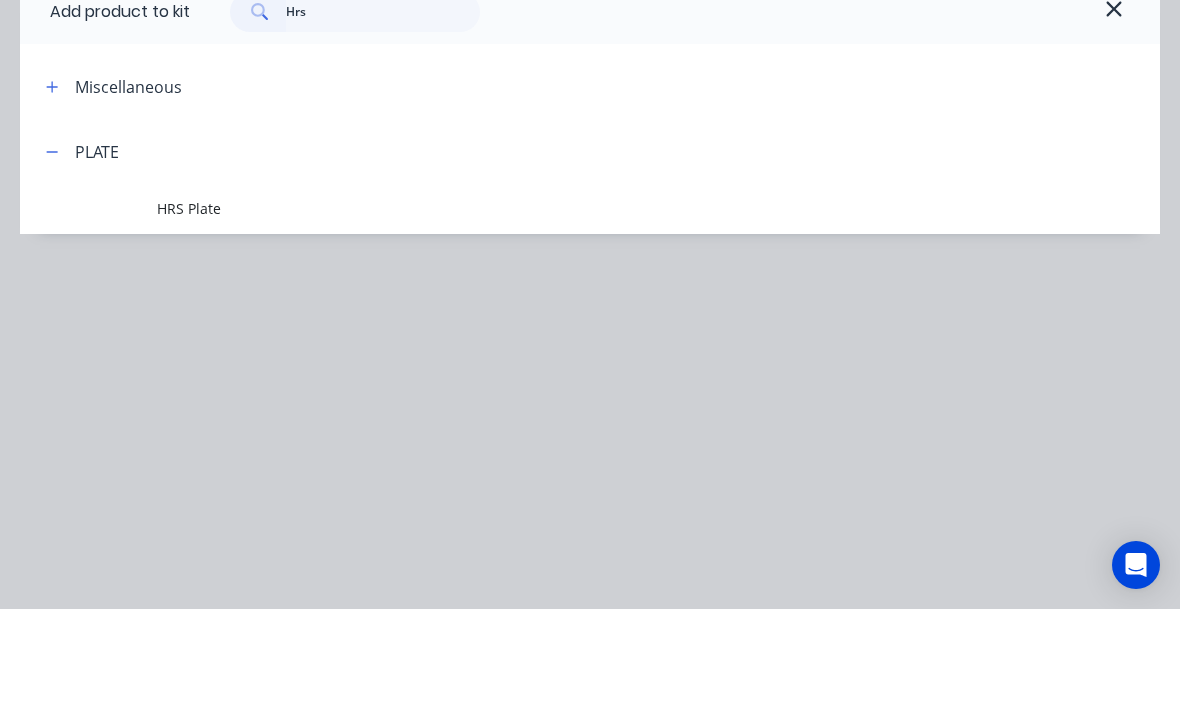 click on "HRS Plate" at bounding box center [558, 309] 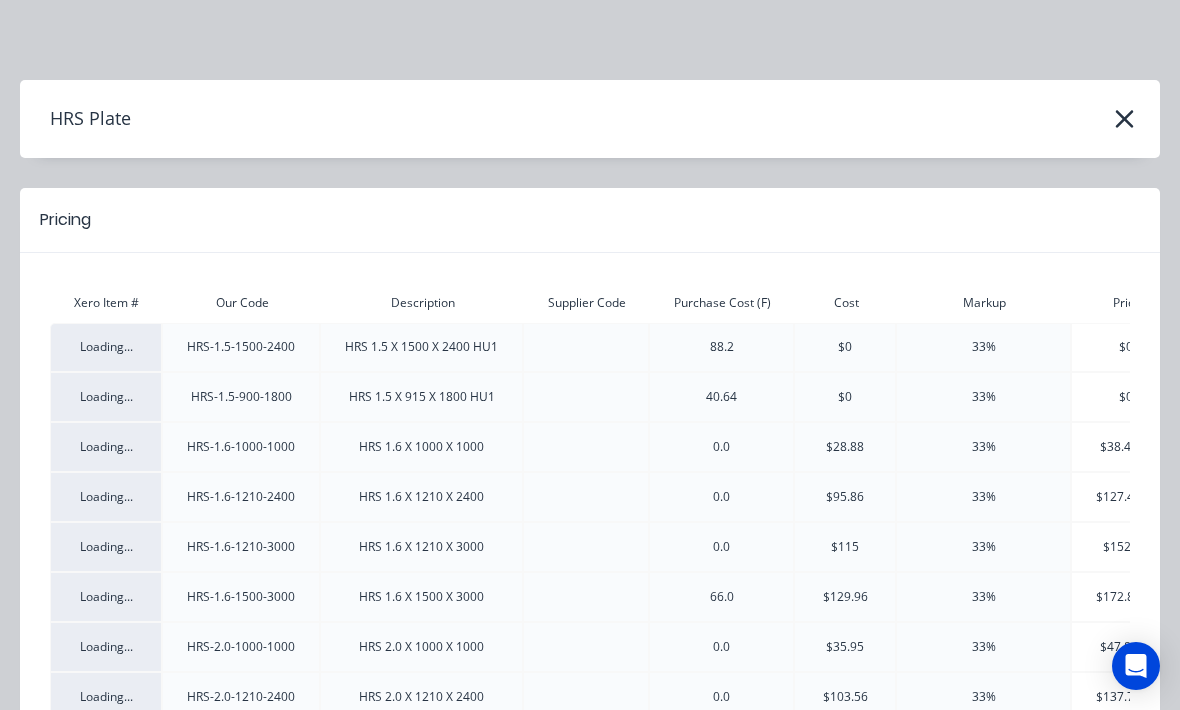 scroll, scrollTop: 0, scrollLeft: 0, axis: both 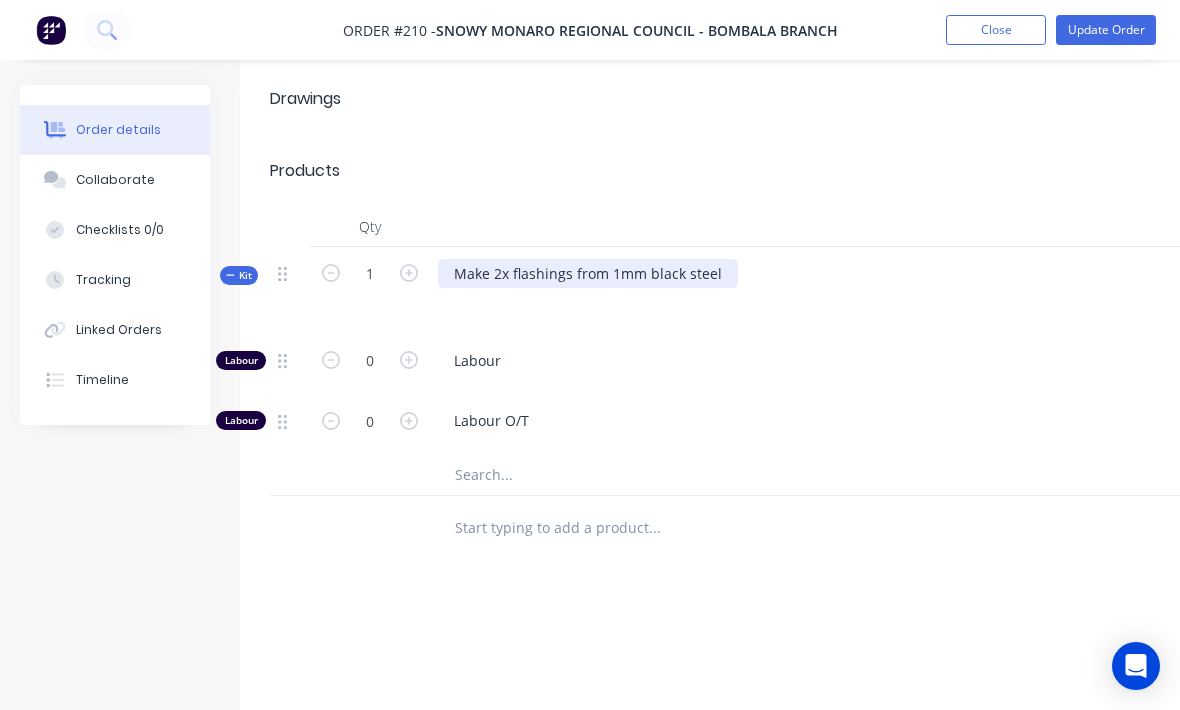 click on "Make 2x flashings from 1mm black steel" at bounding box center [588, 273] 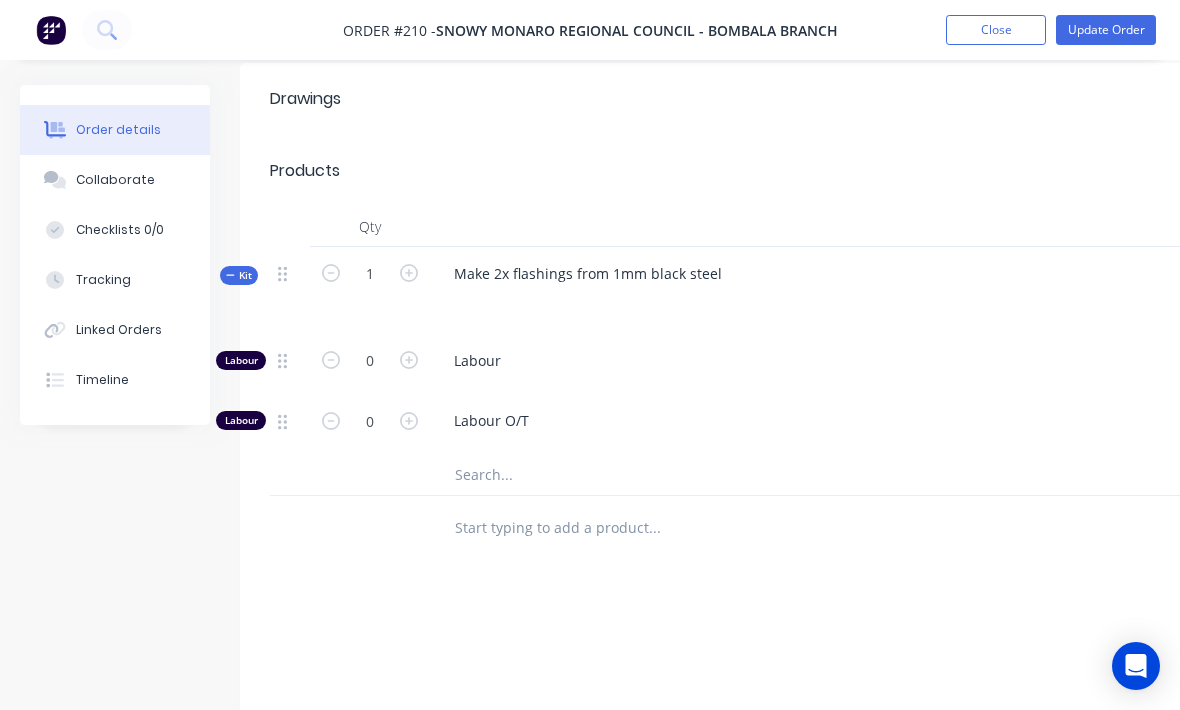 click at bounding box center [830, 227] 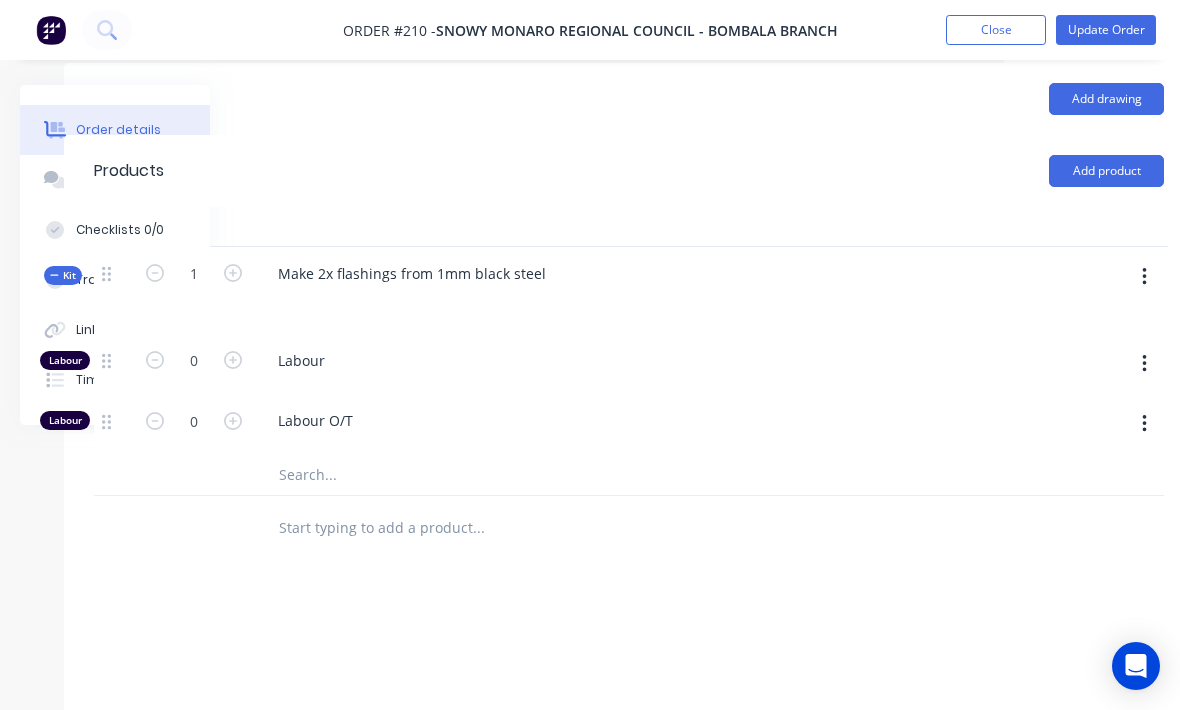 scroll, scrollTop: 482, scrollLeft: 210, axis: both 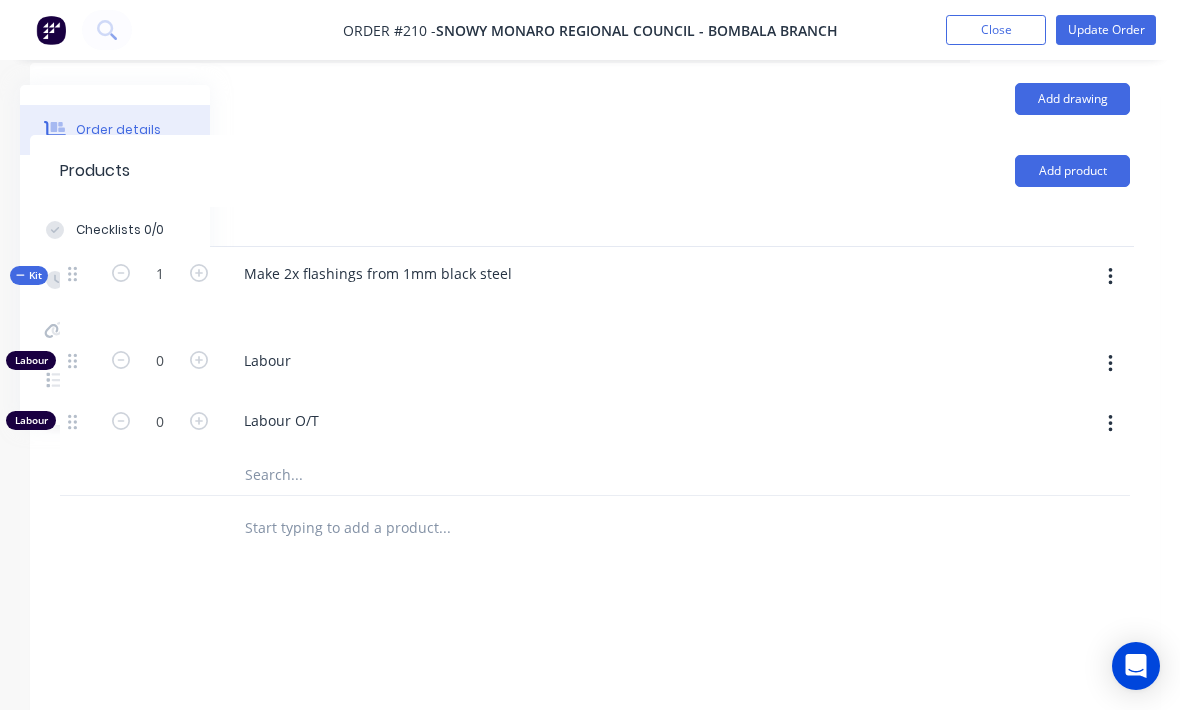 click at bounding box center (1110, 277) 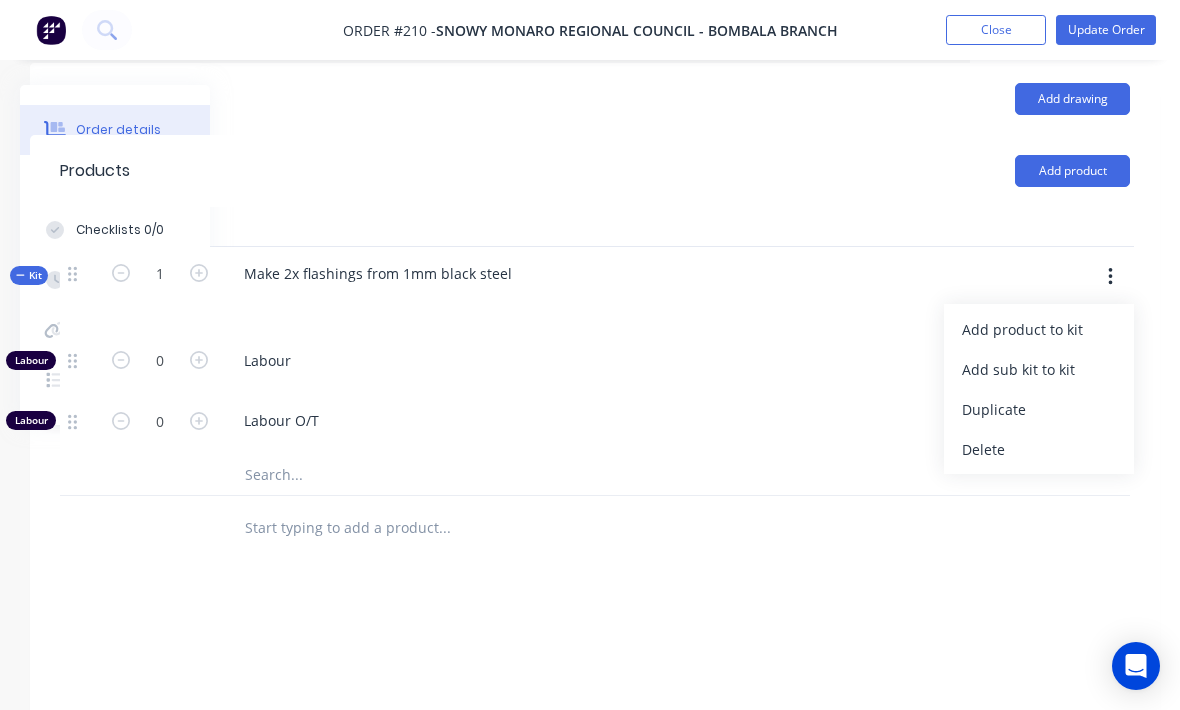 click on "Add product to kit" at bounding box center (1039, 329) 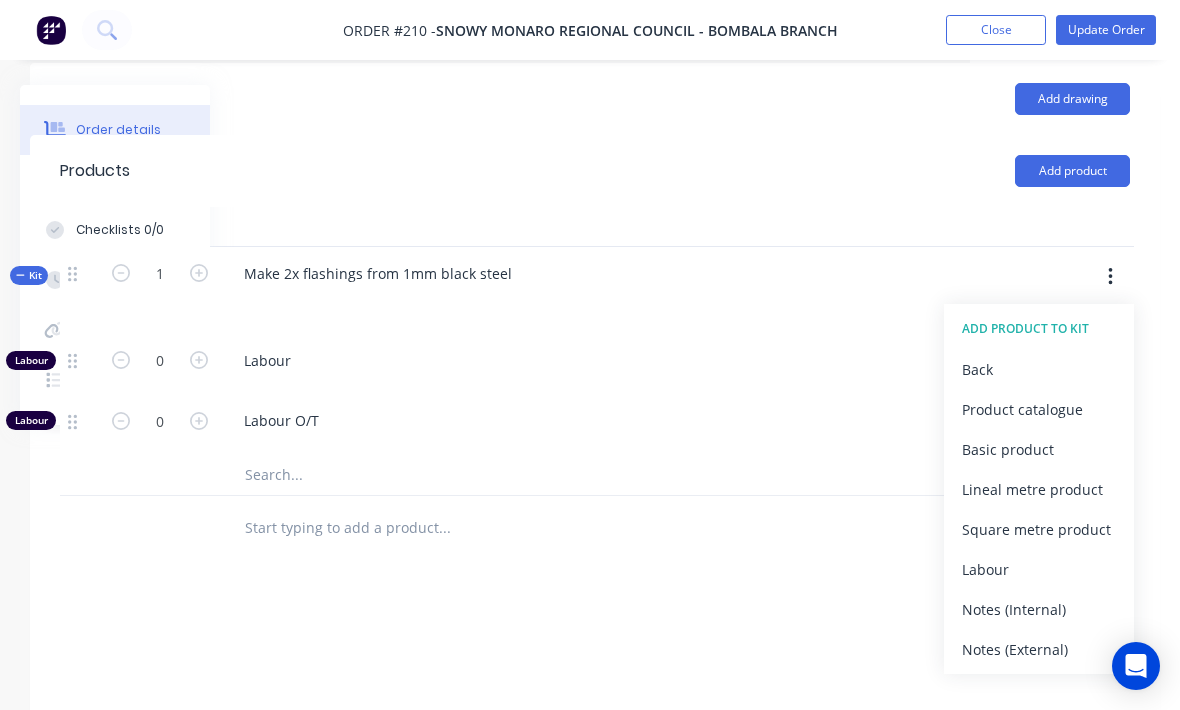 click on "Product catalogue" at bounding box center (1039, 409) 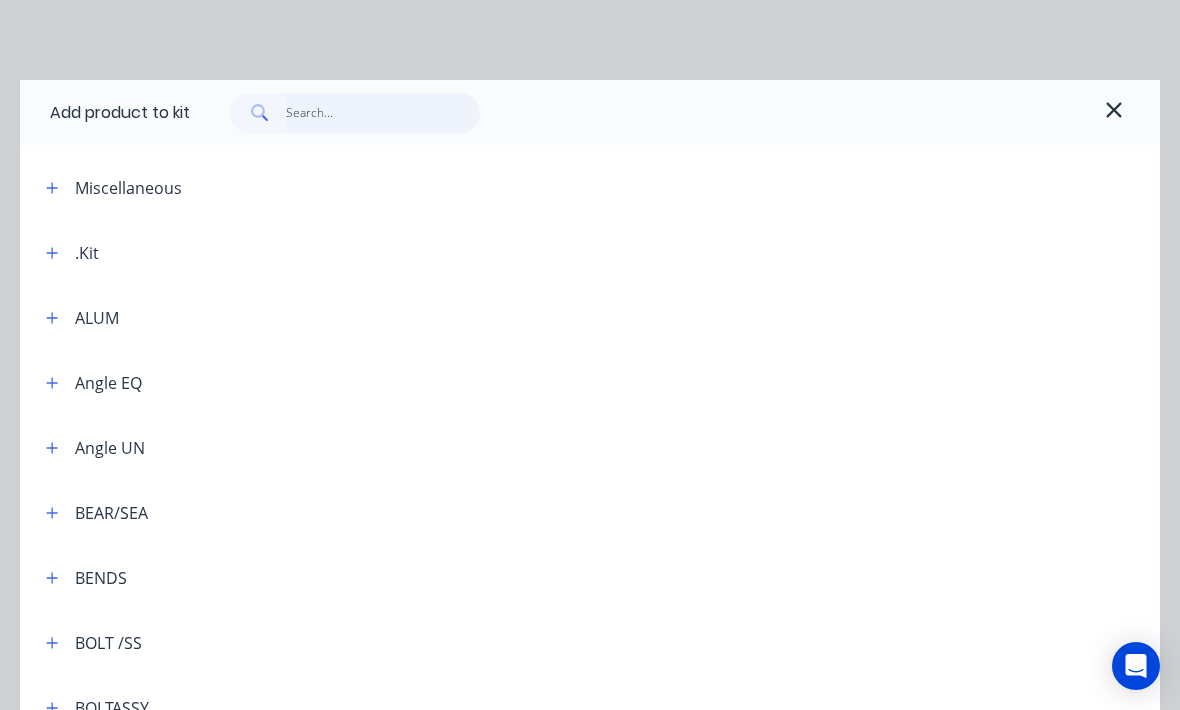 click at bounding box center [383, 113] 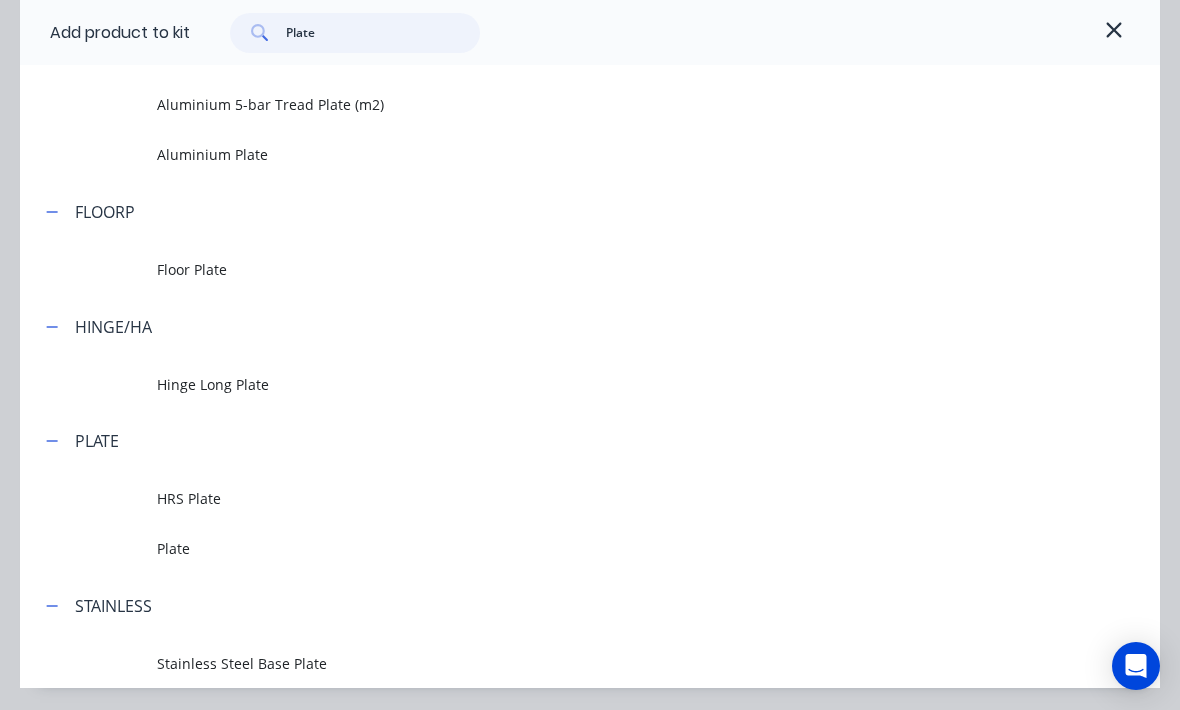 scroll, scrollTop: 0, scrollLeft: 0, axis: both 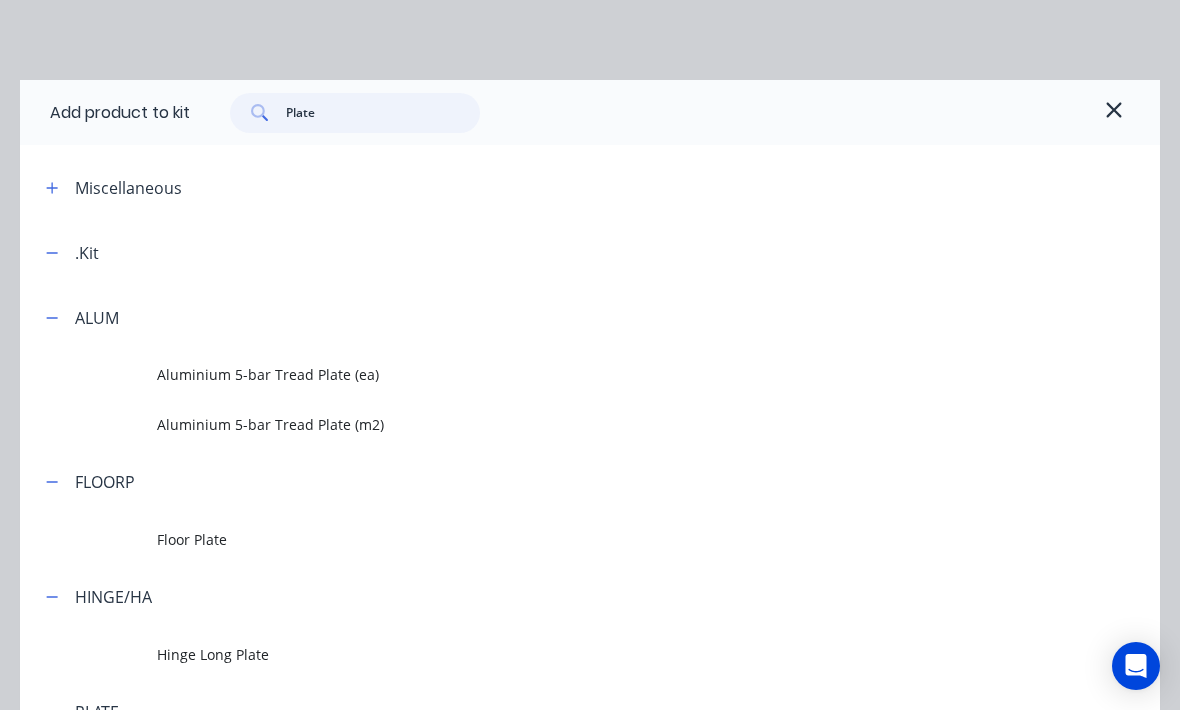 type on "Plate" 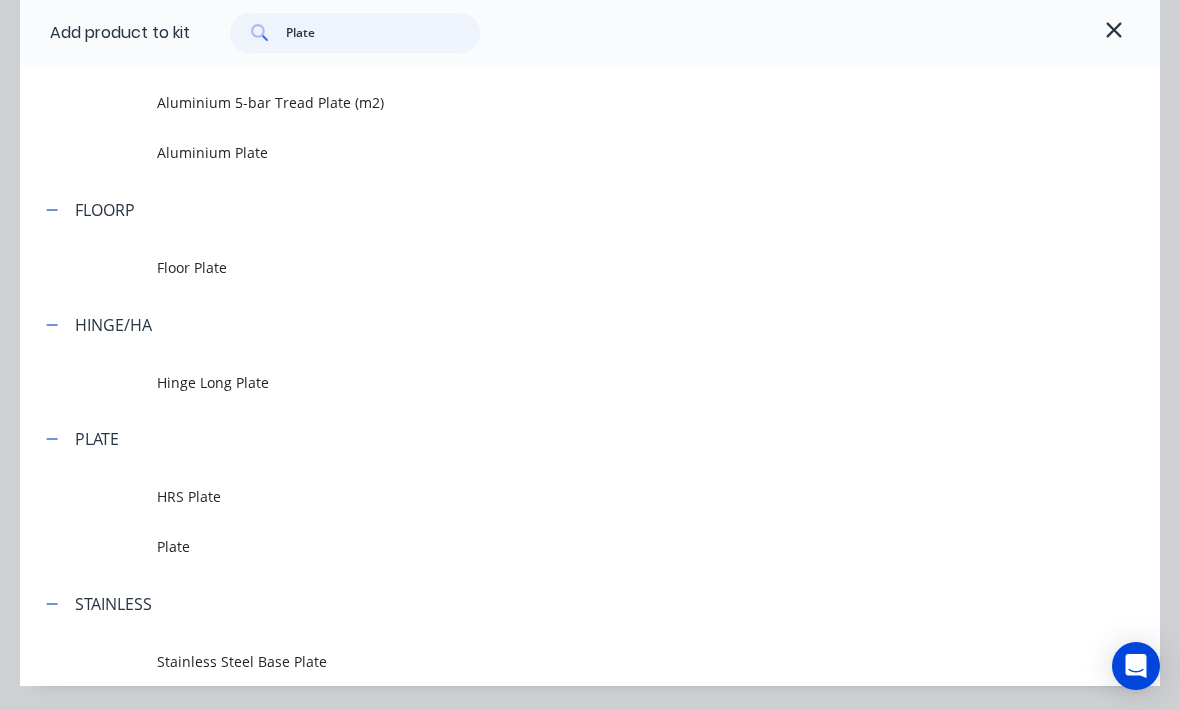 scroll, scrollTop: 320, scrollLeft: 0, axis: vertical 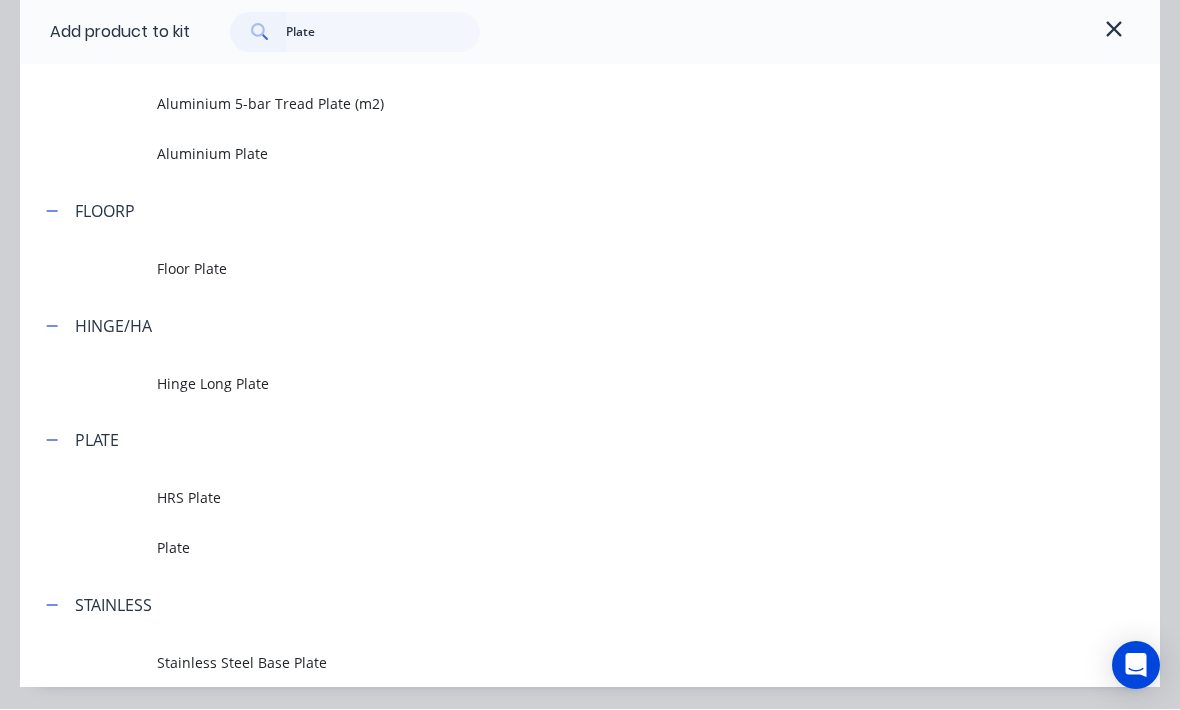 click on "Plate" at bounding box center (558, 548) 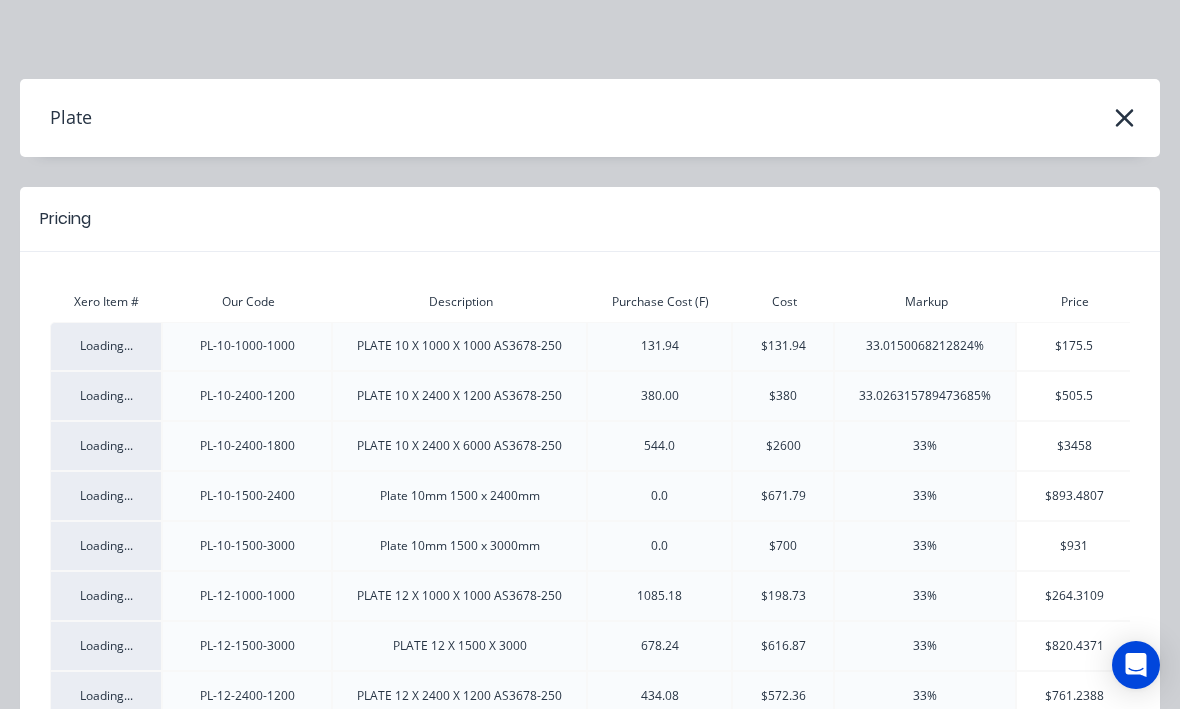 scroll, scrollTop: 0, scrollLeft: 0, axis: both 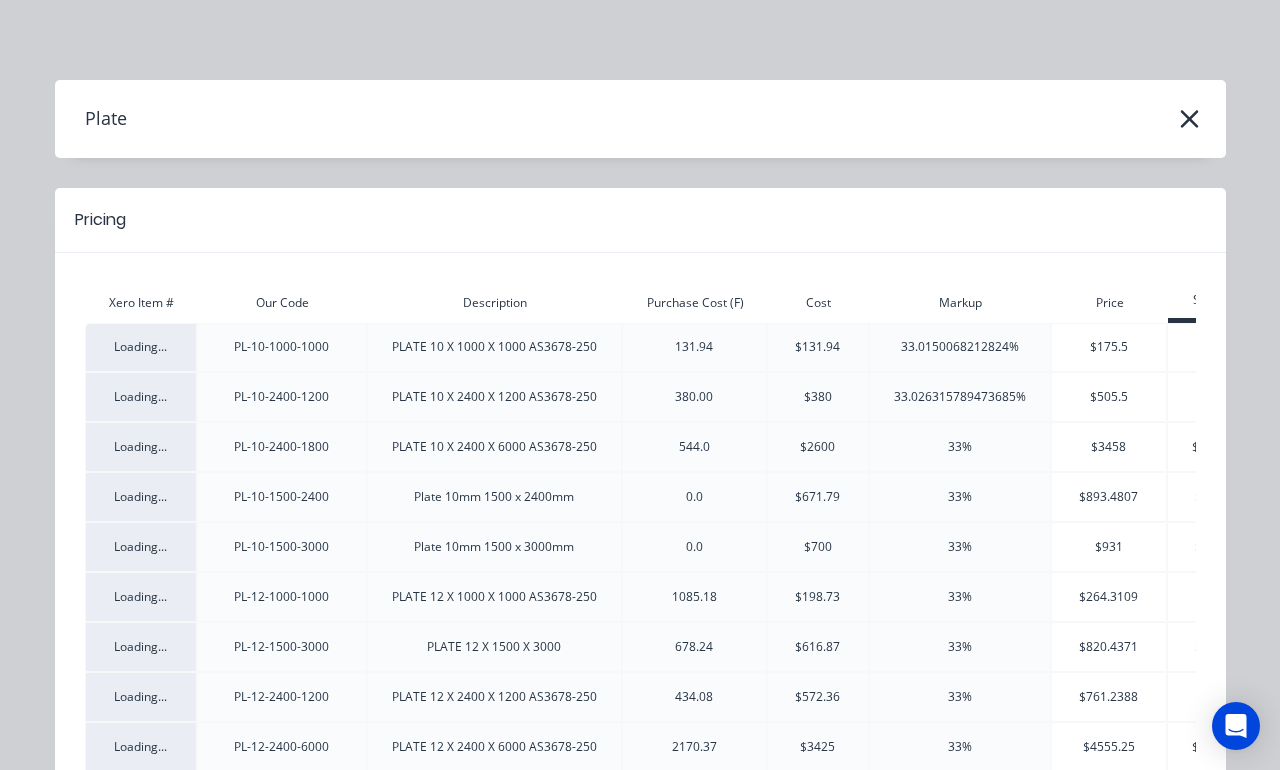 click at bounding box center [1190, 119] 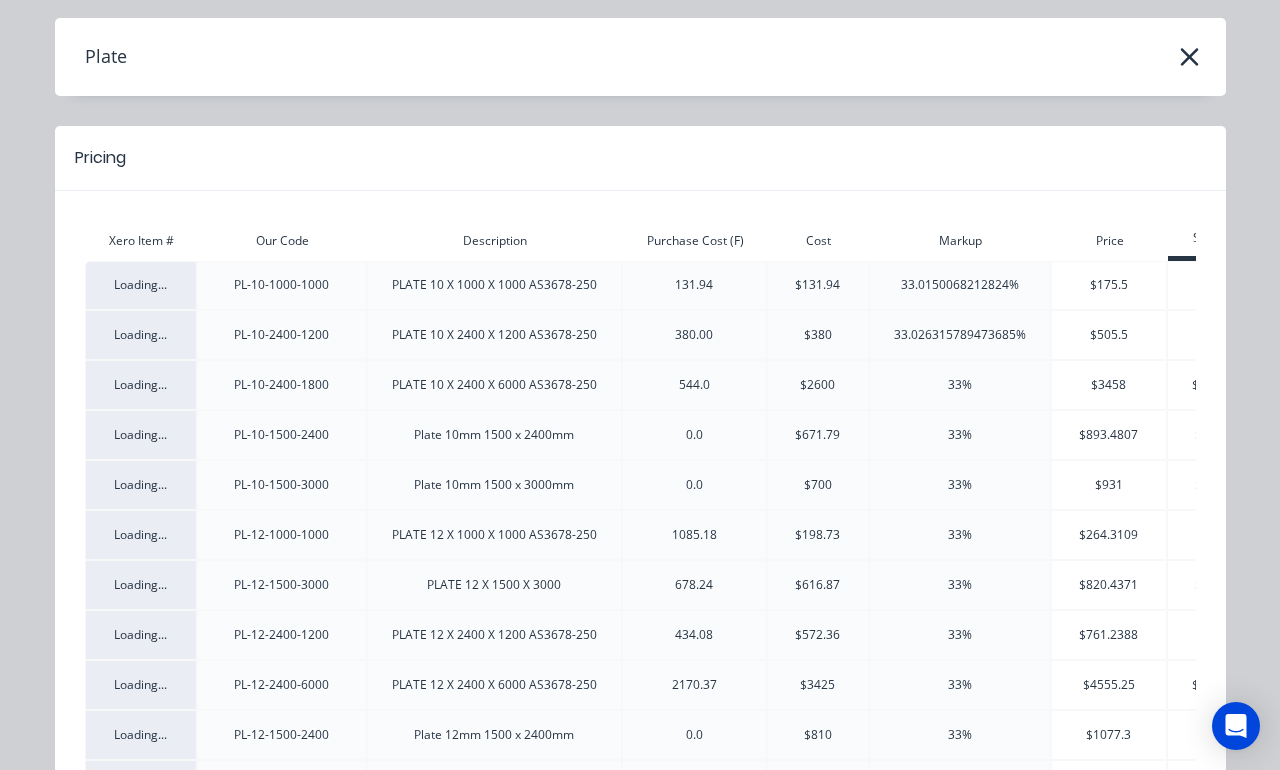 scroll, scrollTop: 56, scrollLeft: 0, axis: vertical 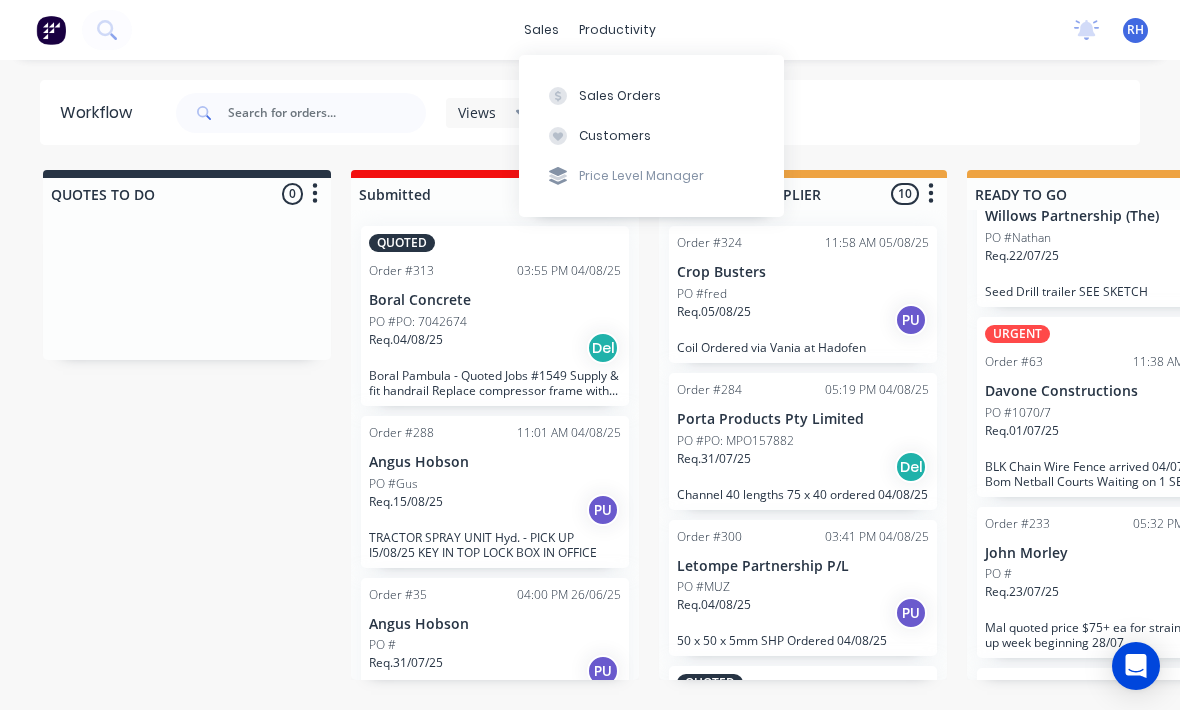 click on "Sales Orders" at bounding box center [620, 96] 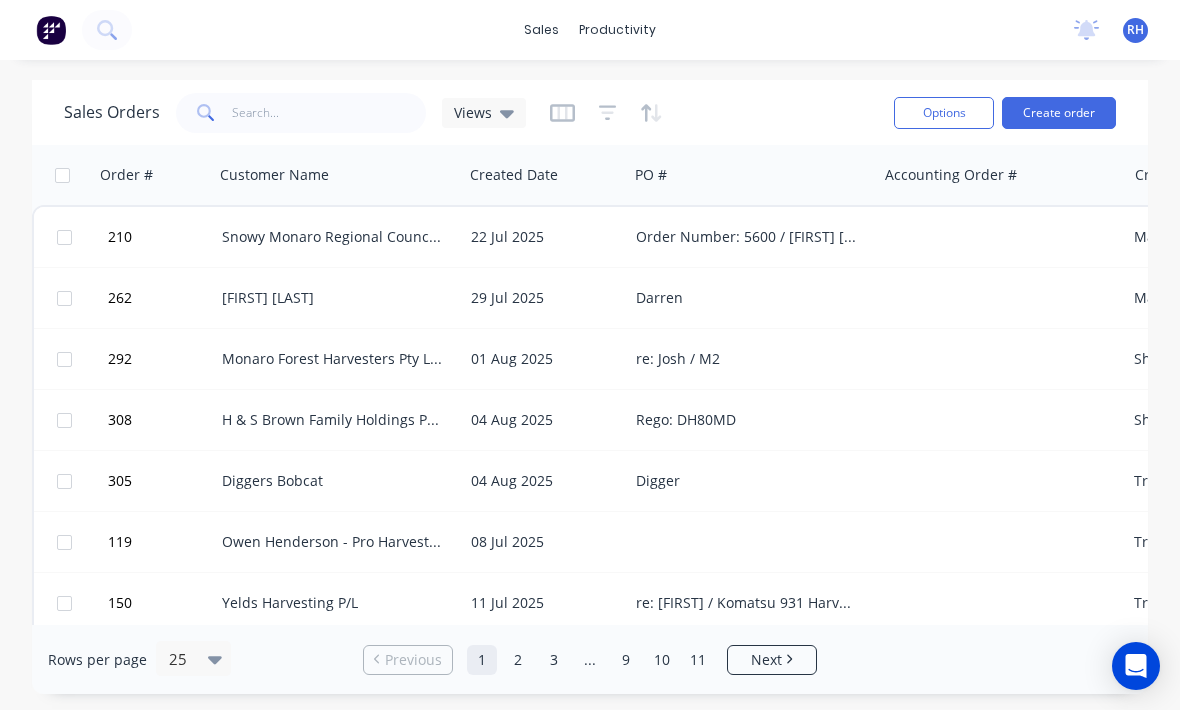 click on "Snowy Monaro Regional Council - Bombala Branch" at bounding box center (338, 237) 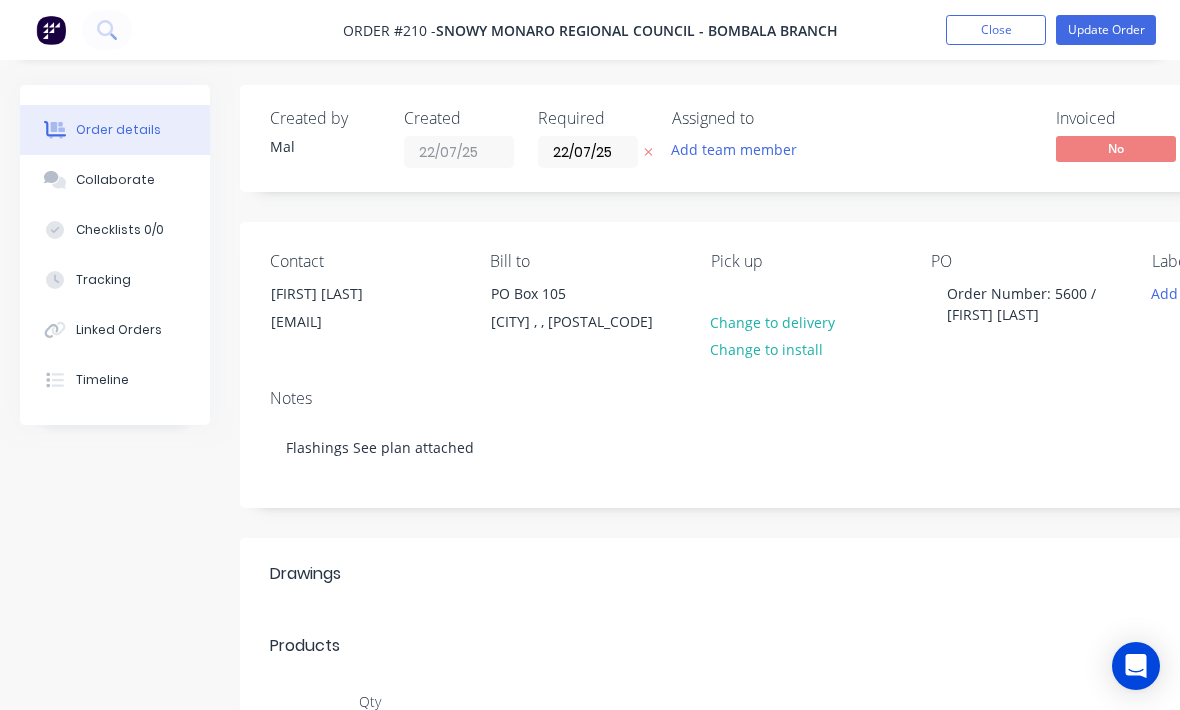 click on "Tracking" at bounding box center (103, 280) 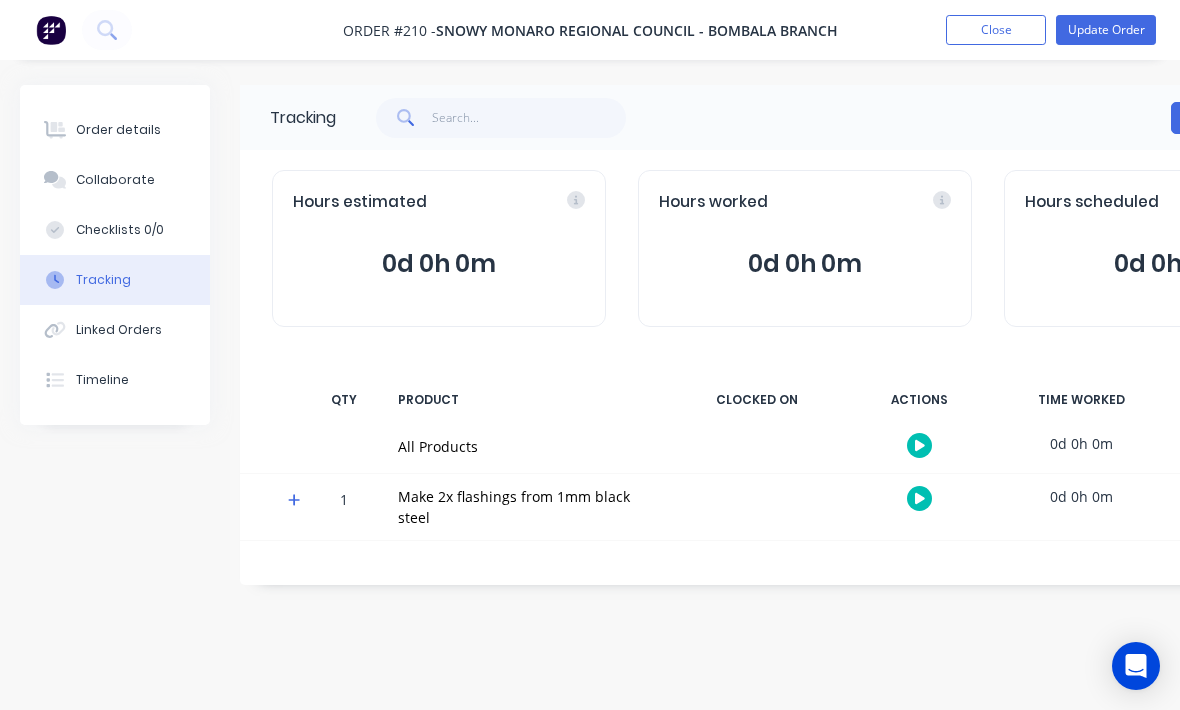 click on "Update Order" at bounding box center [1106, 30] 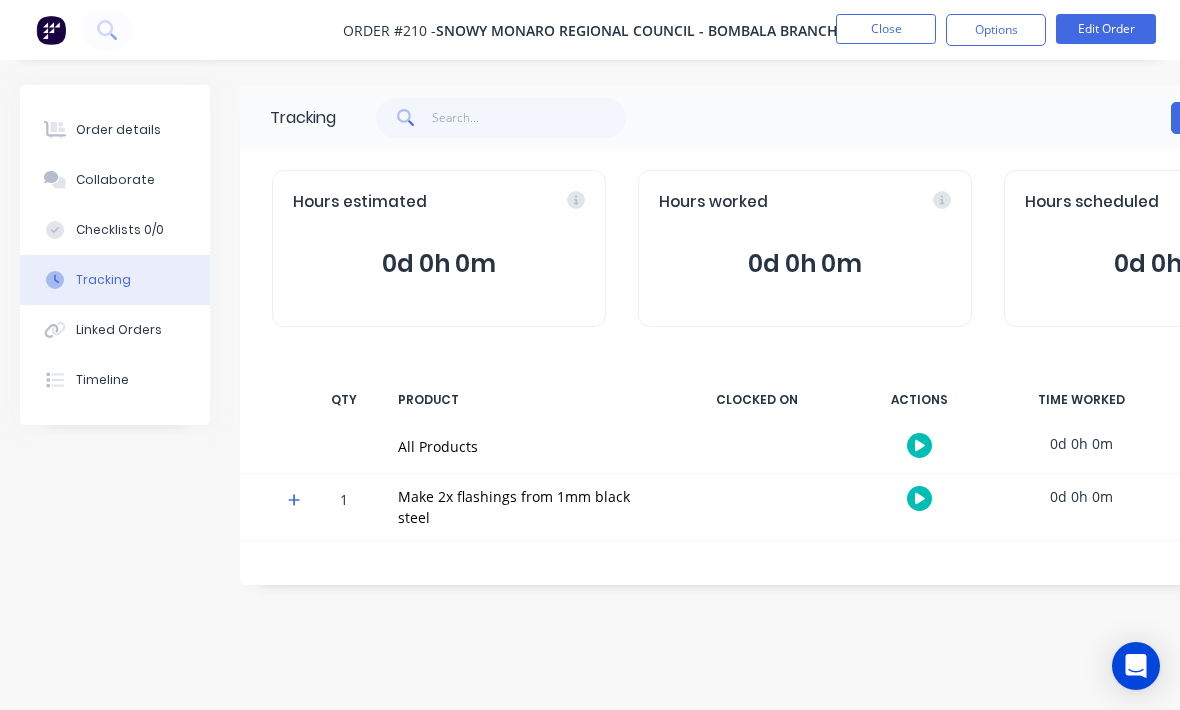 click on "Edit Order" at bounding box center (1106, 29) 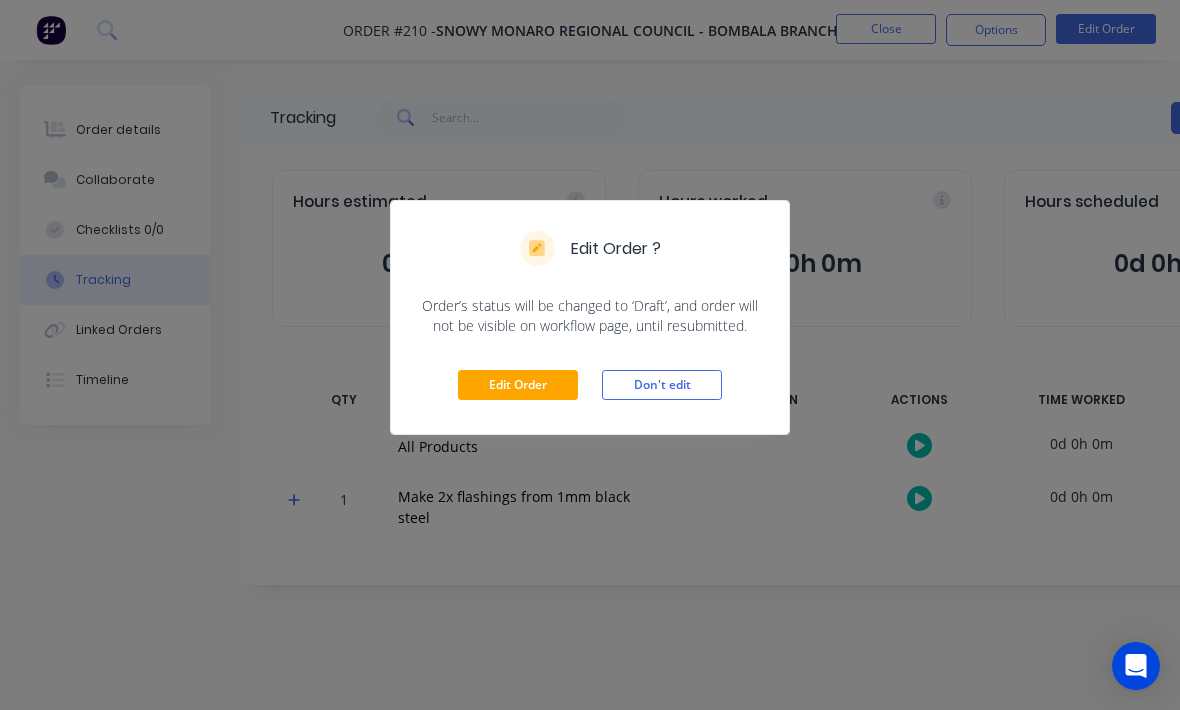 click on "Edit Order" at bounding box center (518, 385) 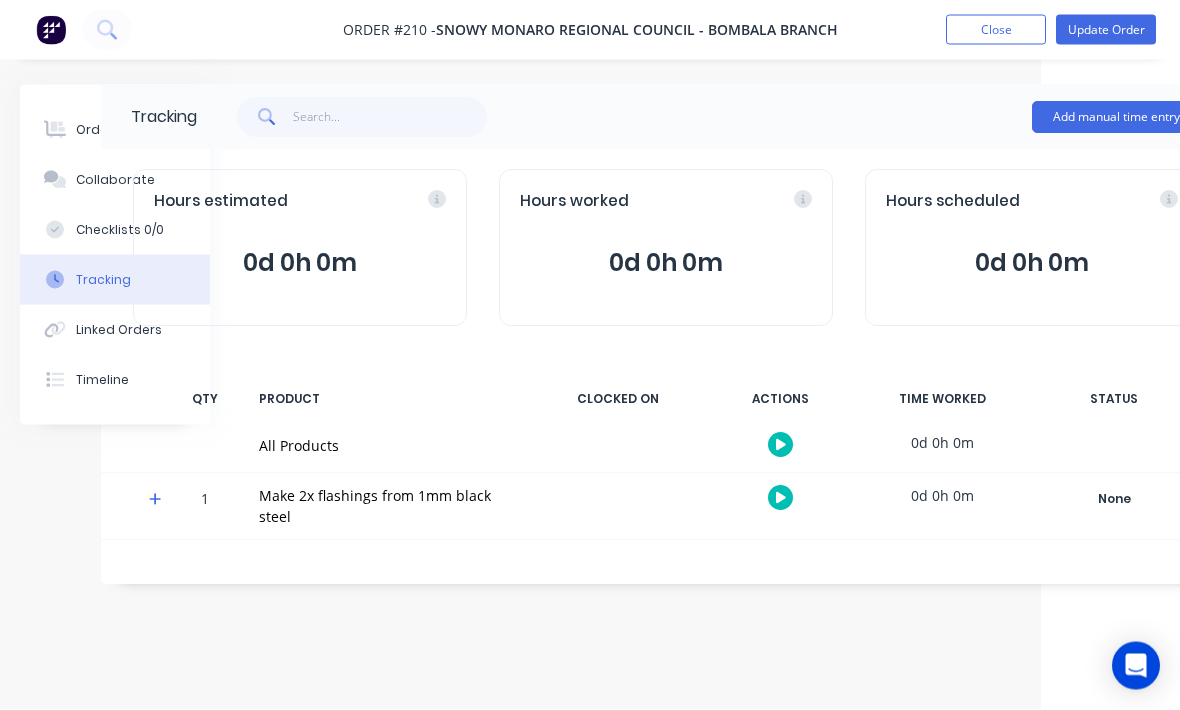 scroll, scrollTop: 0, scrollLeft: 210, axis: horizontal 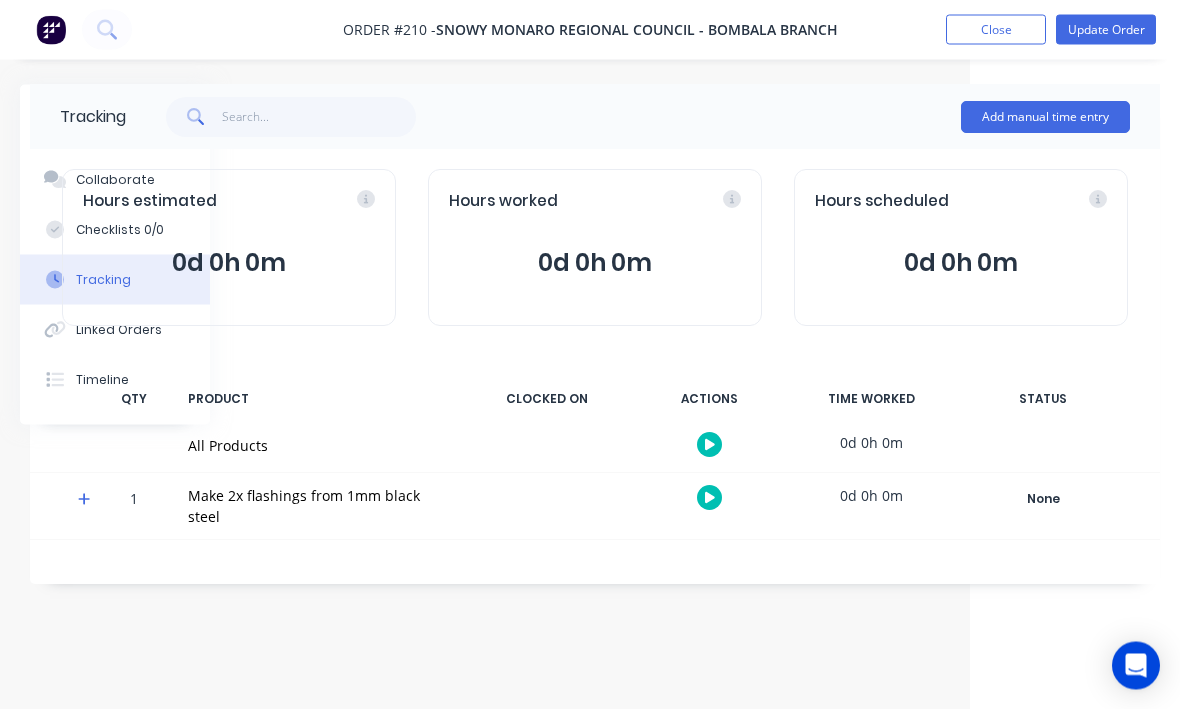 click on "Add manual time entry" at bounding box center (1045, 118) 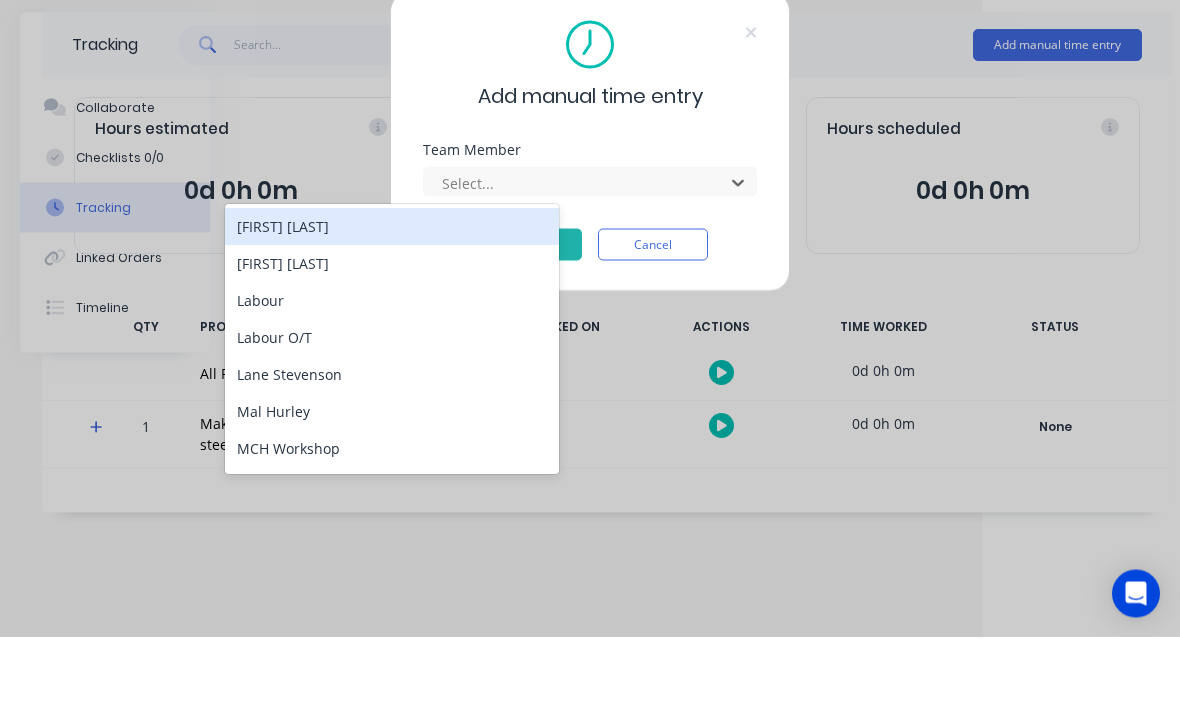 scroll, scrollTop: 0, scrollLeft: 204, axis: horizontal 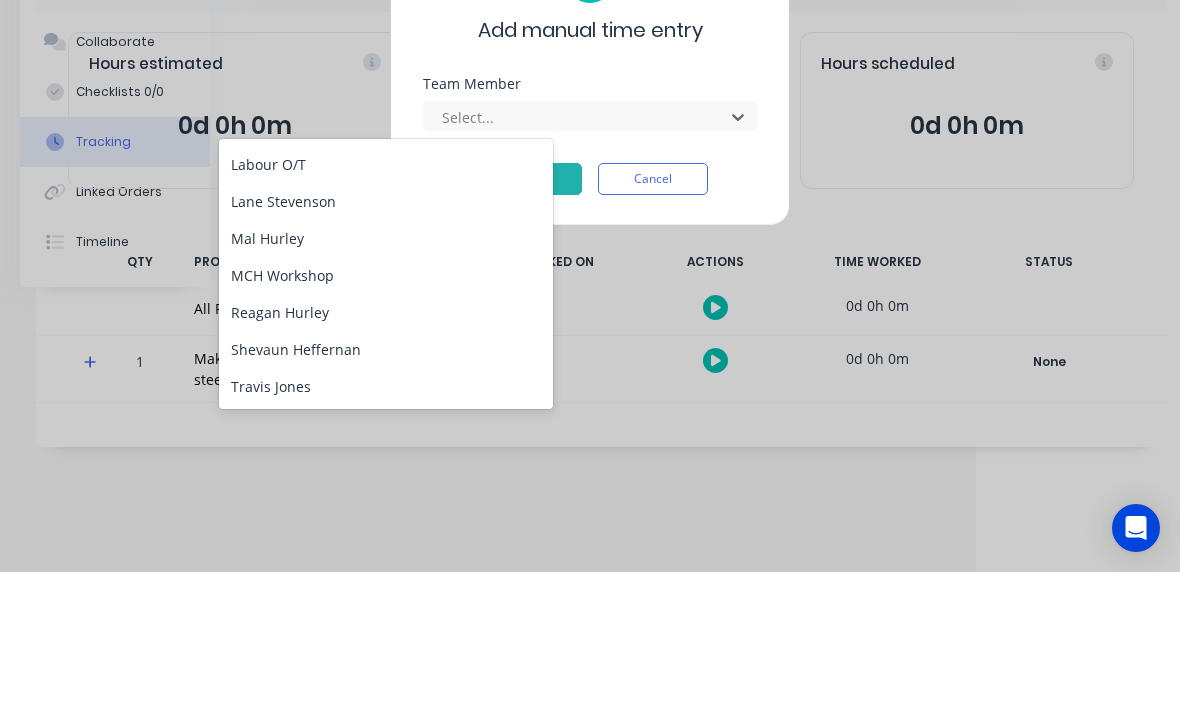 click on "Reagan Hurley" at bounding box center (386, 450) 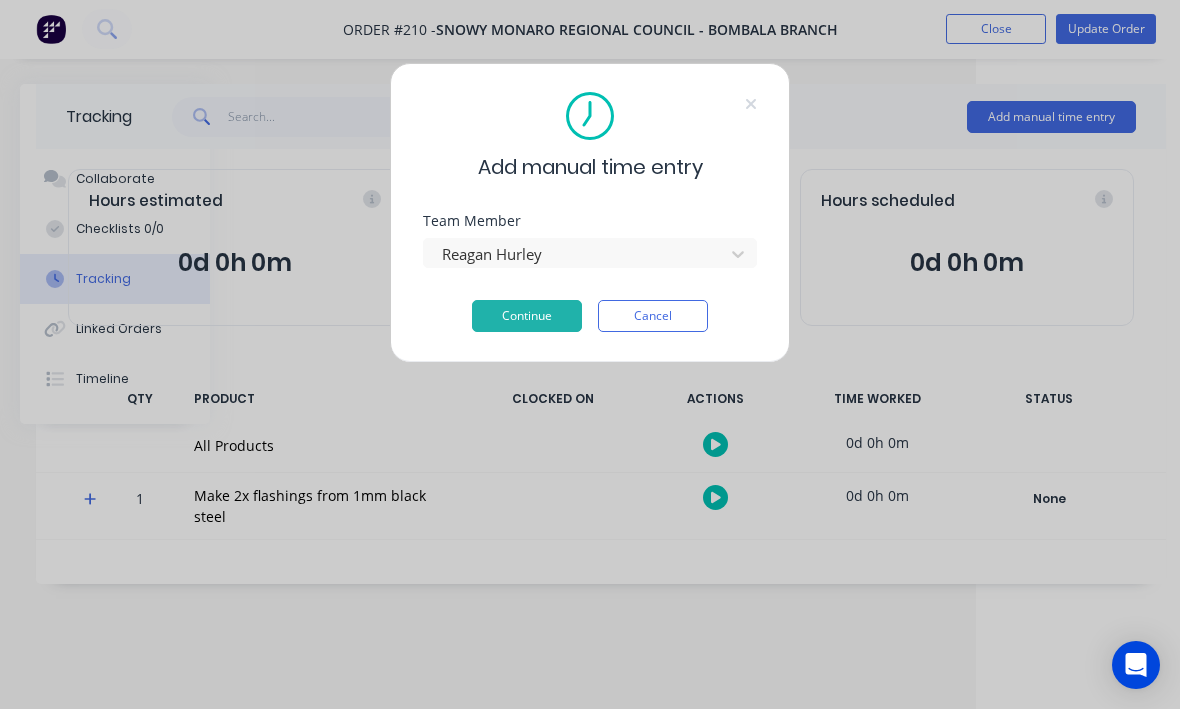 click on "Continue" at bounding box center [527, 317] 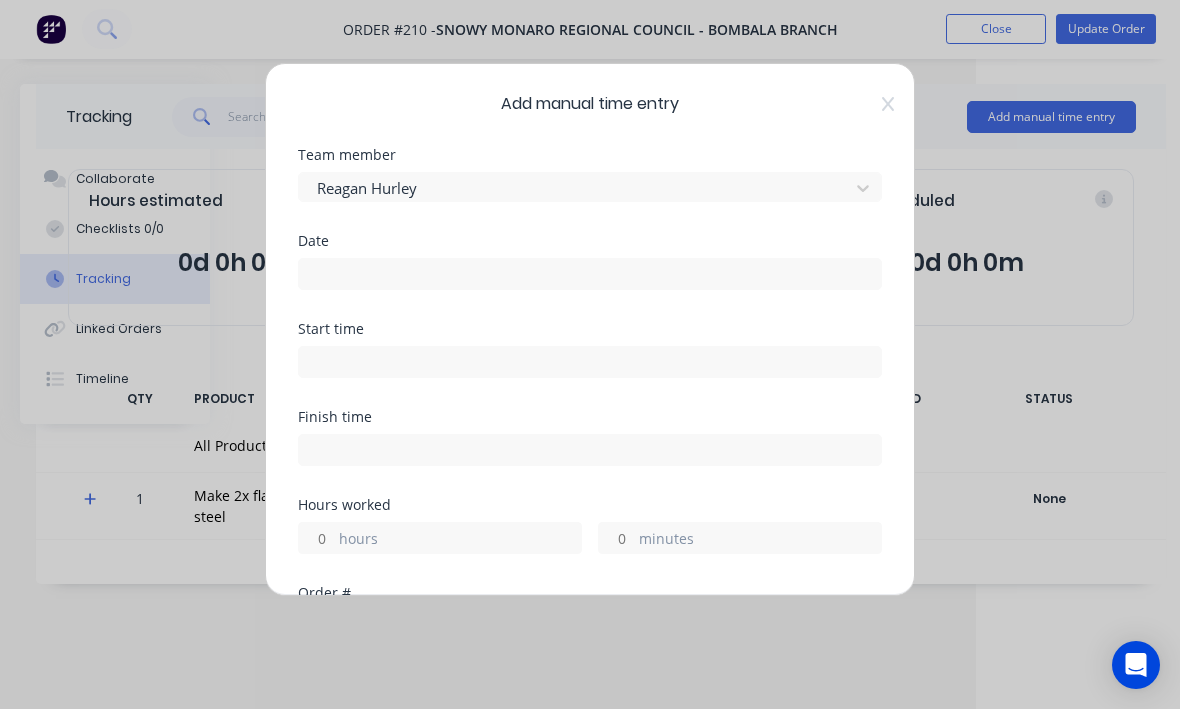 click at bounding box center [590, 275] 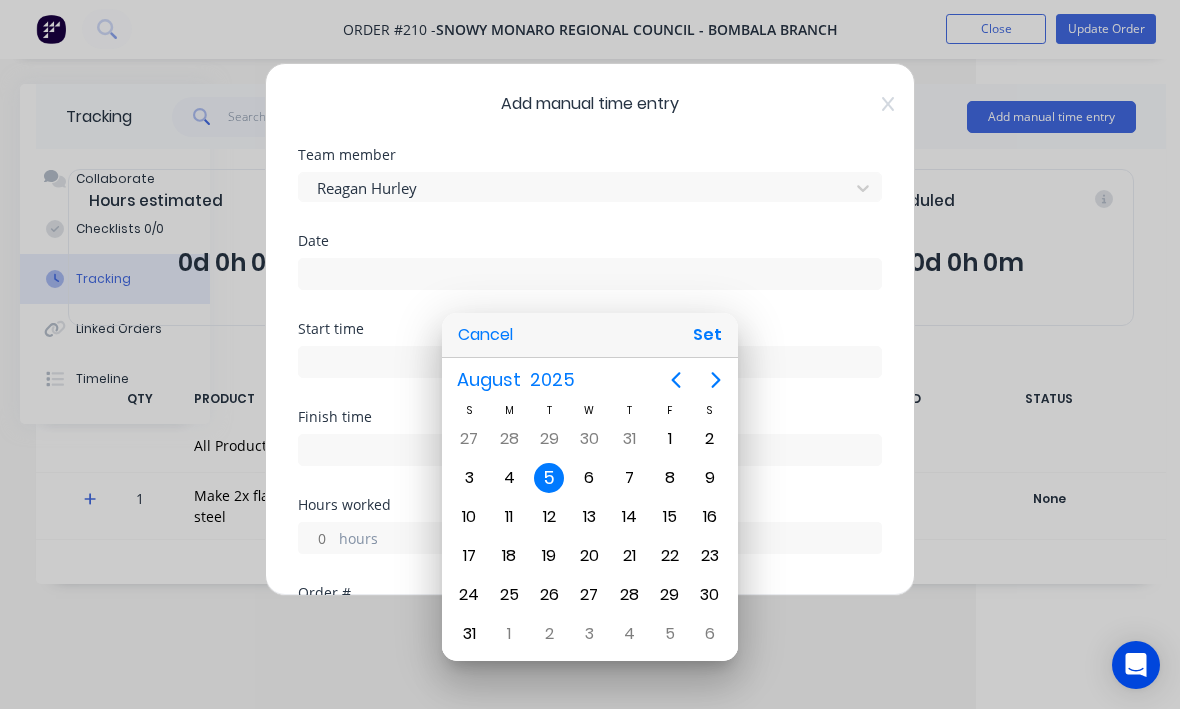 click on "Set" at bounding box center (707, 336) 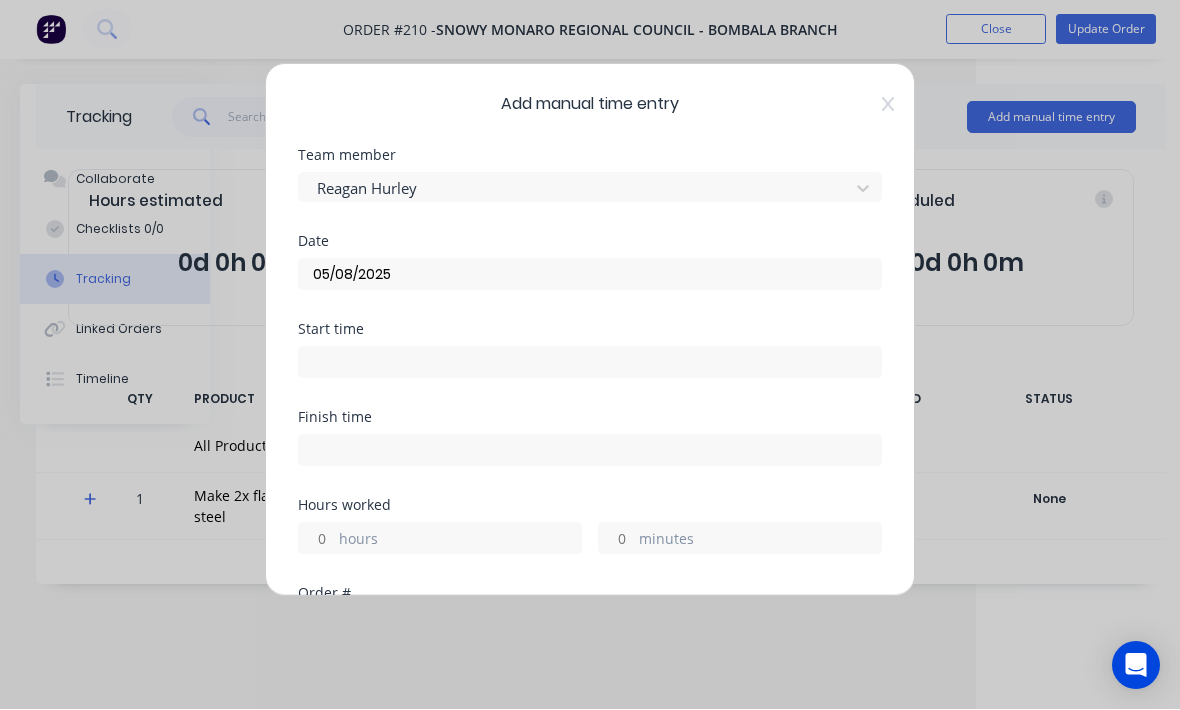 click at bounding box center [590, 363] 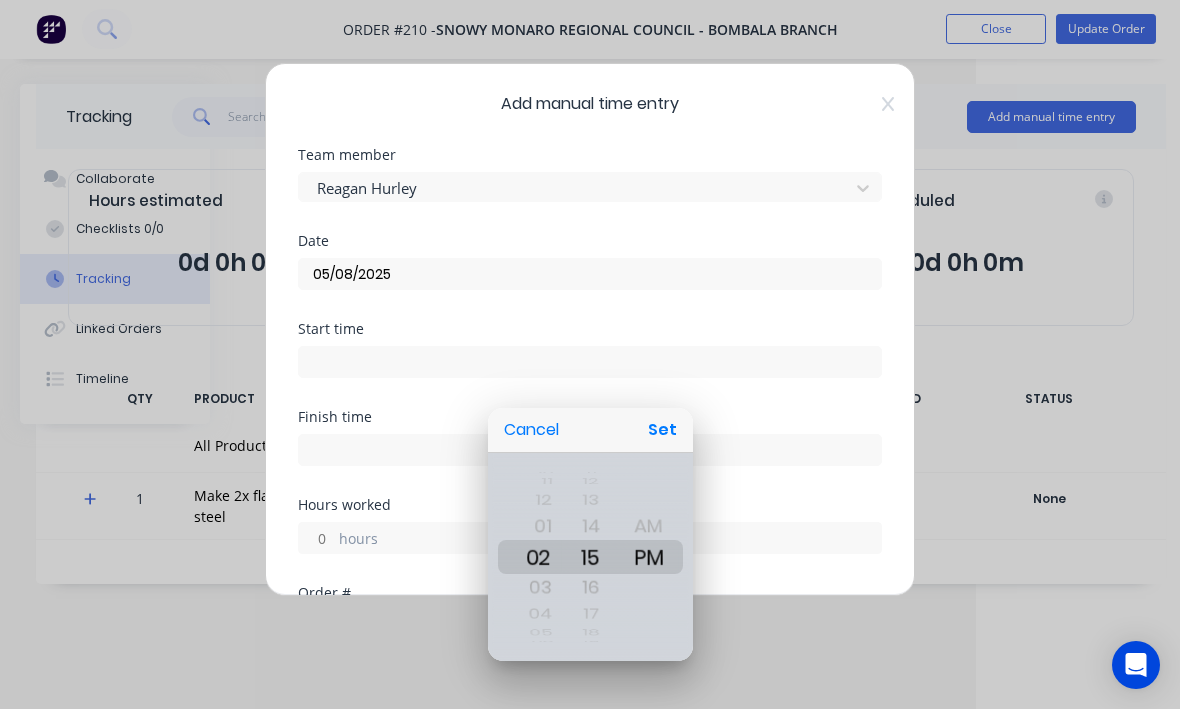 click on "Set" at bounding box center [662, 431] 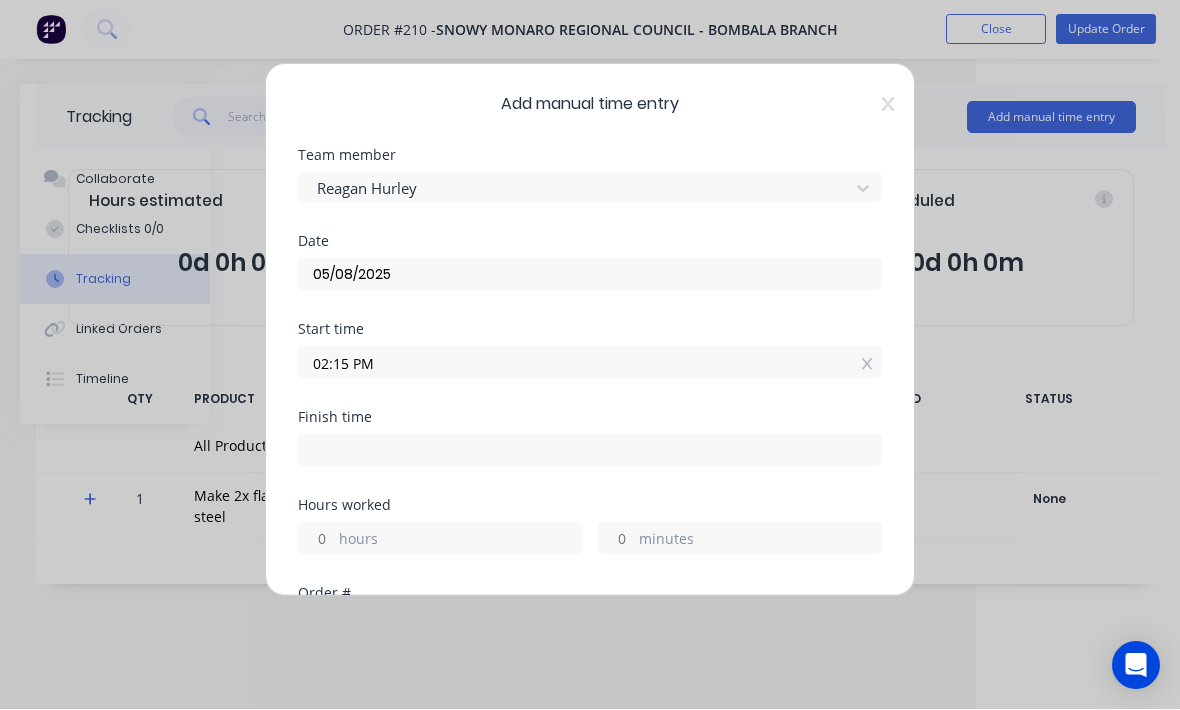 click at bounding box center (590, 451) 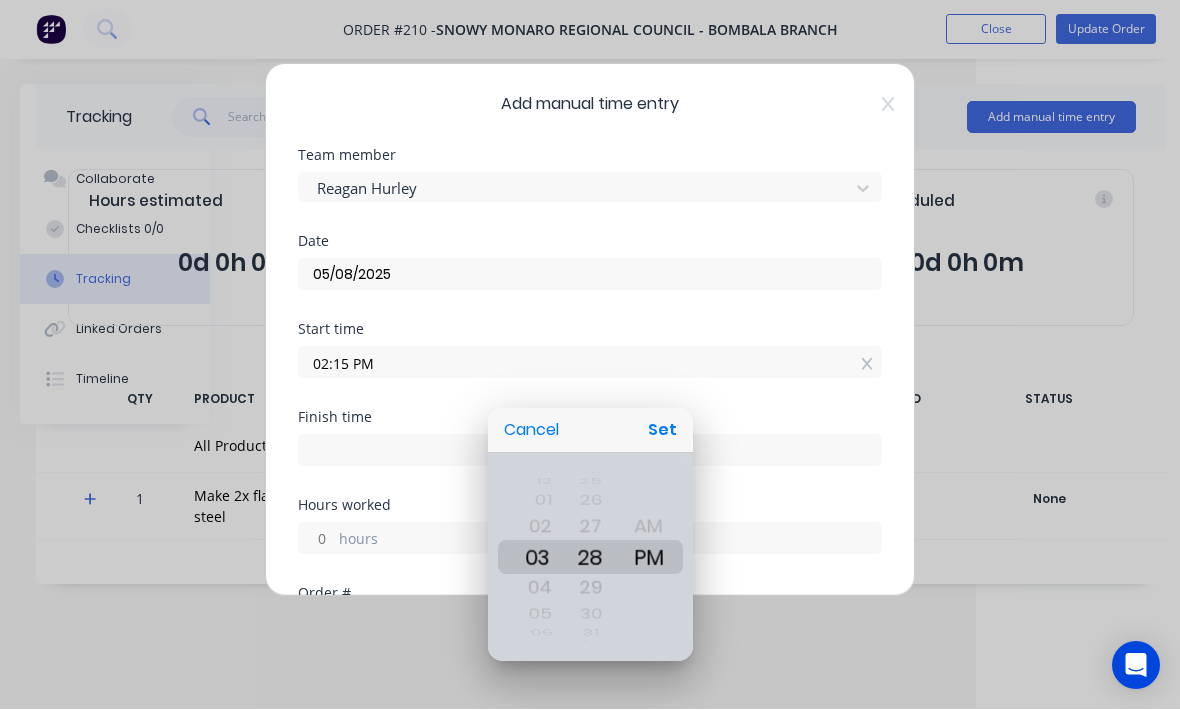click on "05" at bounding box center [532, 615] 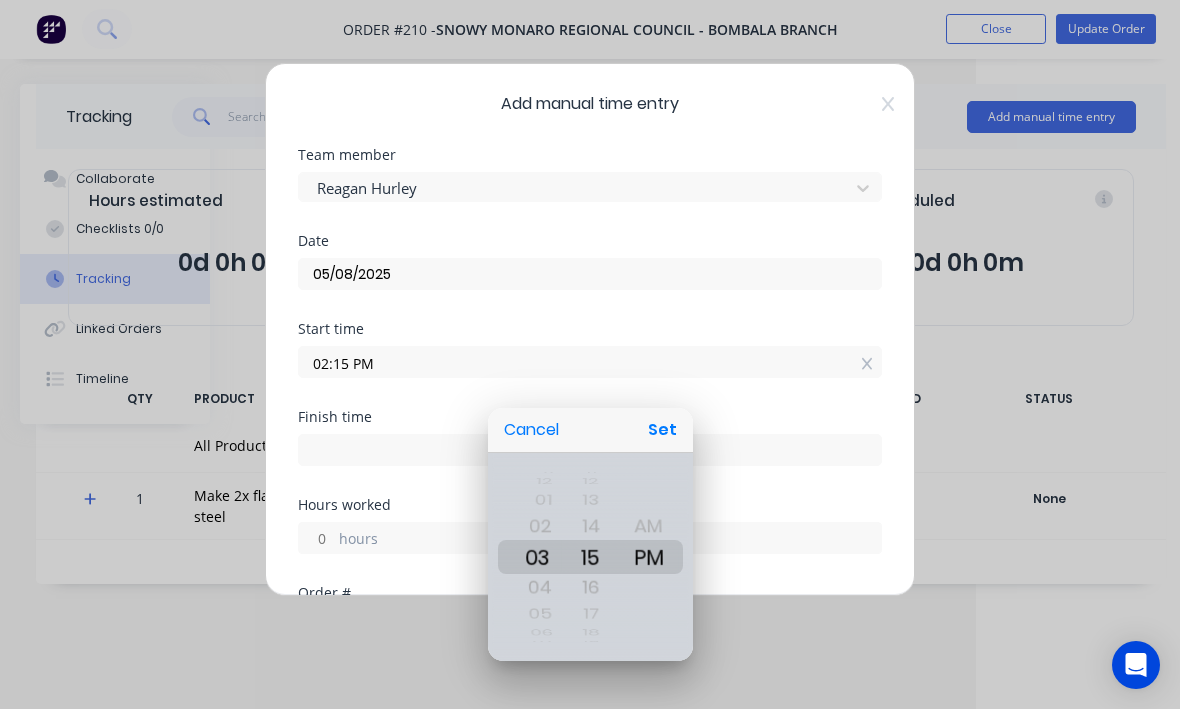 click on "Set" at bounding box center [662, 431] 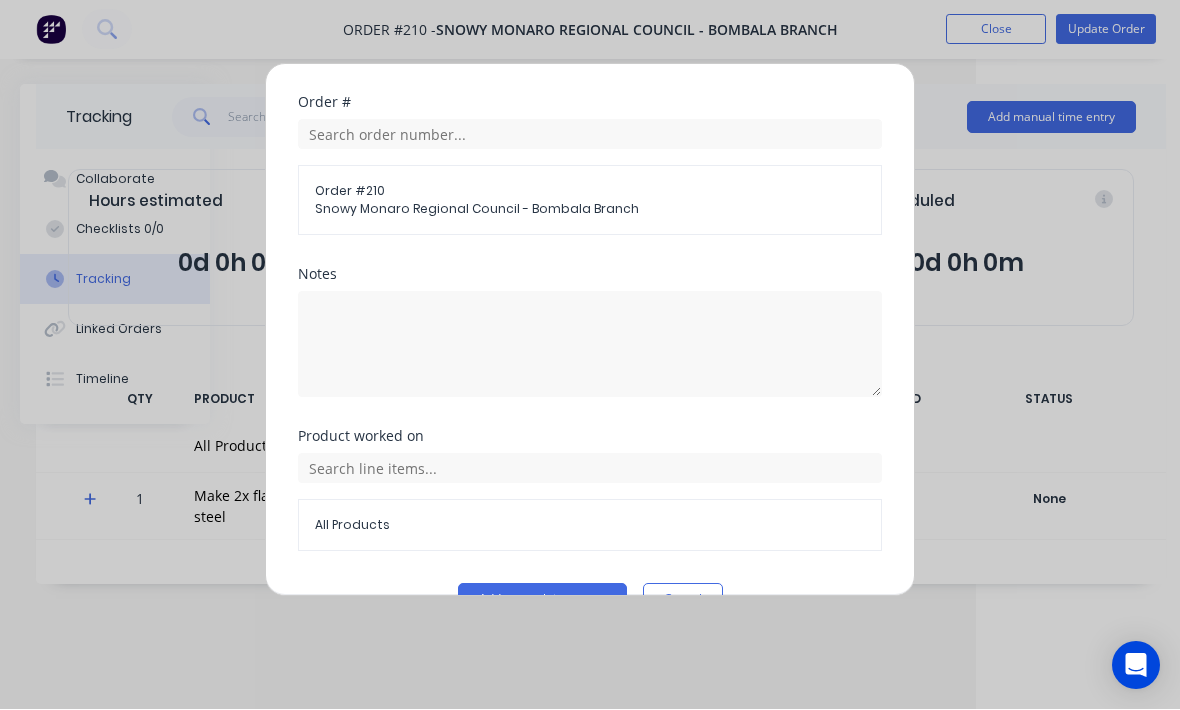scroll, scrollTop: 490, scrollLeft: 0, axis: vertical 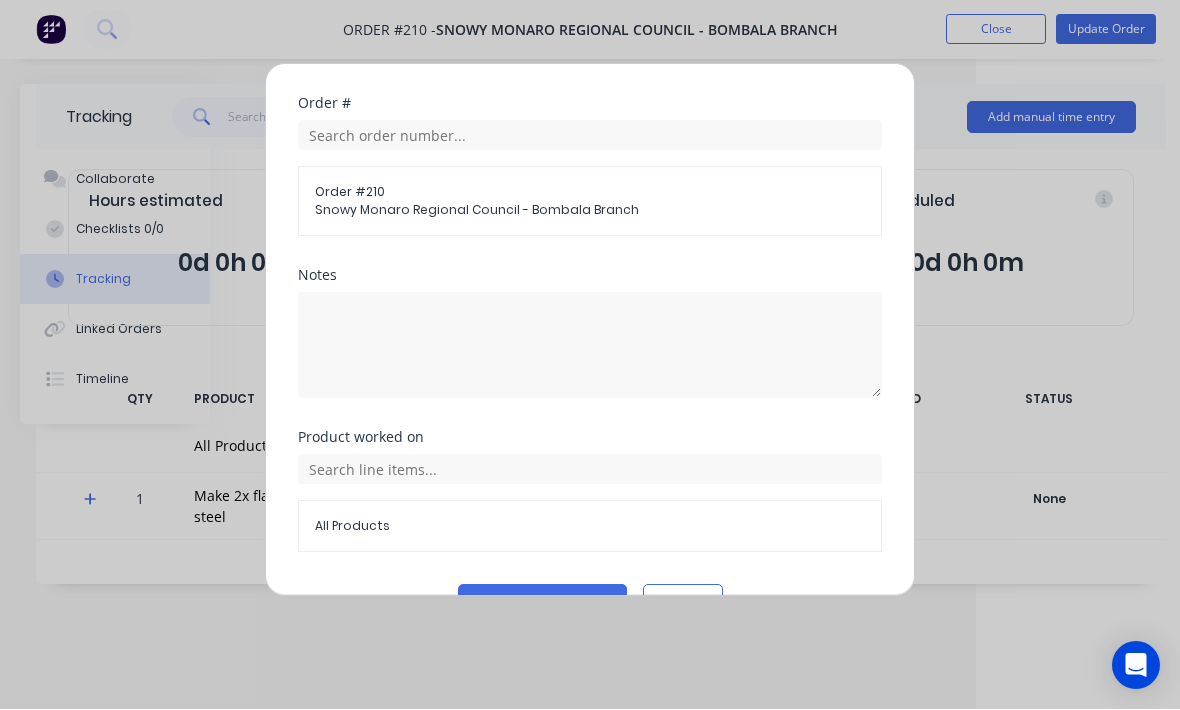 click on "Add manual time entry" at bounding box center (542, 601) 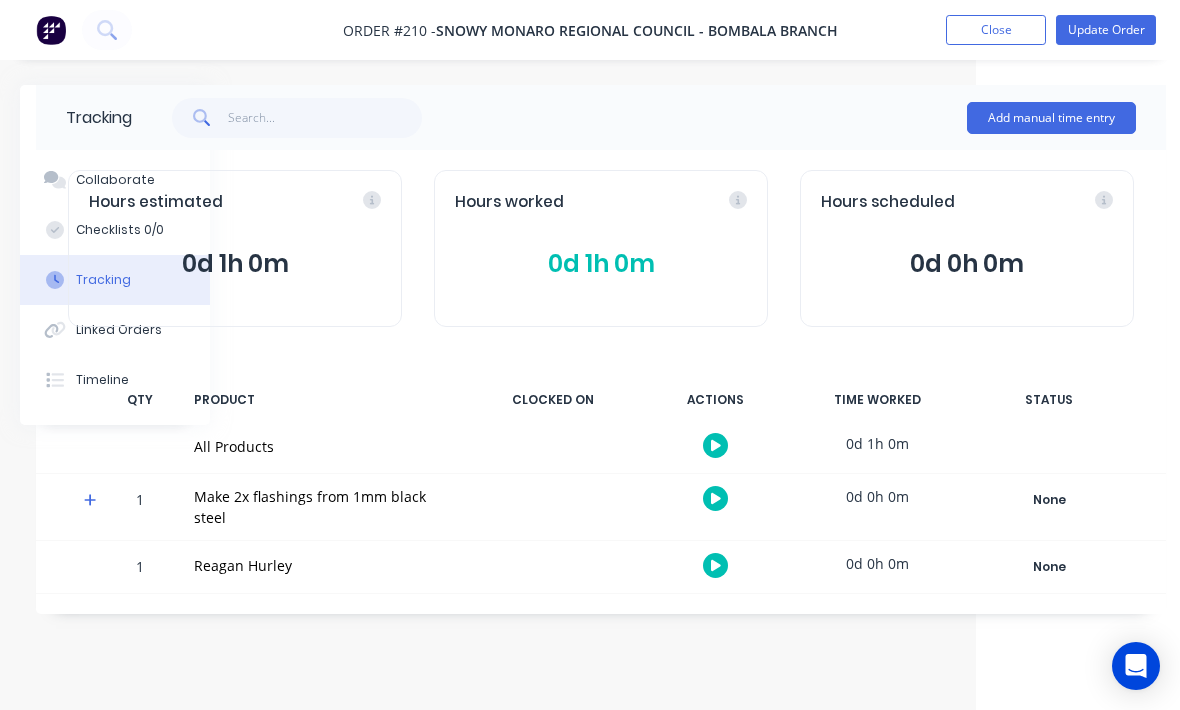 scroll, scrollTop: 0, scrollLeft: 210, axis: horizontal 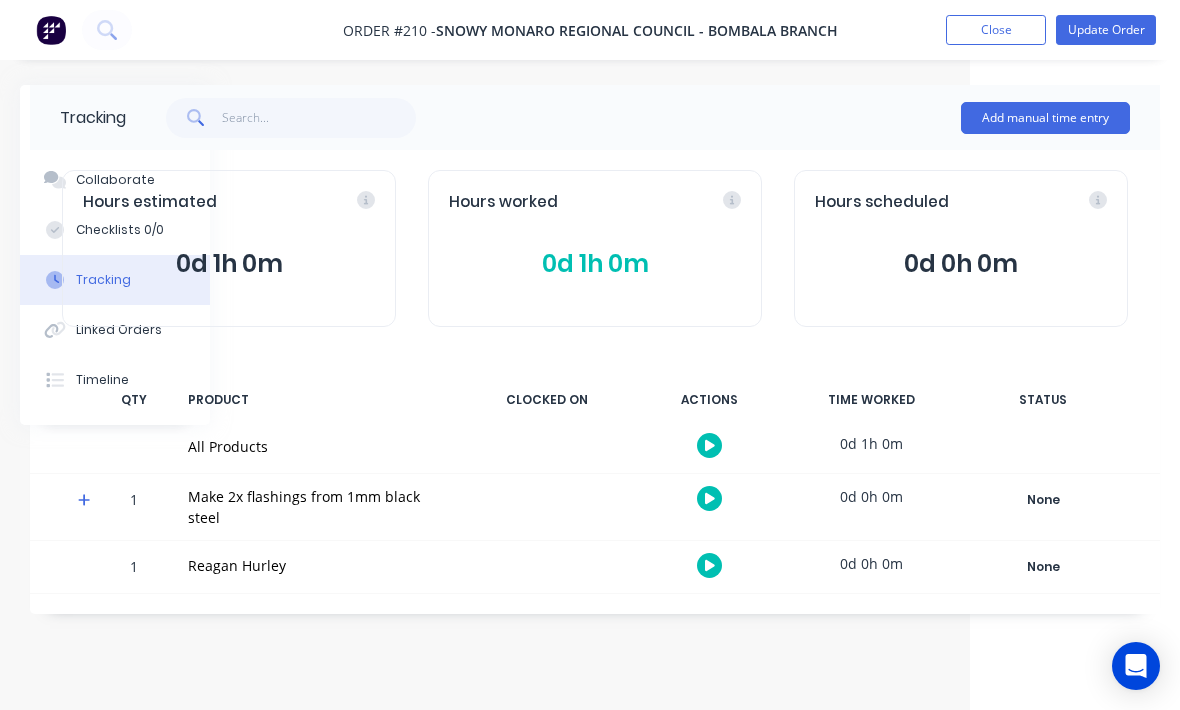 click on "Update Order" at bounding box center (1106, 30) 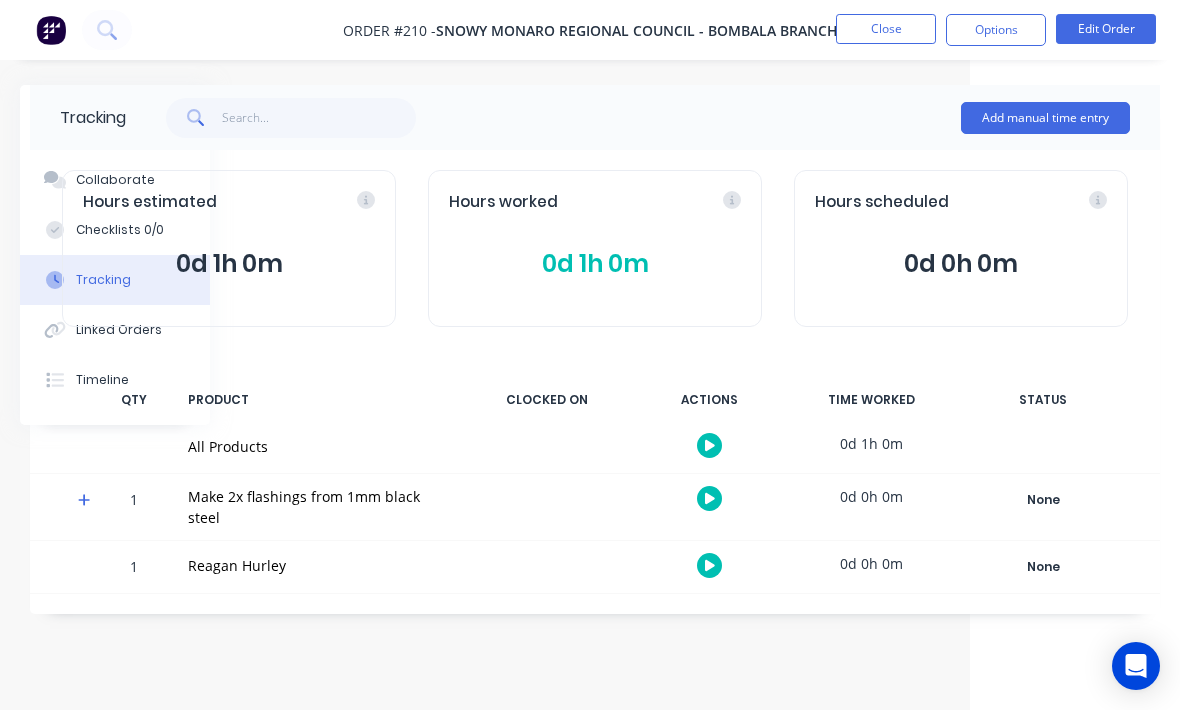 click on "Close" at bounding box center [886, 29] 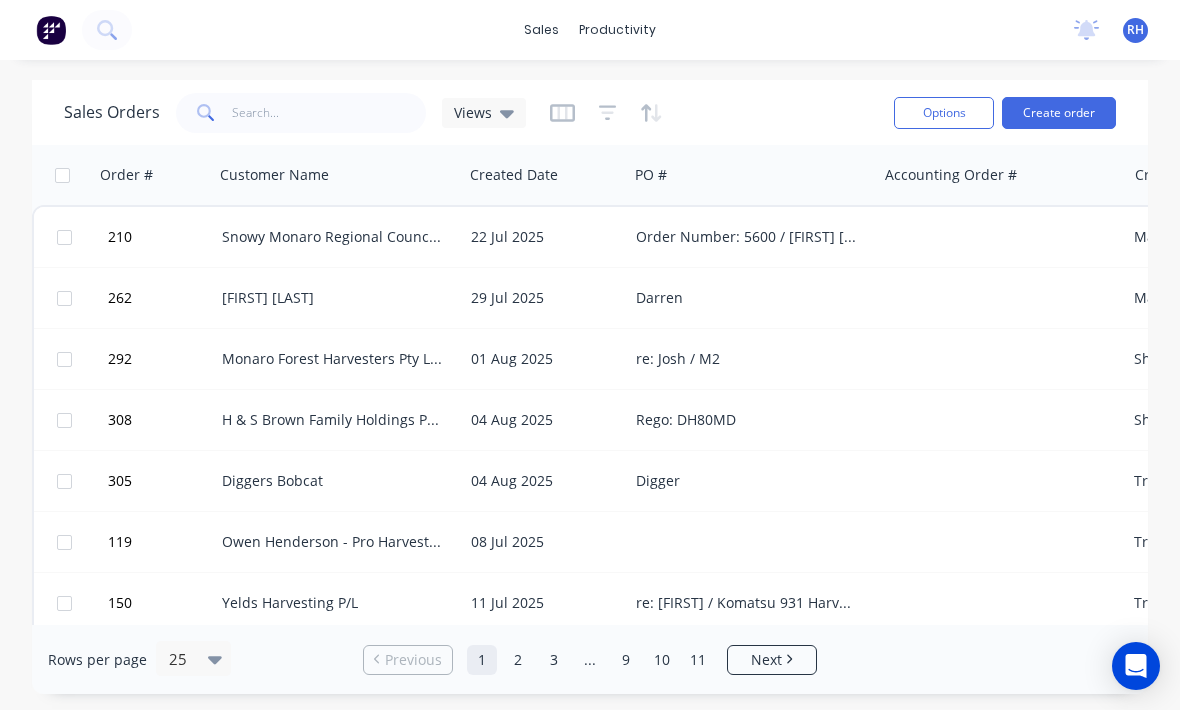 click at bounding box center (1001, 237) 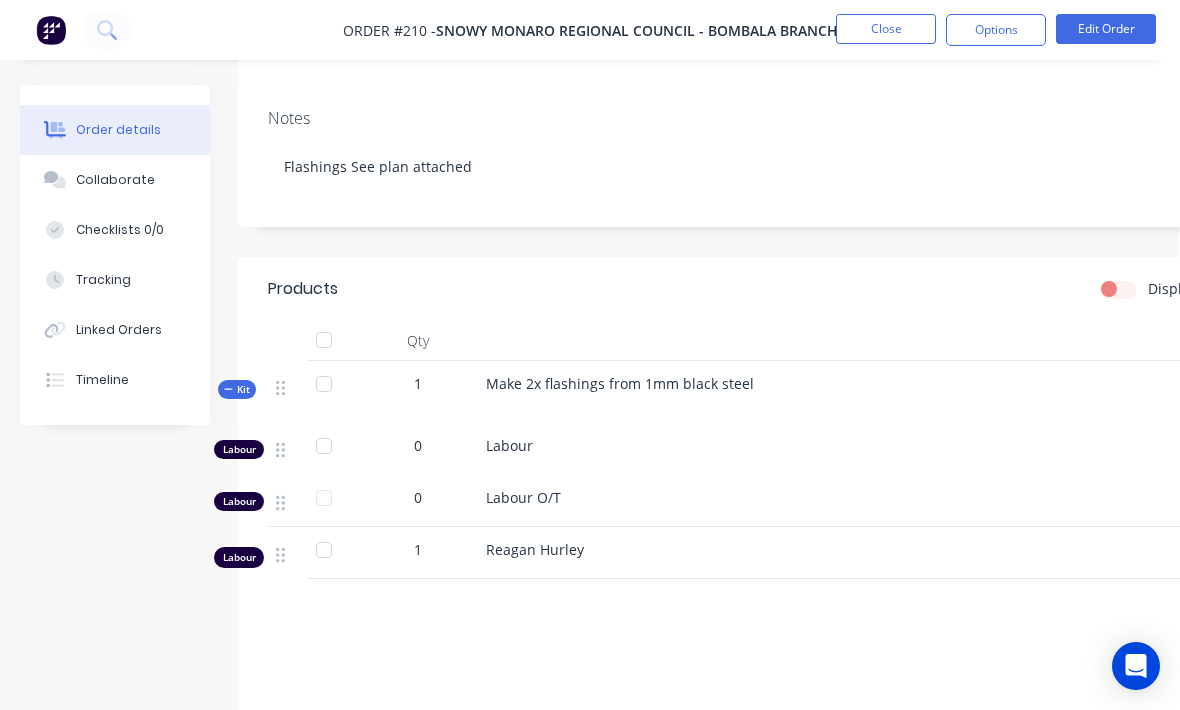 scroll, scrollTop: 276, scrollLeft: 2, axis: both 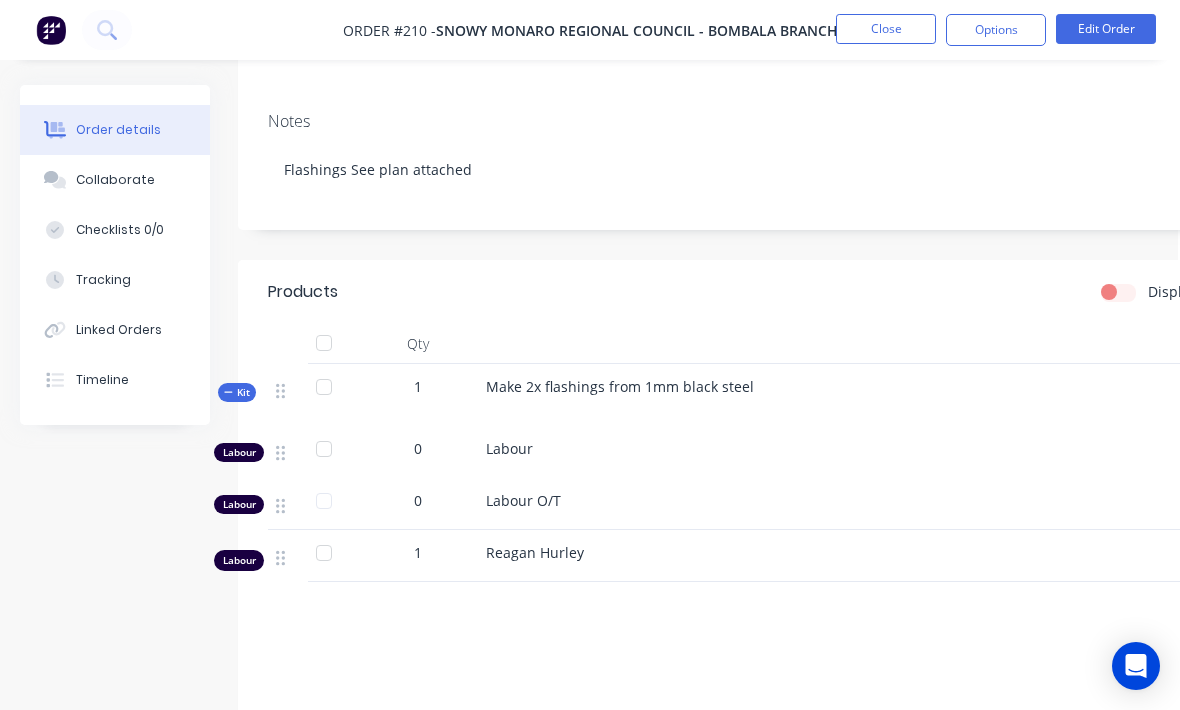 click on "Make 2x flashings from 1mm black steel" at bounding box center [878, 395] 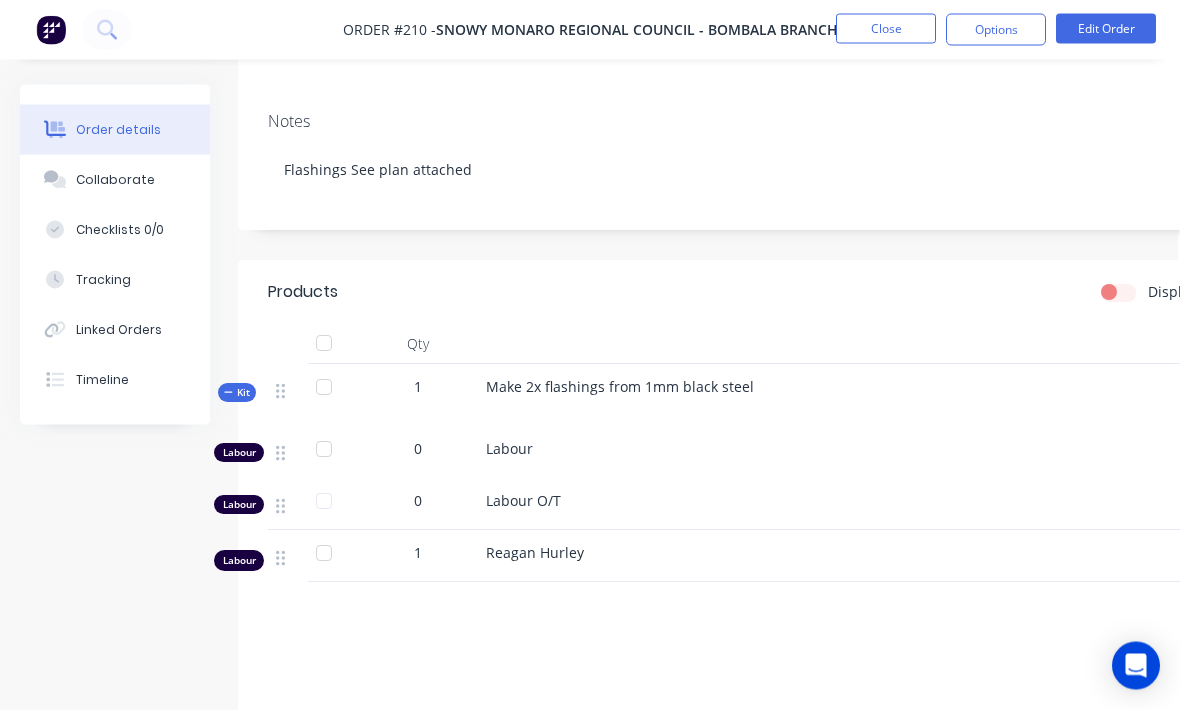 click on "Edit Order" at bounding box center [1106, 29] 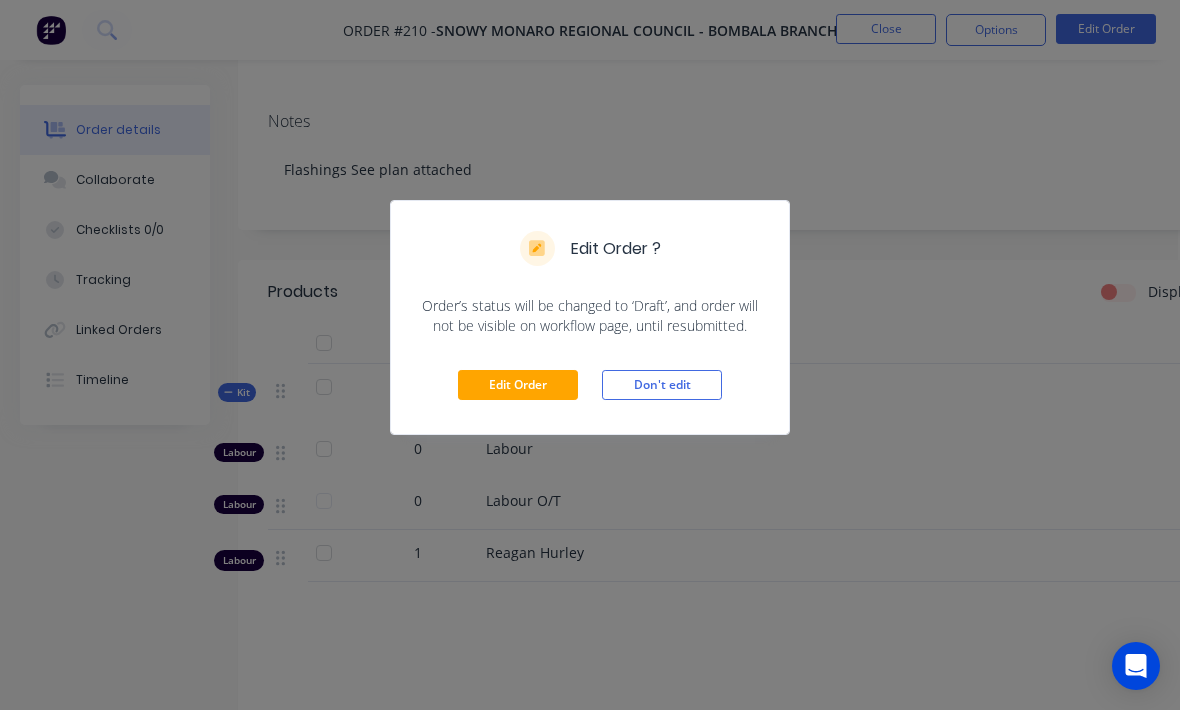 click on "Edit Order" at bounding box center (518, 385) 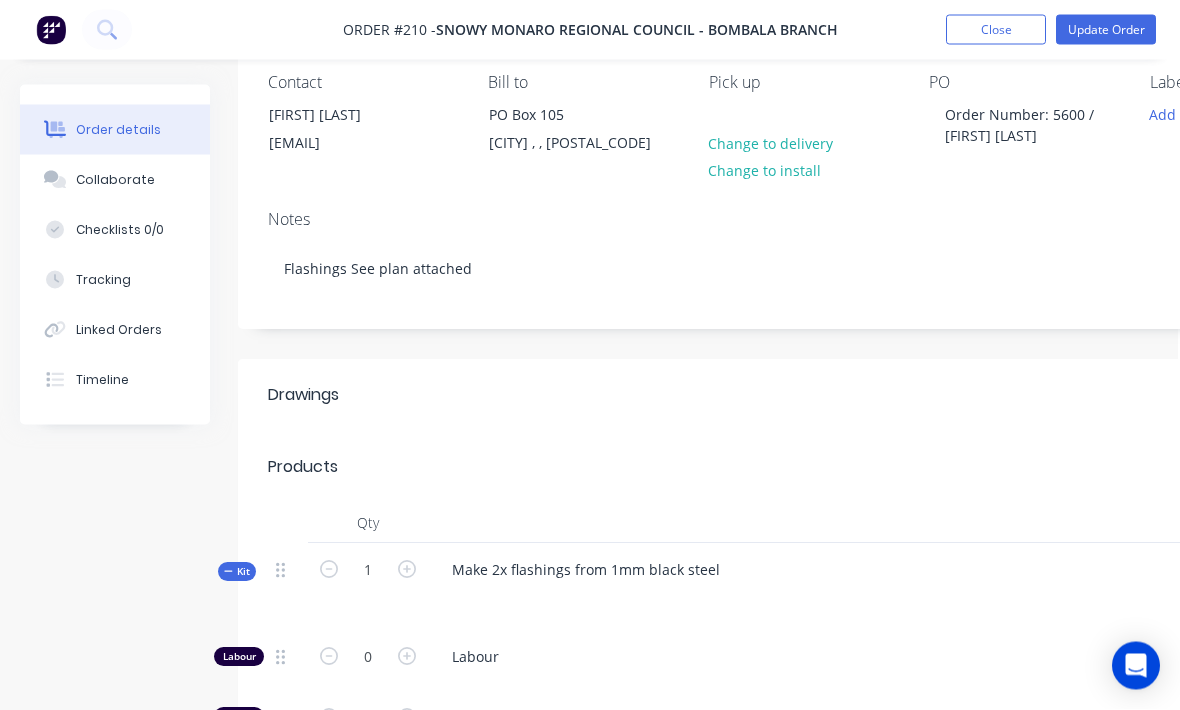 scroll, scrollTop: 180, scrollLeft: 2, axis: both 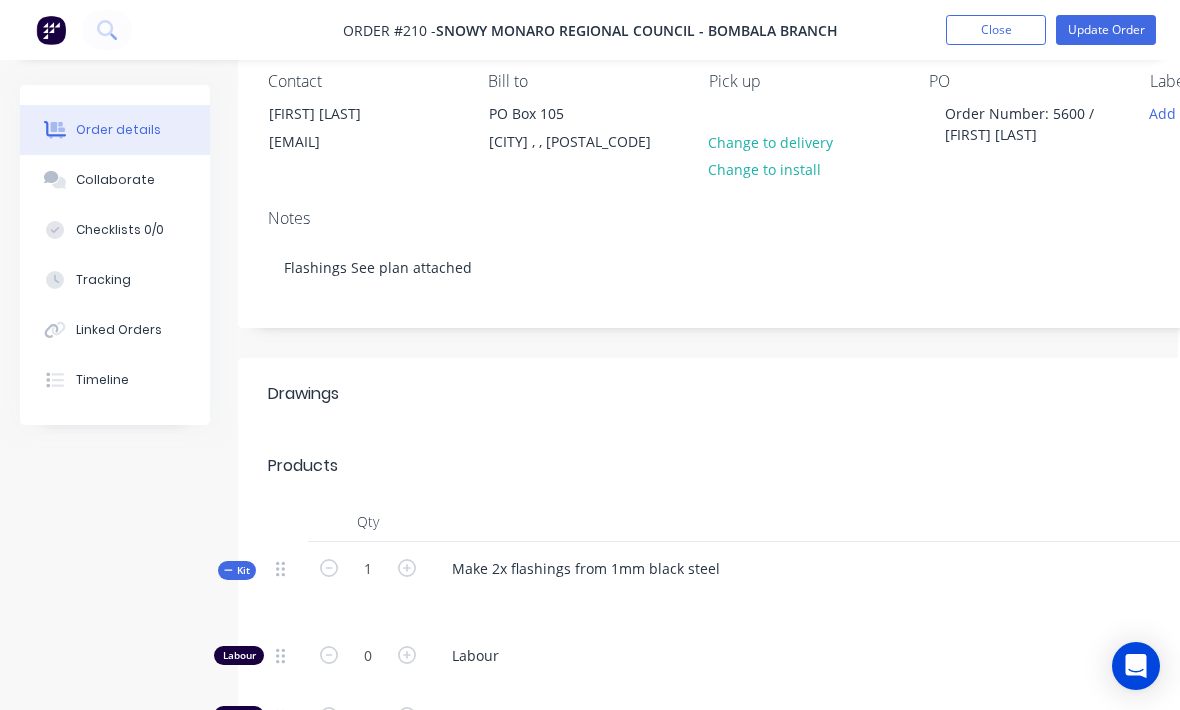click at bounding box center [828, 597] 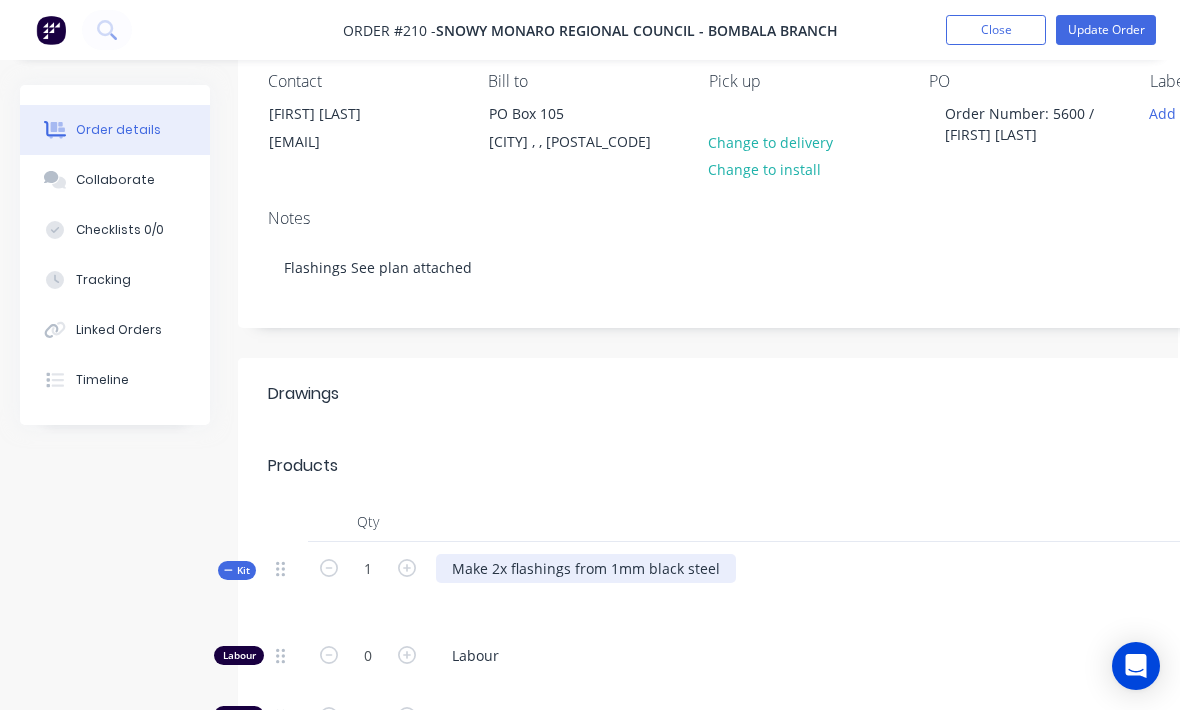 click on "Make 2x flashings from 1mm black steel" at bounding box center (586, 568) 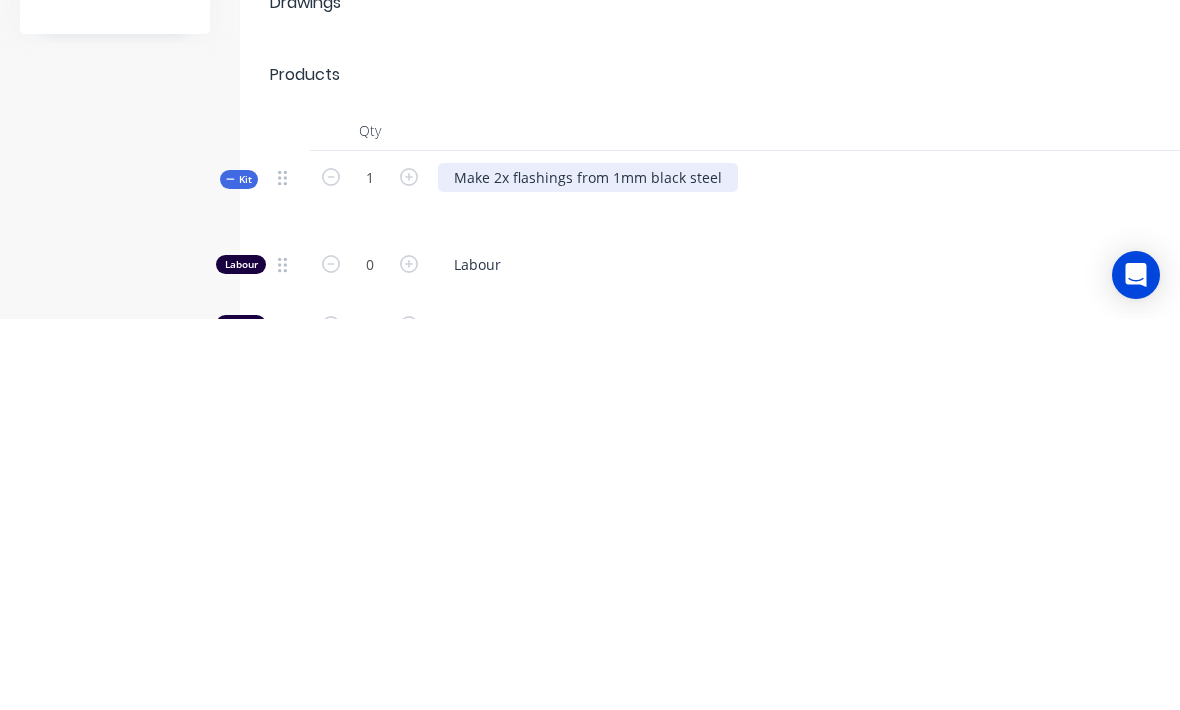 type 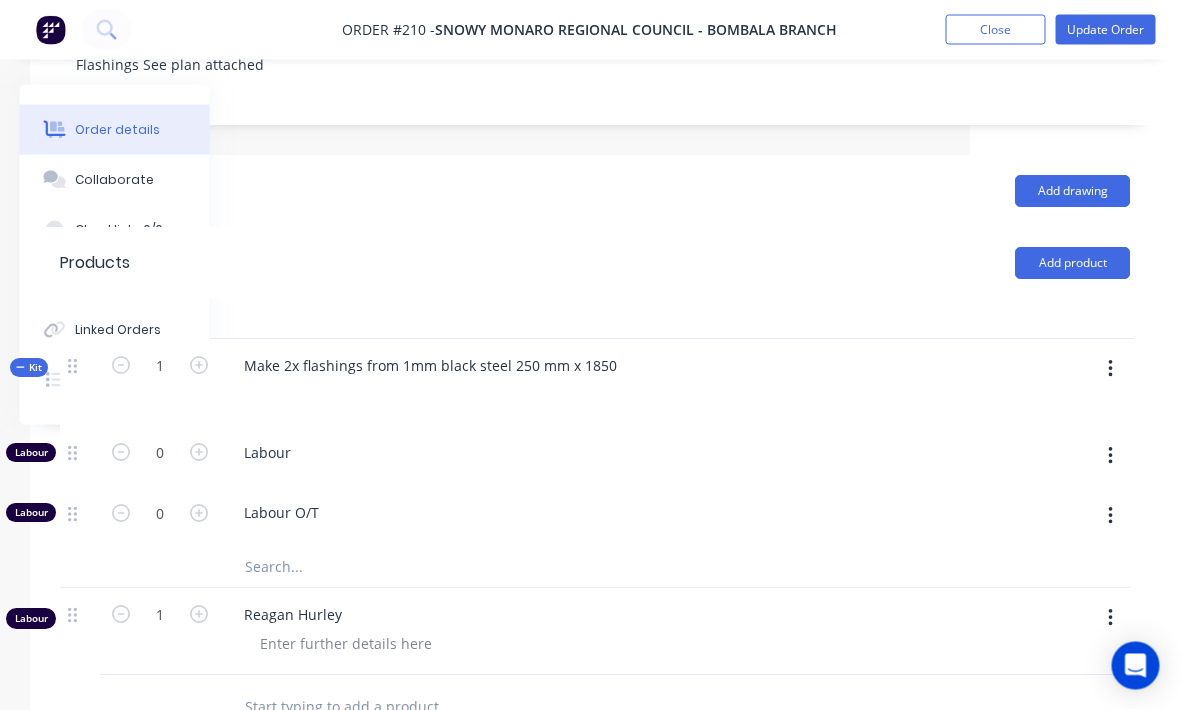 scroll, scrollTop: 385, scrollLeft: 209, axis: both 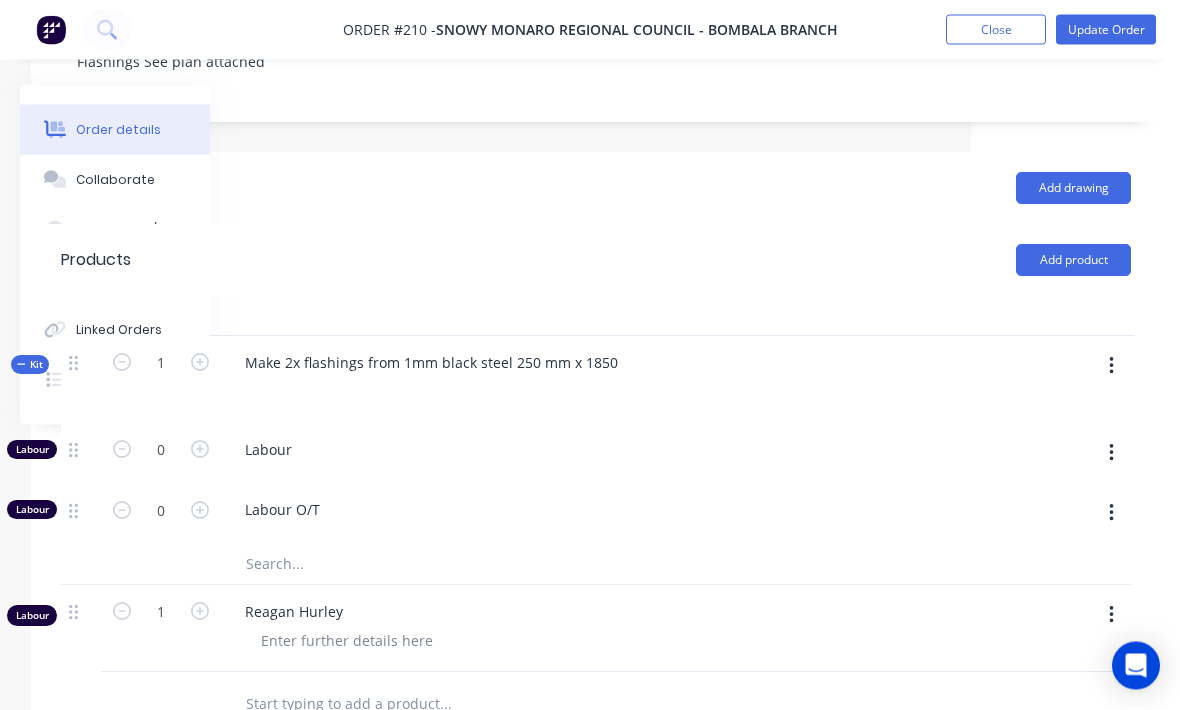 click at bounding box center [1111, 367] 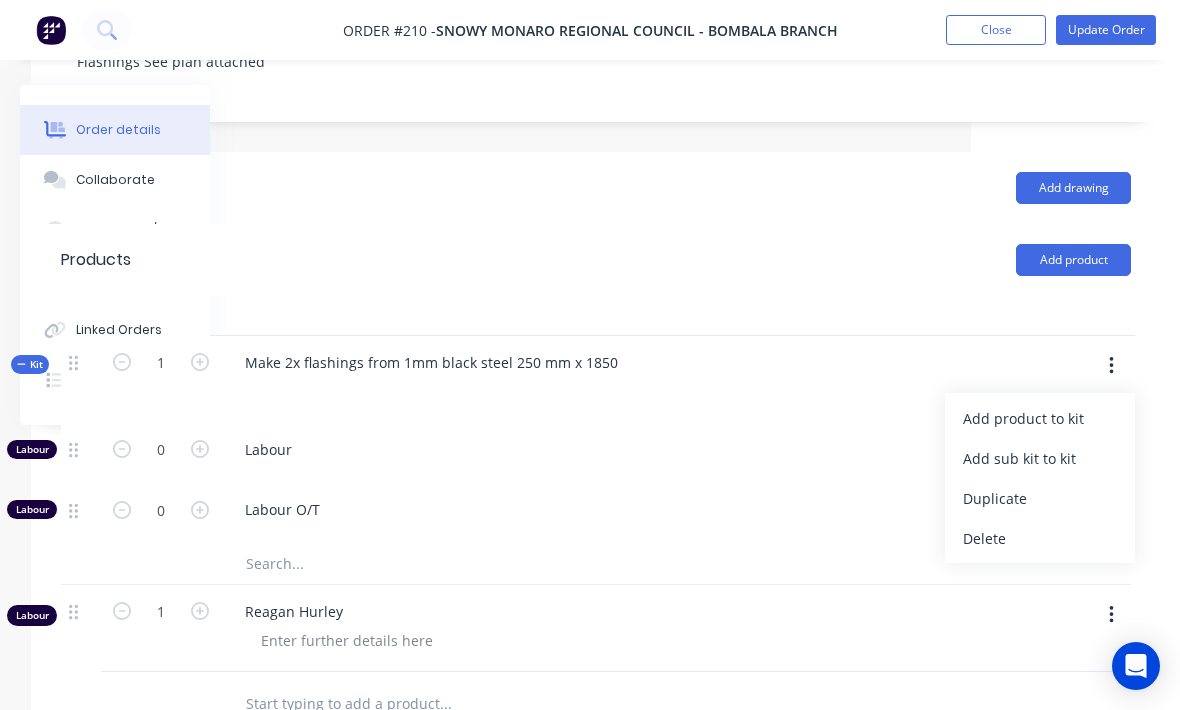 click on "Add product to kit" at bounding box center (1040, 418) 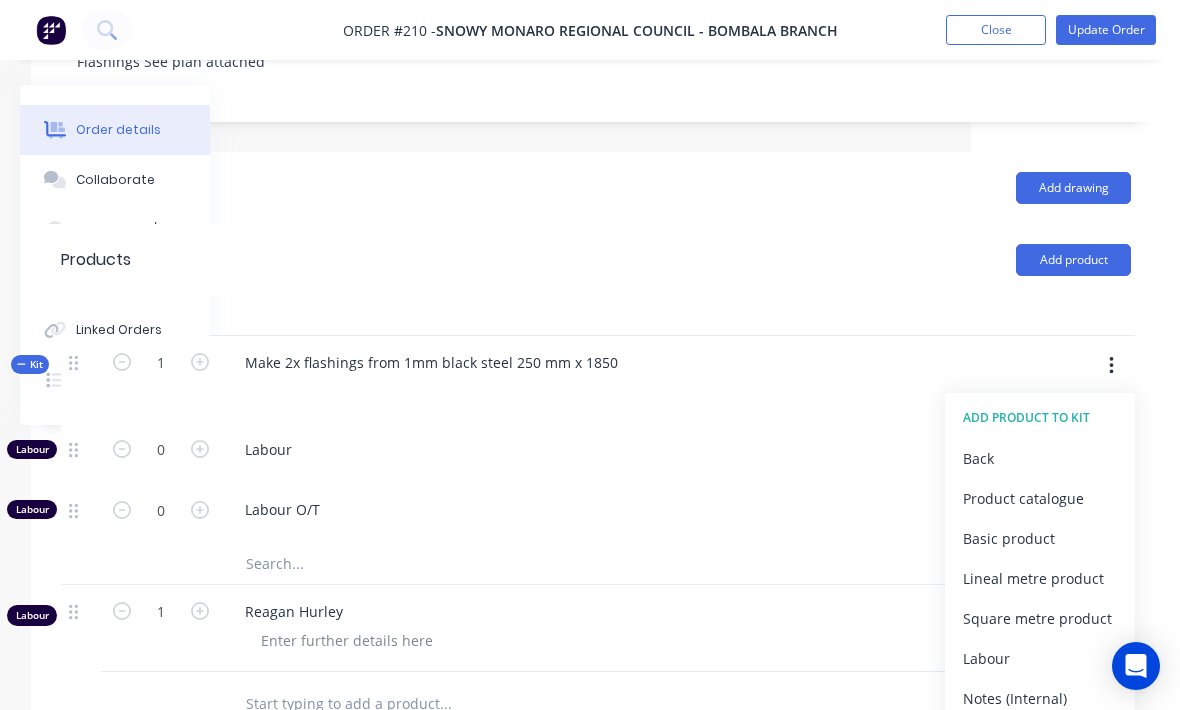 click on "Product catalogue" at bounding box center [1040, 498] 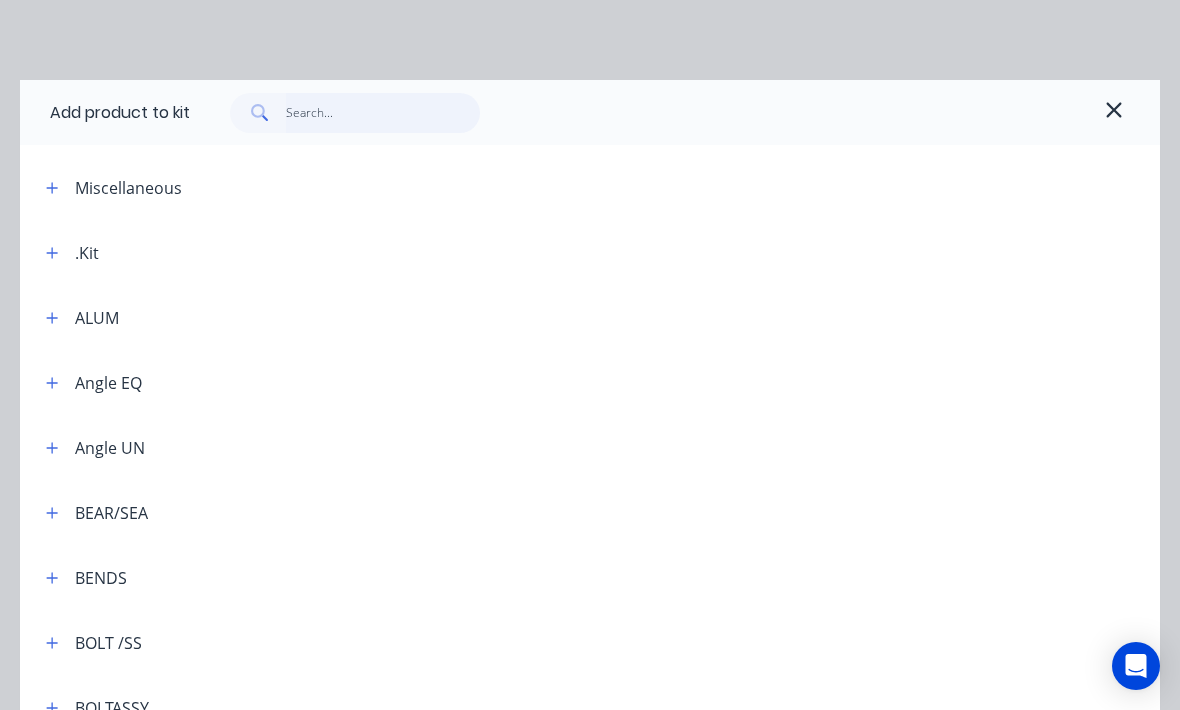click at bounding box center (383, 113) 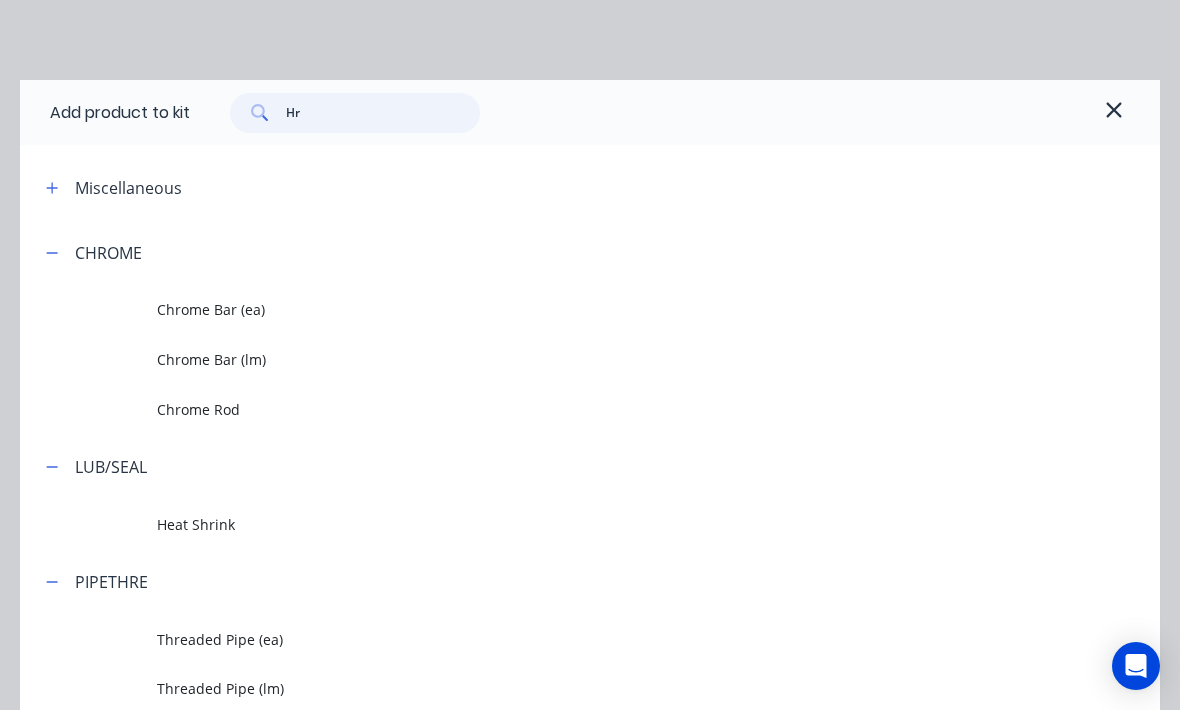 type on "Hrs" 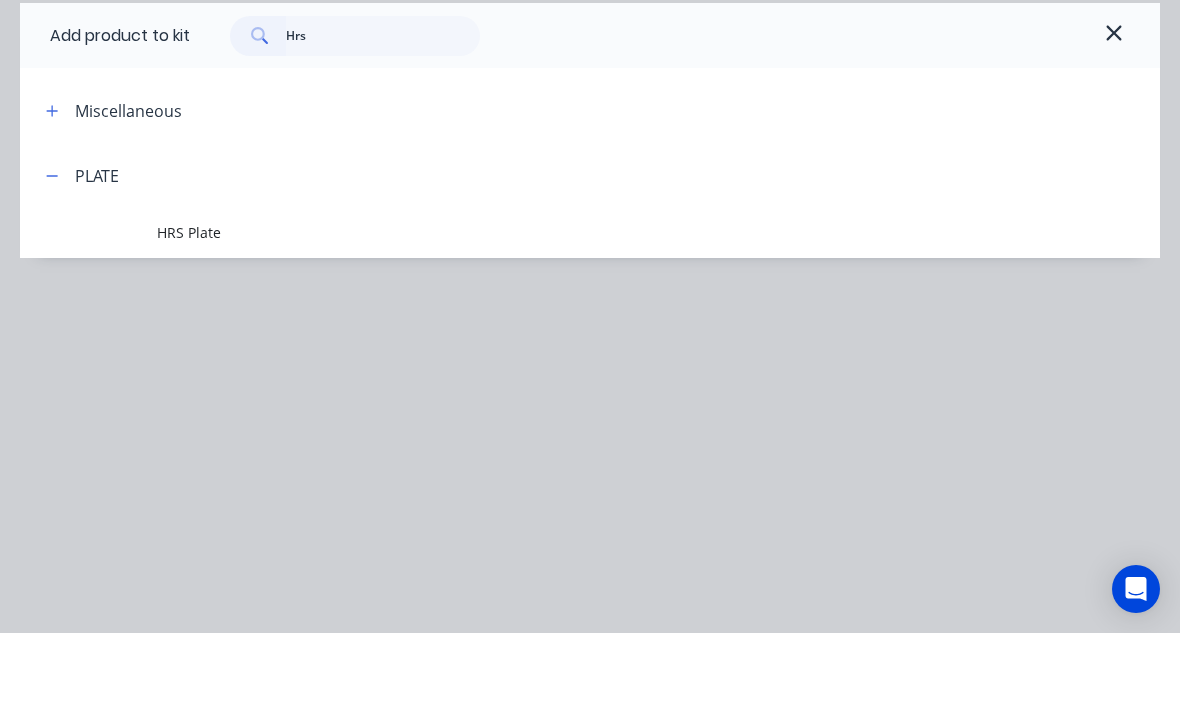 click on "HRS Plate" at bounding box center [558, 309] 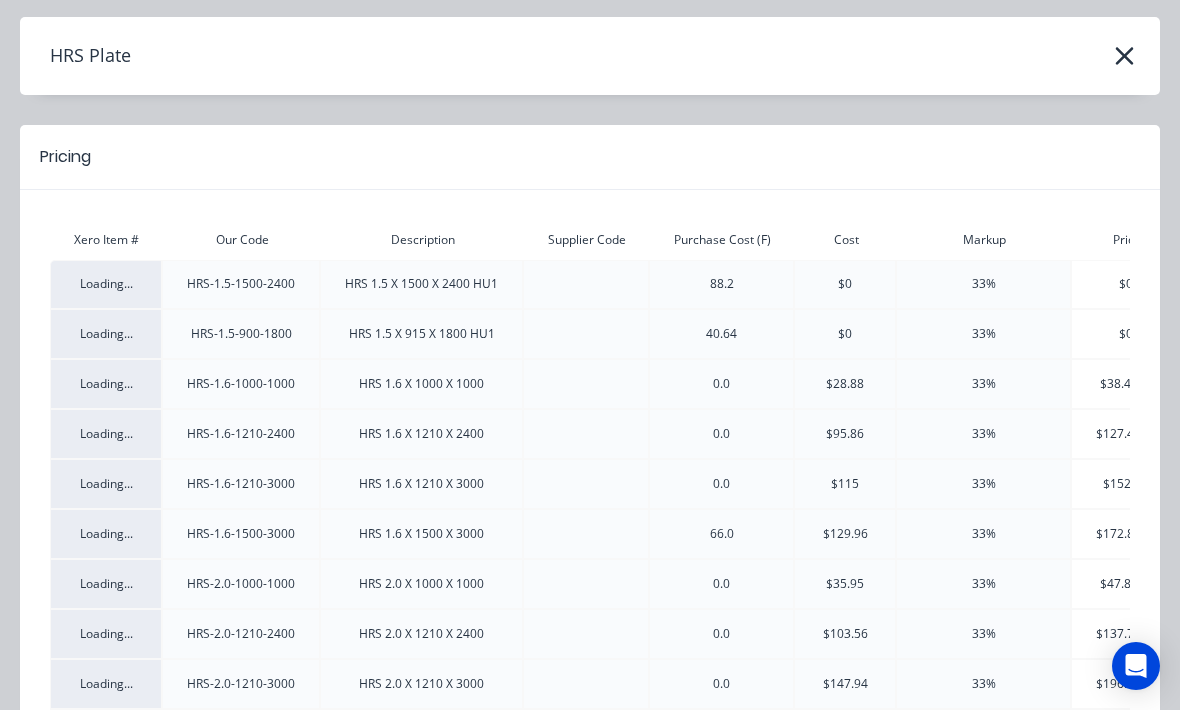 scroll, scrollTop: 60, scrollLeft: 0, axis: vertical 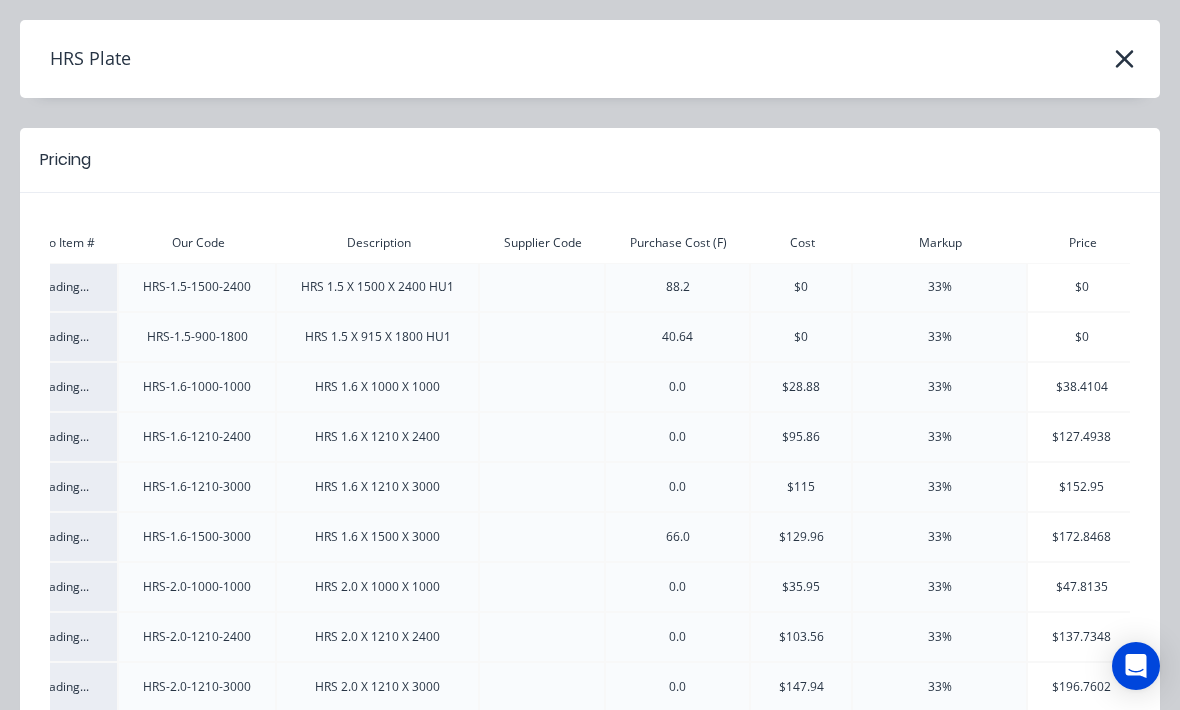 click 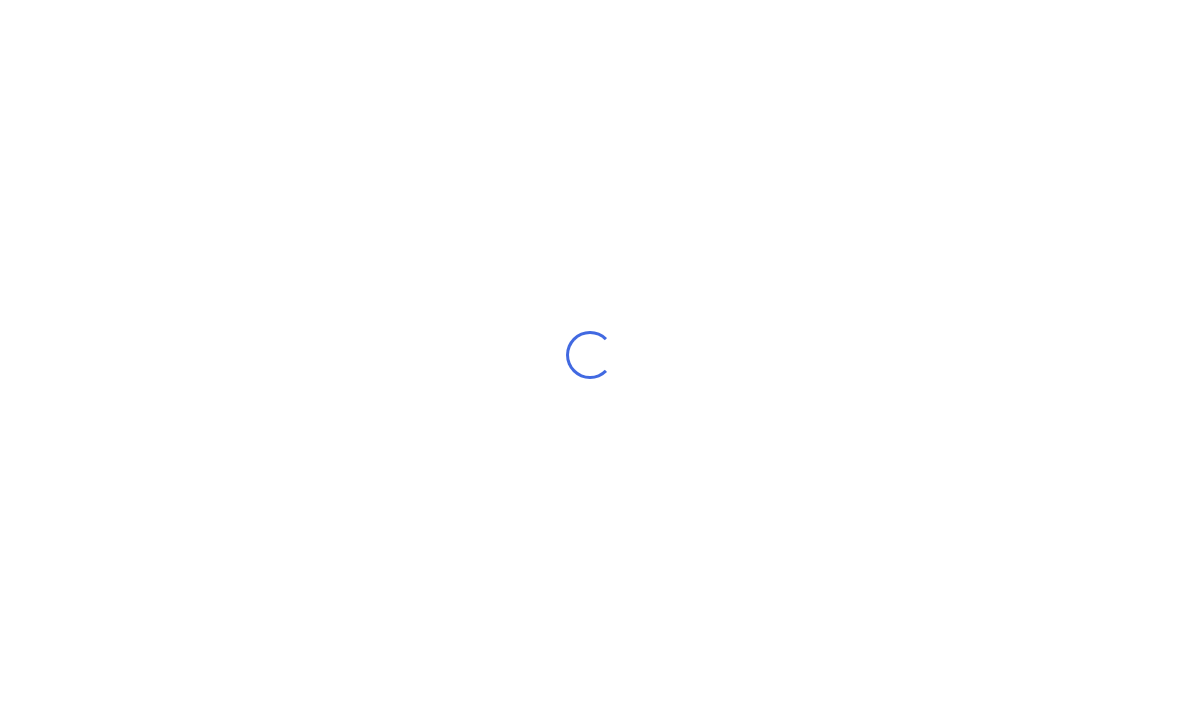 scroll, scrollTop: 0, scrollLeft: 0, axis: both 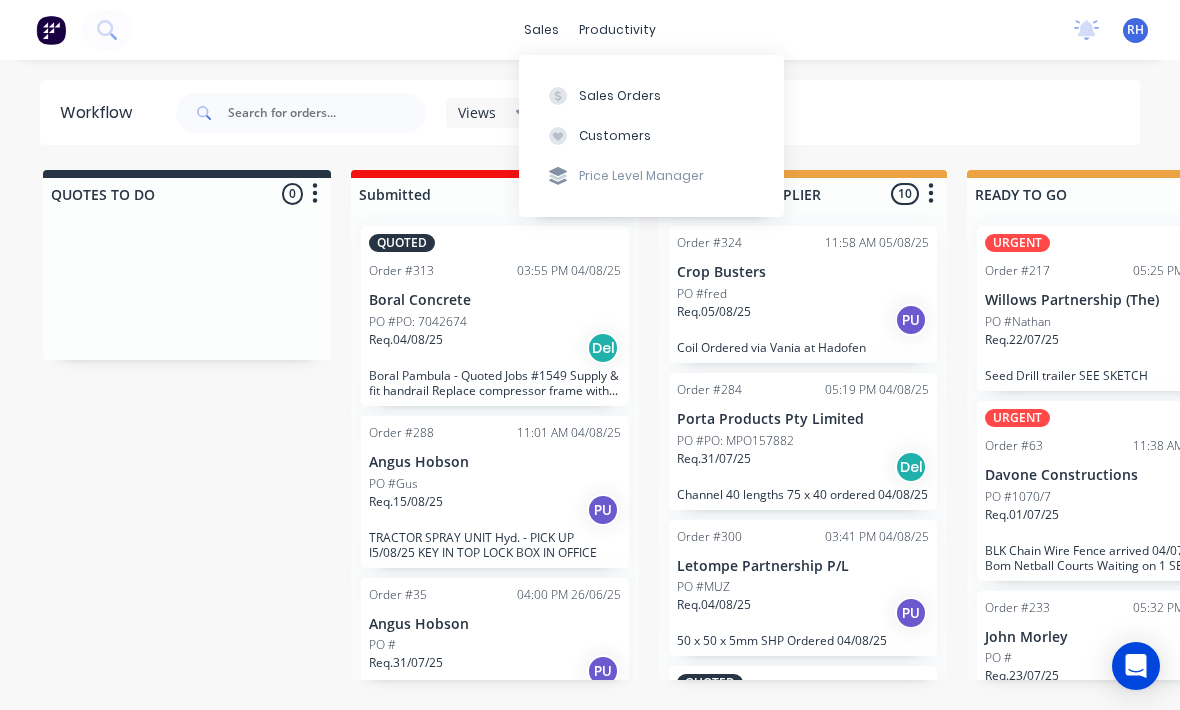 click on "Sales Orders" at bounding box center [620, 96] 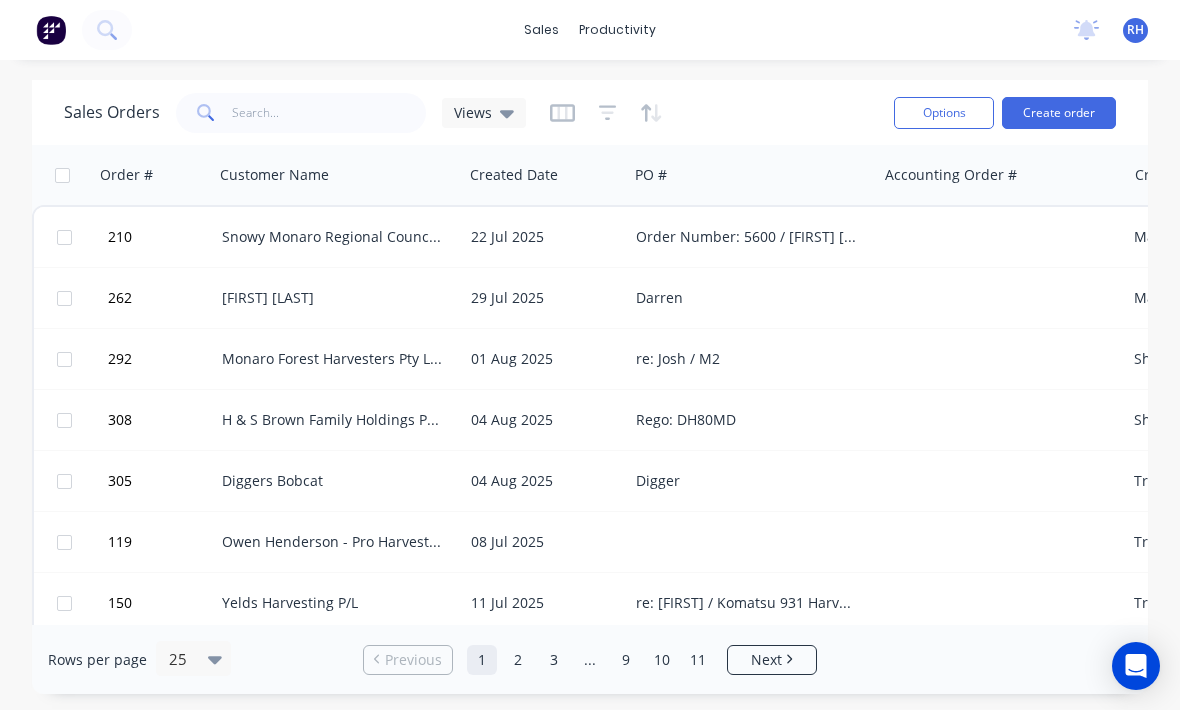 click on "Snowy Monaro Regional Council - Bombala Branch" at bounding box center (338, 237) 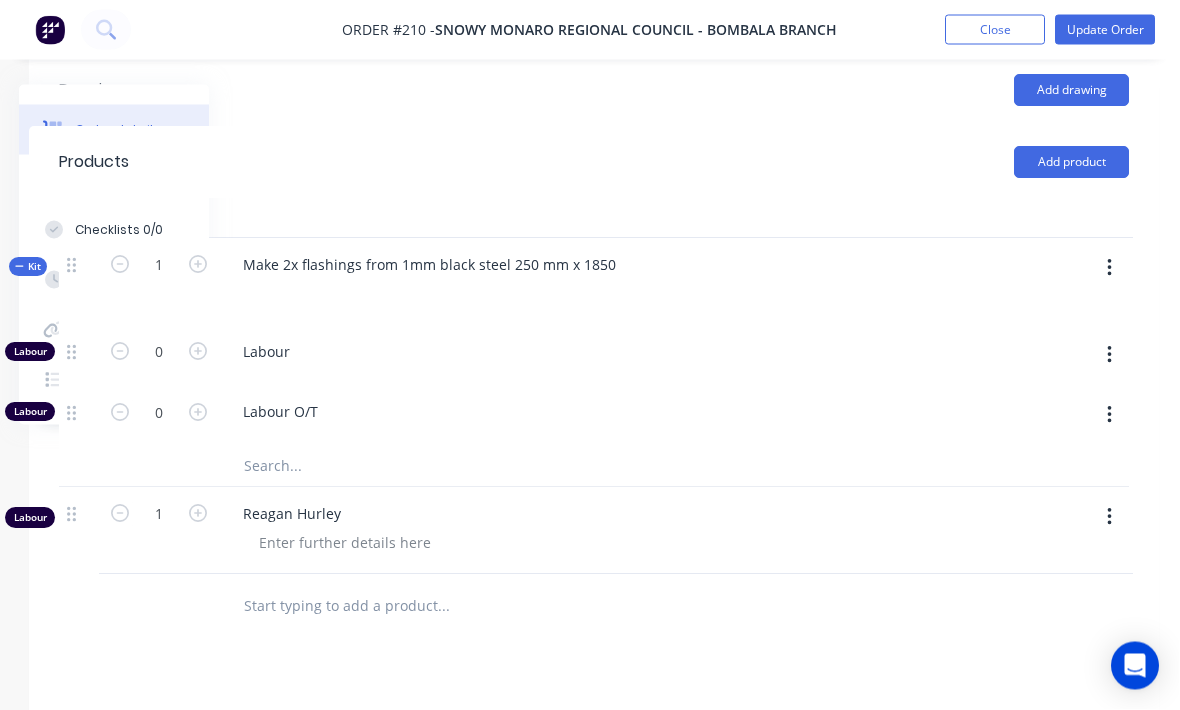 scroll, scrollTop: 485, scrollLeft: 210, axis: both 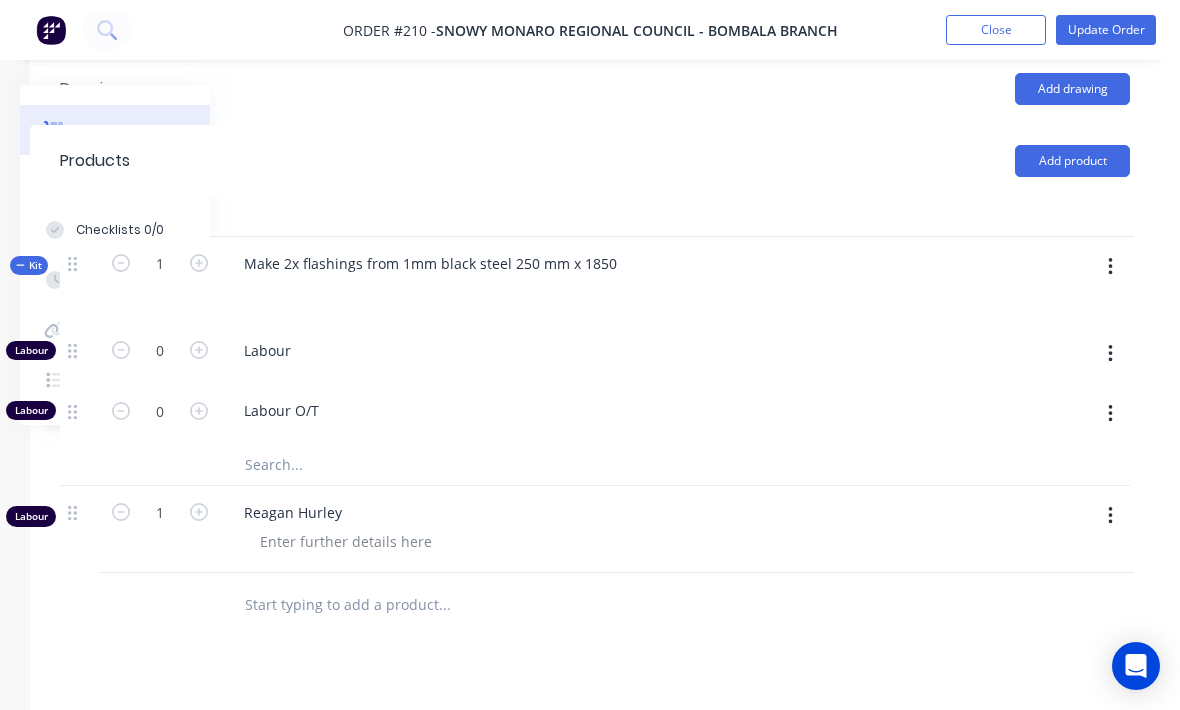 click at bounding box center [1110, 267] 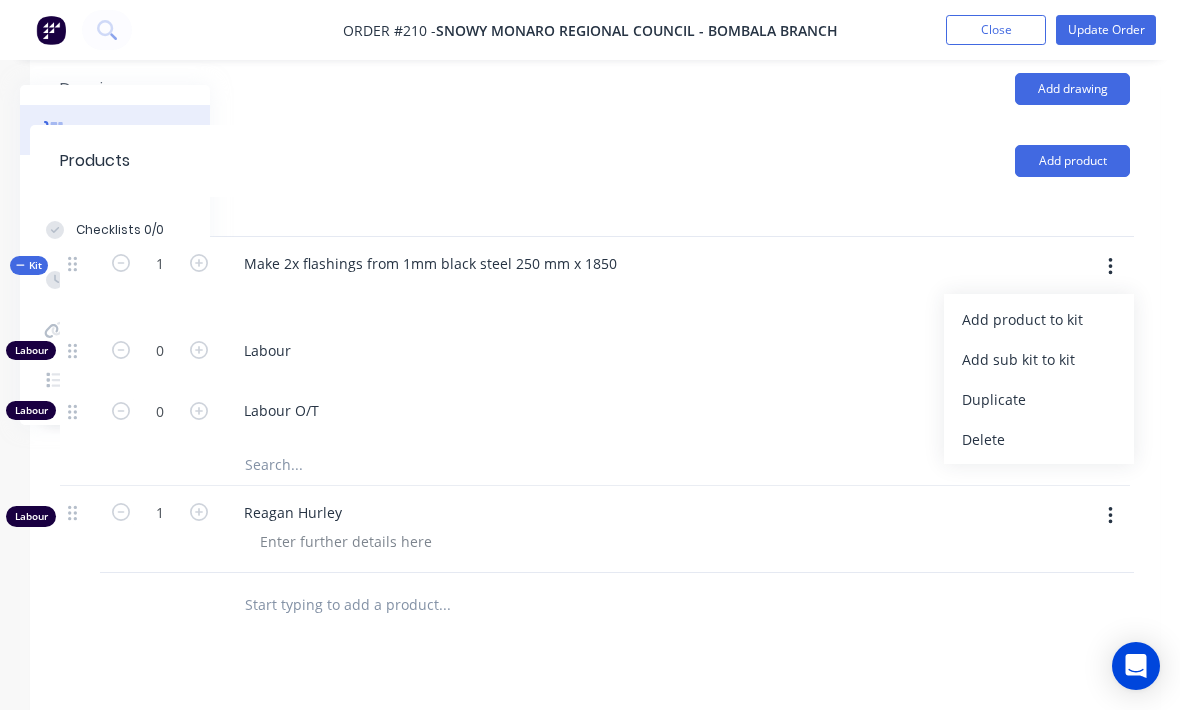 click on "Add product to kit" at bounding box center [1039, 319] 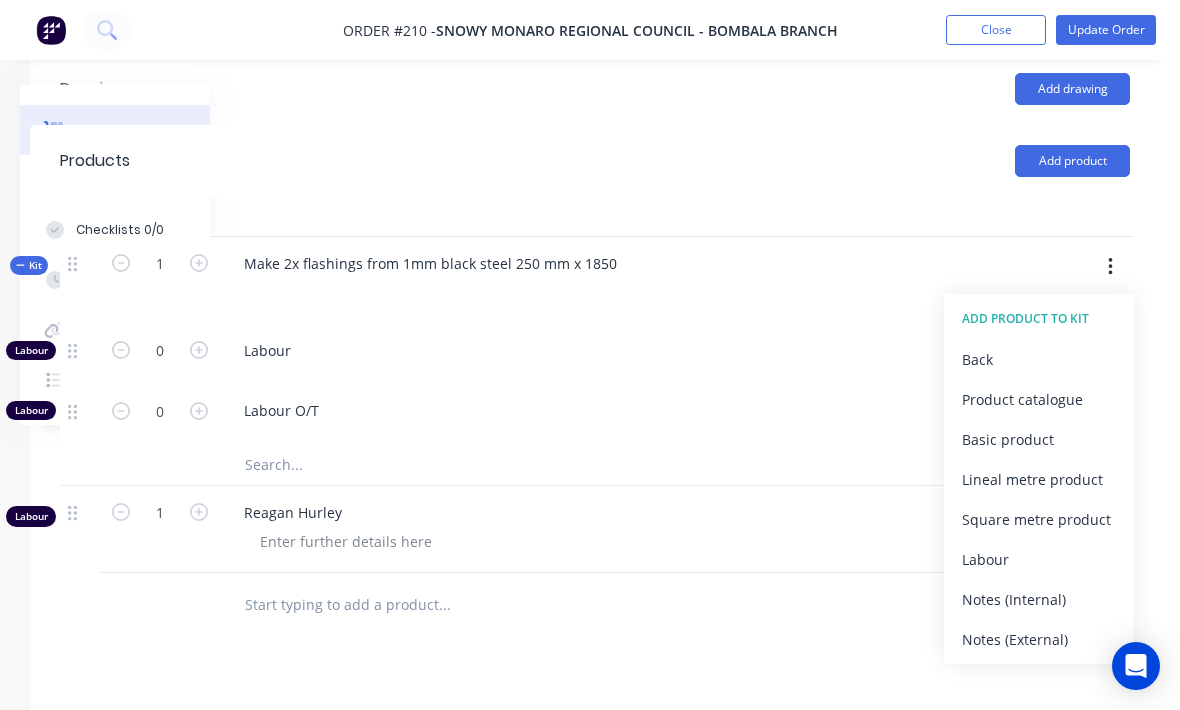 click on "Product catalogue" at bounding box center [1039, 399] 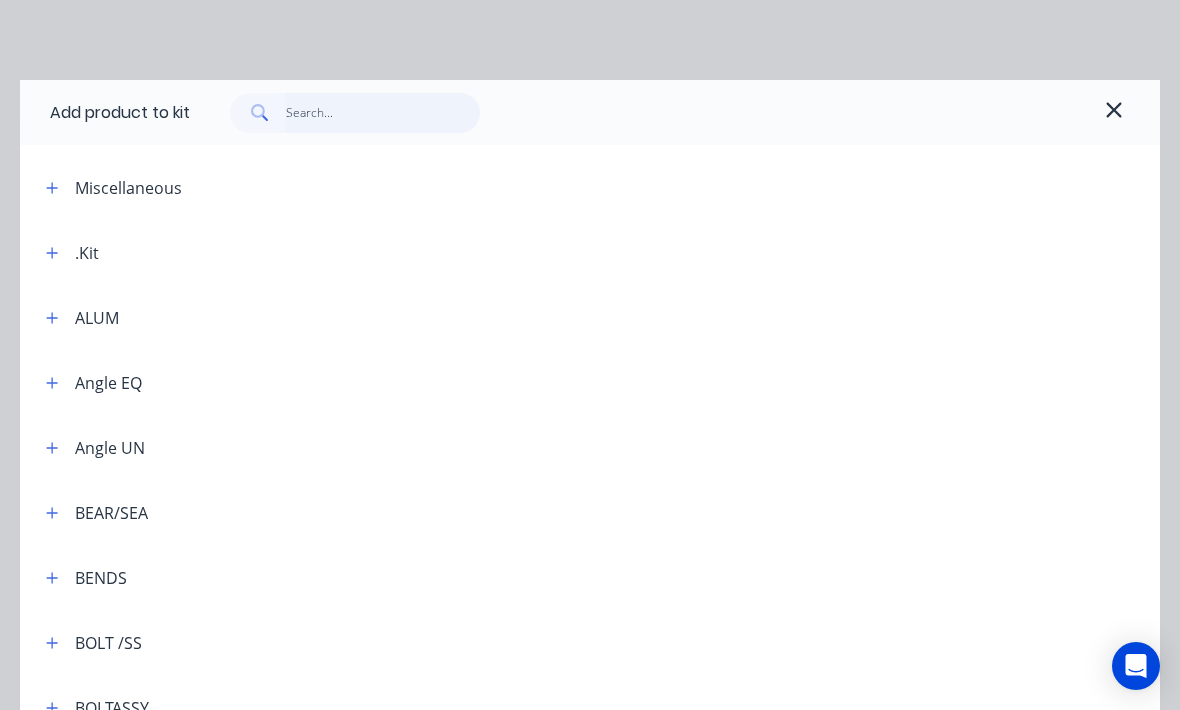 click at bounding box center (383, 113) 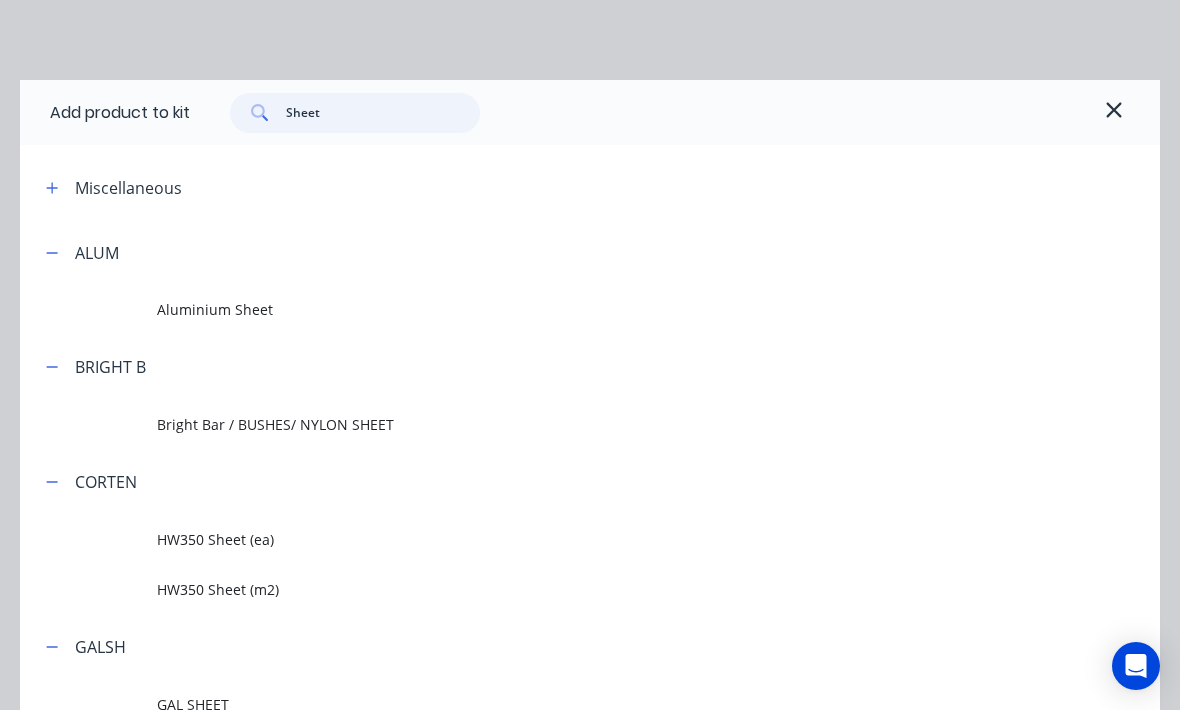 type on "Sheet" 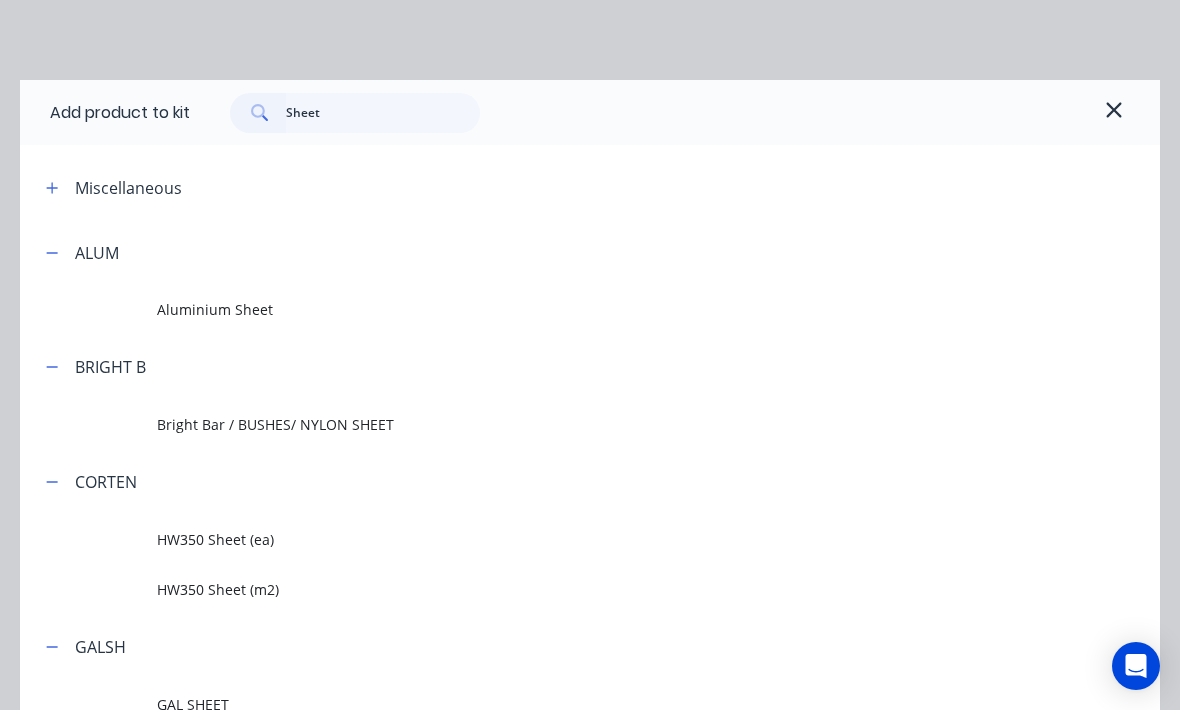 click on "Miscellaneous" at bounding box center (590, 187) 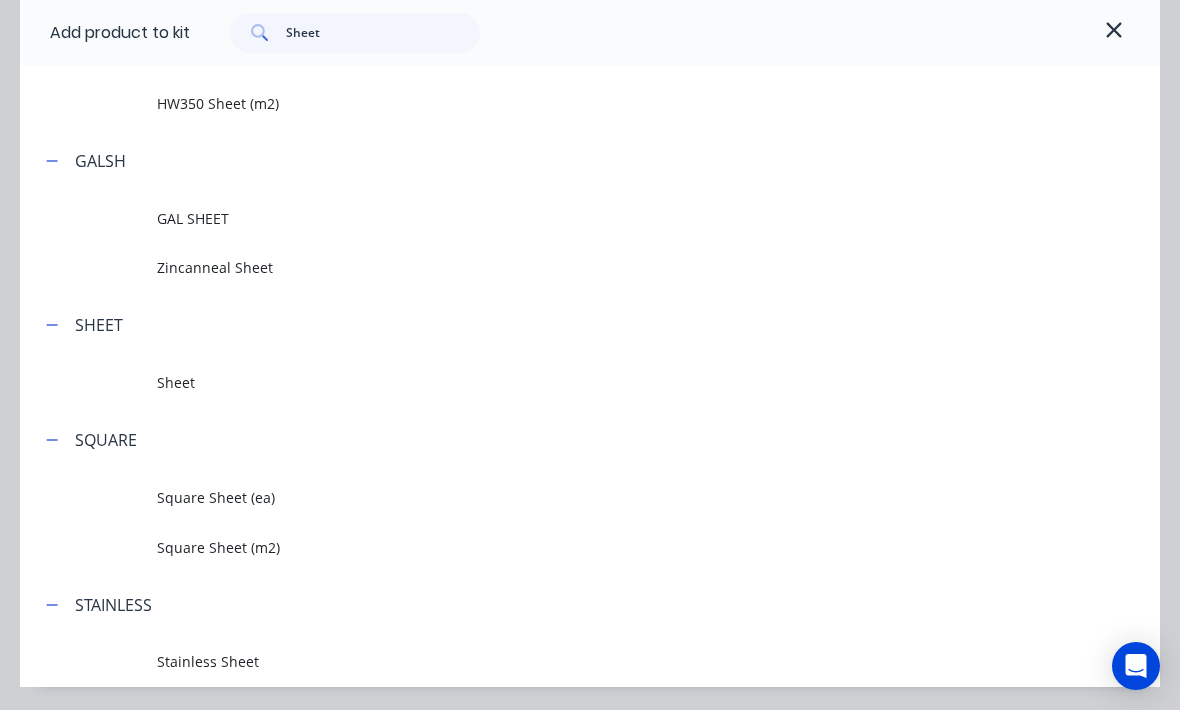 scroll, scrollTop: 485, scrollLeft: 0, axis: vertical 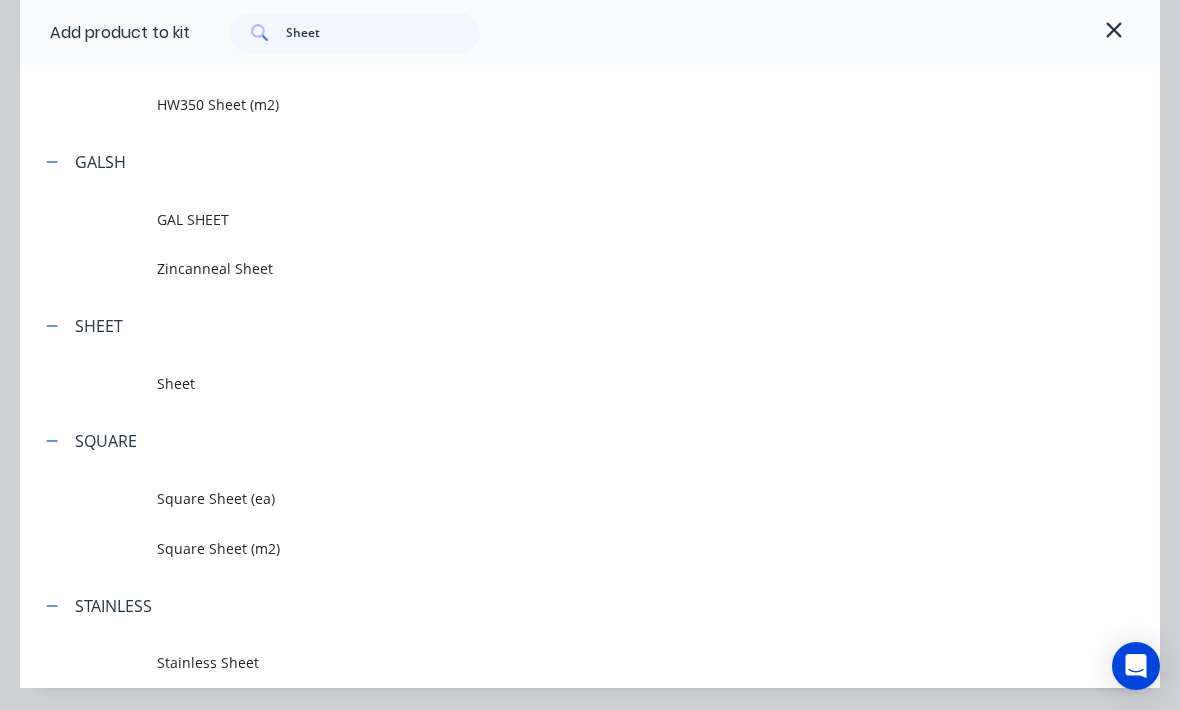 click on "Sheet" at bounding box center (558, 383) 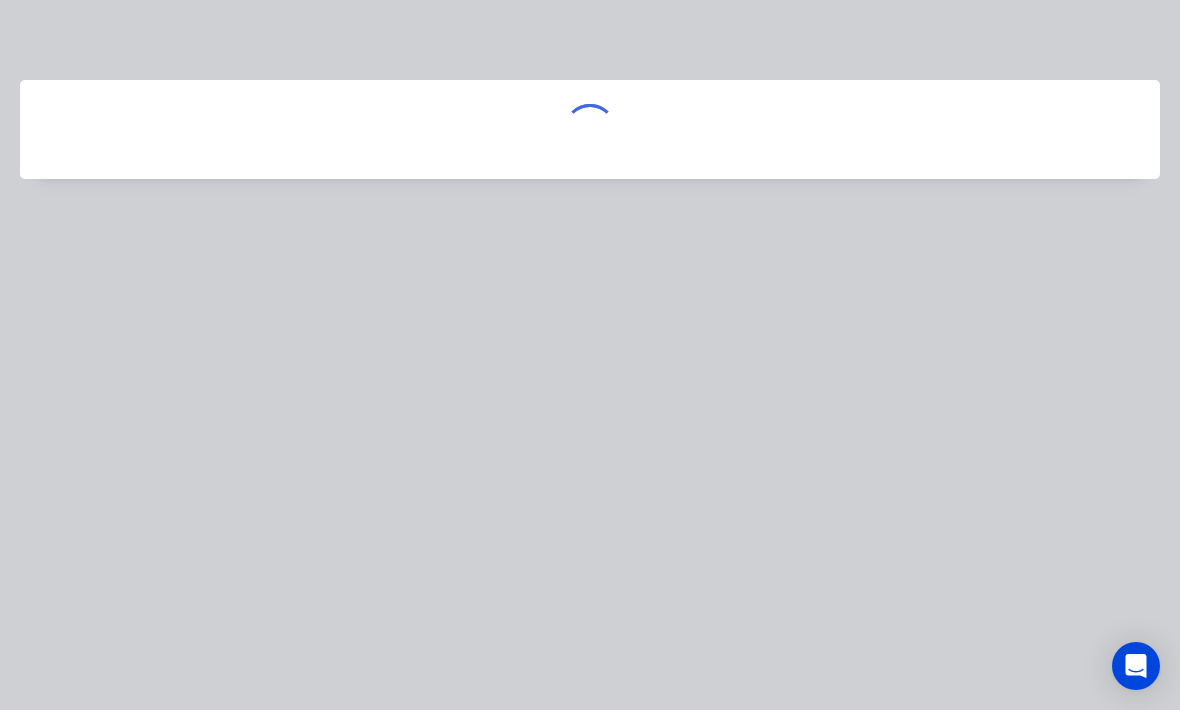 scroll, scrollTop: 0, scrollLeft: 0, axis: both 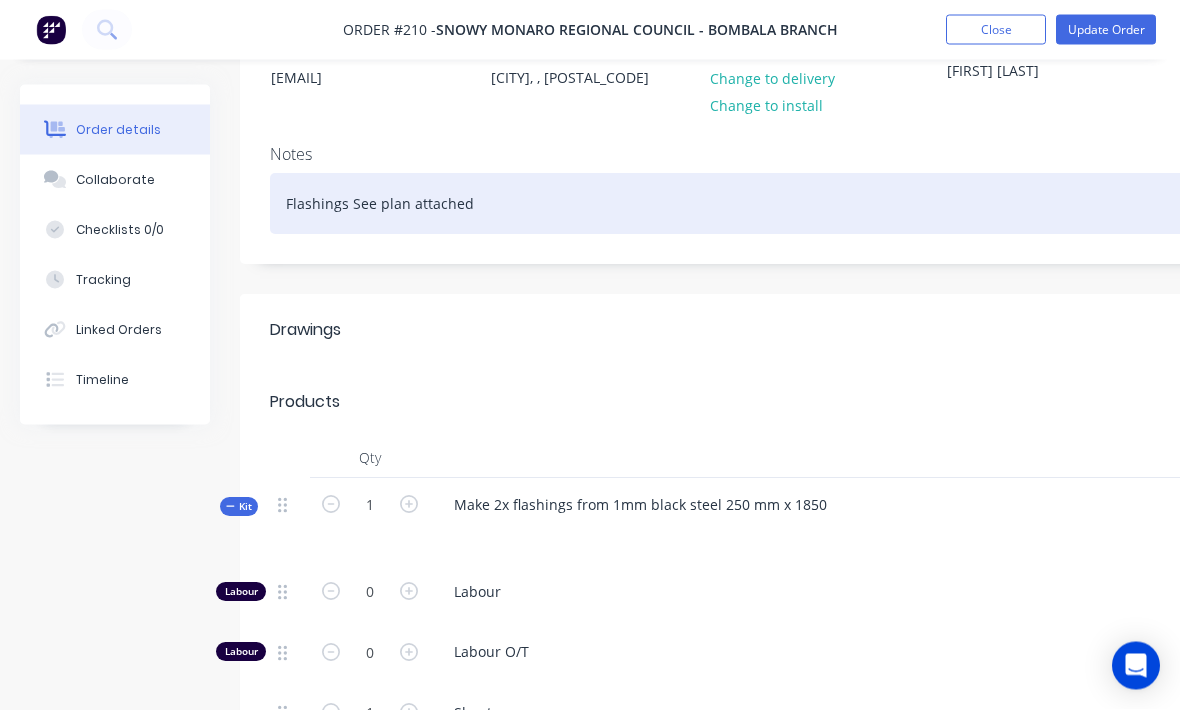 click on "Flashings See plan attached" at bounding box center [805, 204] 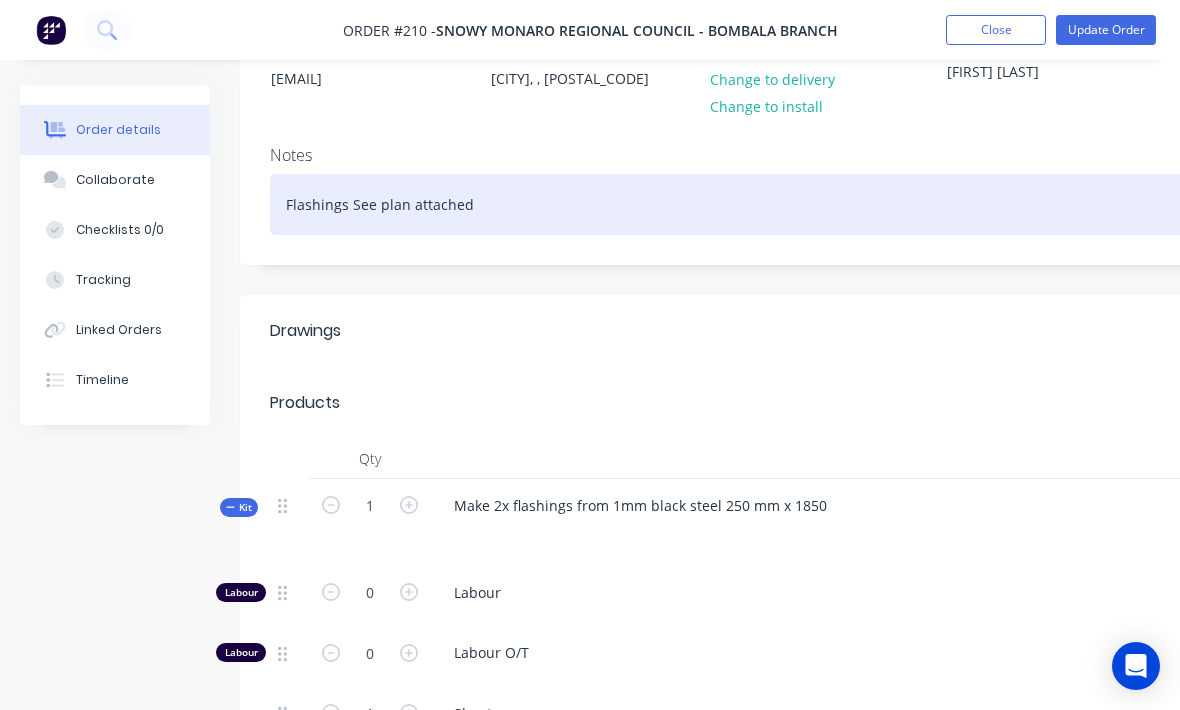 type 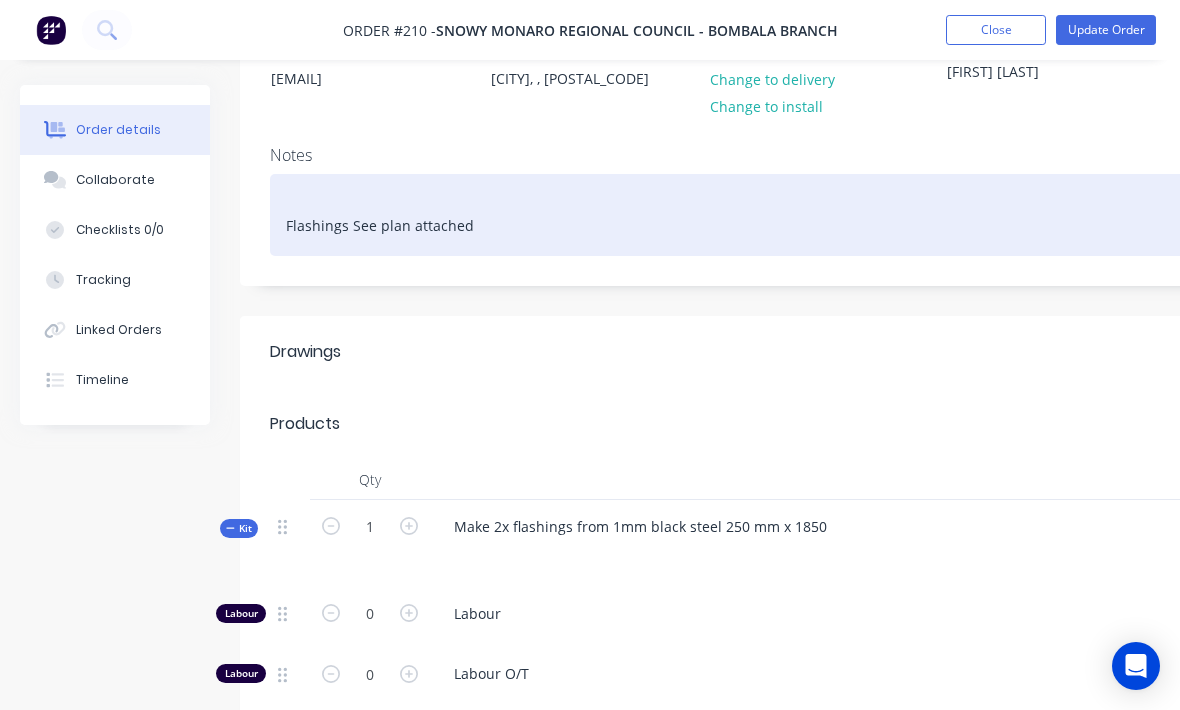 click on "Flashings See plan attached" at bounding box center (805, 215) 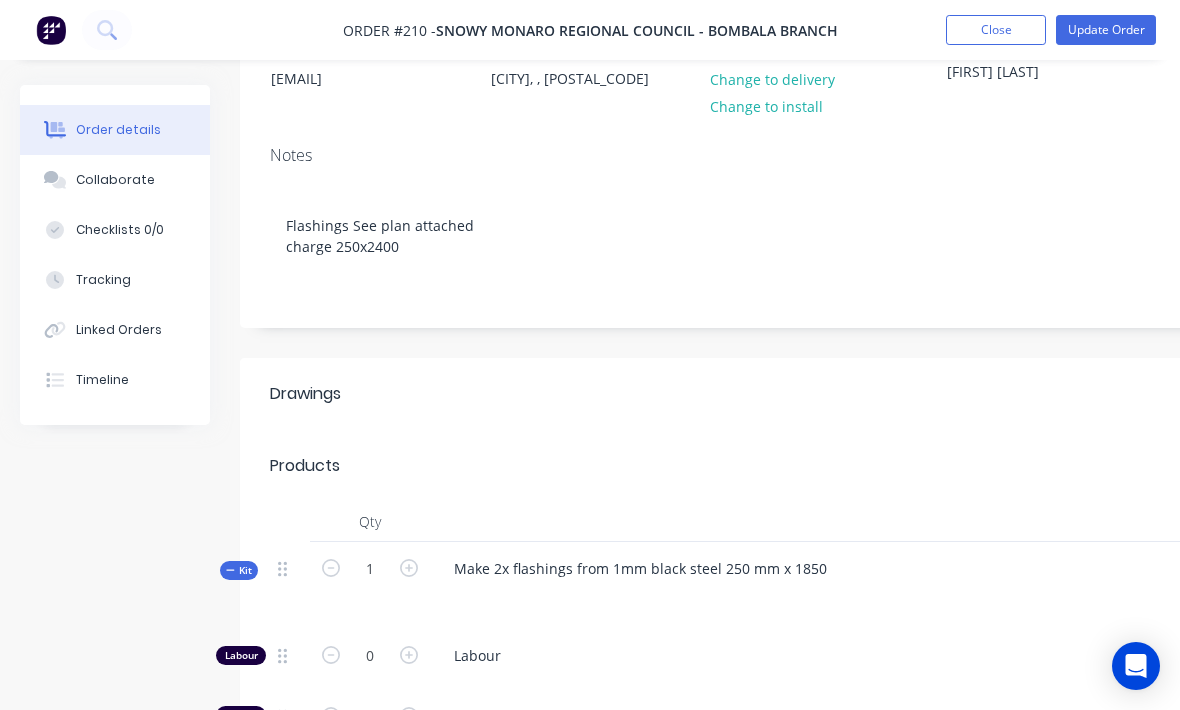 click on "Created by Mal Created 22/07/25 Required 22/07/25 Assigned to Add team member Invoiced No Status Draft Contact Ben  Cherry Ben.Cherry@snowymonaro.nsw.gov.au Bill to PO Box 105  Bombala  , , 2632 Pick up Change to delivery Change to install PO Order Number: 5600 / Ben Cherry Labels Add labels Notes
Flashings See plan attached
charge 250x2400
Drawings Add drawing   Products Add product     Qty  Kit 1 Make 2x flashings from 1mm black steel 250 mm x 1850   Labour 0 Labour    Labour 0 Labour O/T    1 Sheet  Description COLDROLLED SHEET 1.15 X 1000 X 1000   Labour 1 Reagan Hurley   Labour $100.00 Sub total $138.00 Margin $59.58  ( 43.17 %) Tax $13.80 Total $151.80" at bounding box center [805, 601] 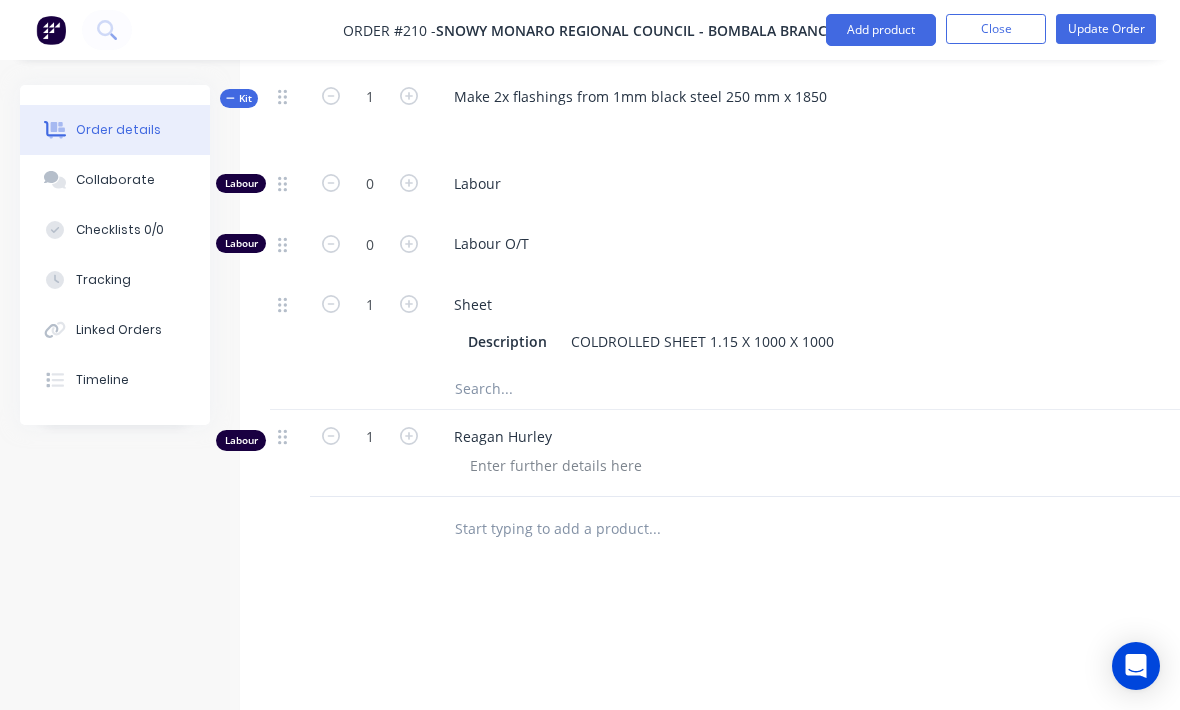 scroll, scrollTop: 714, scrollLeft: 0, axis: vertical 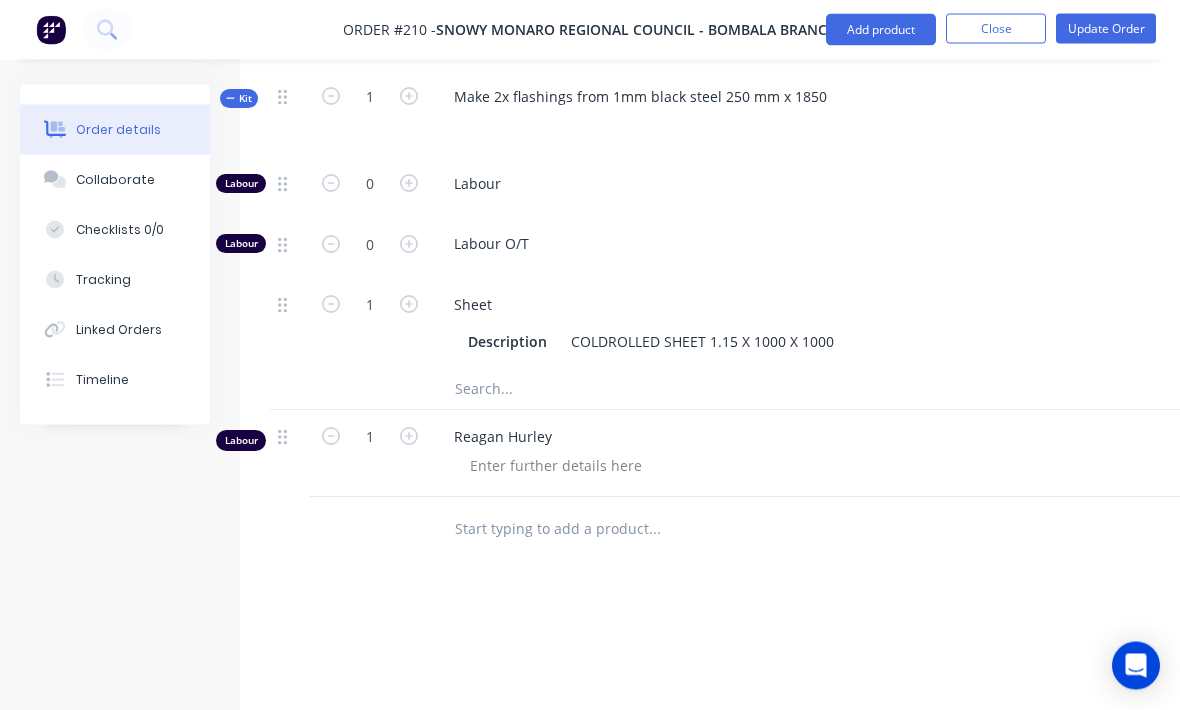 click on "Update Order" at bounding box center [1106, 29] 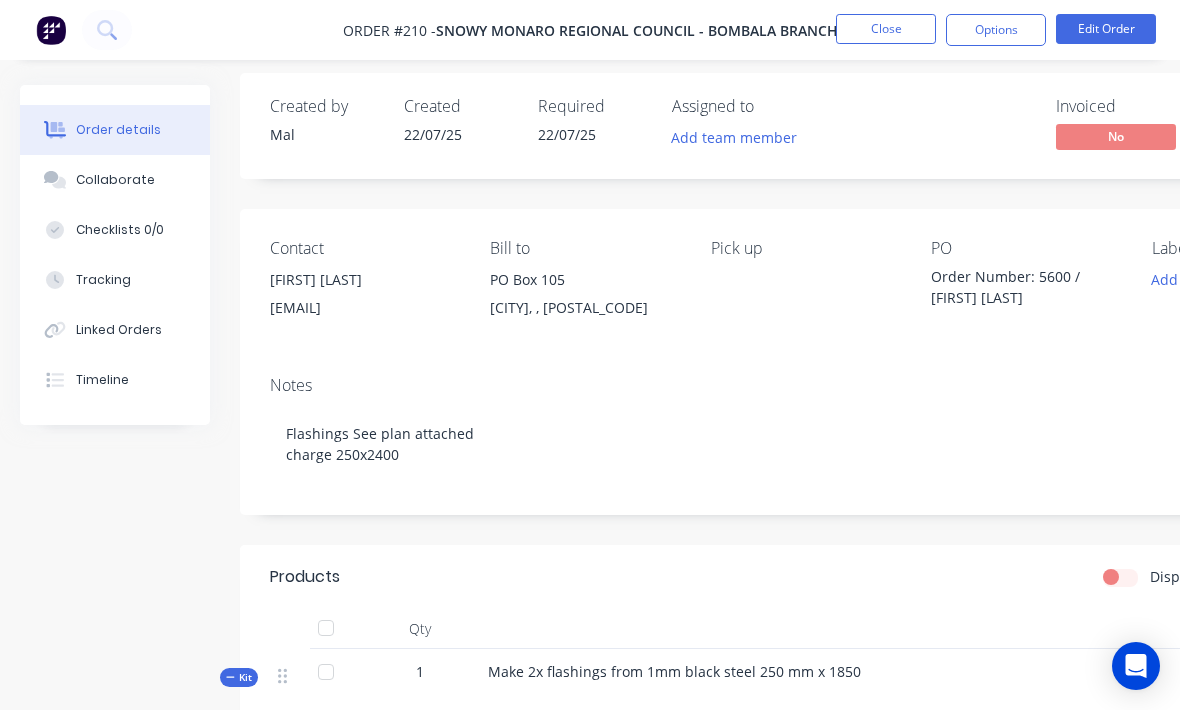 scroll, scrollTop: 0, scrollLeft: 0, axis: both 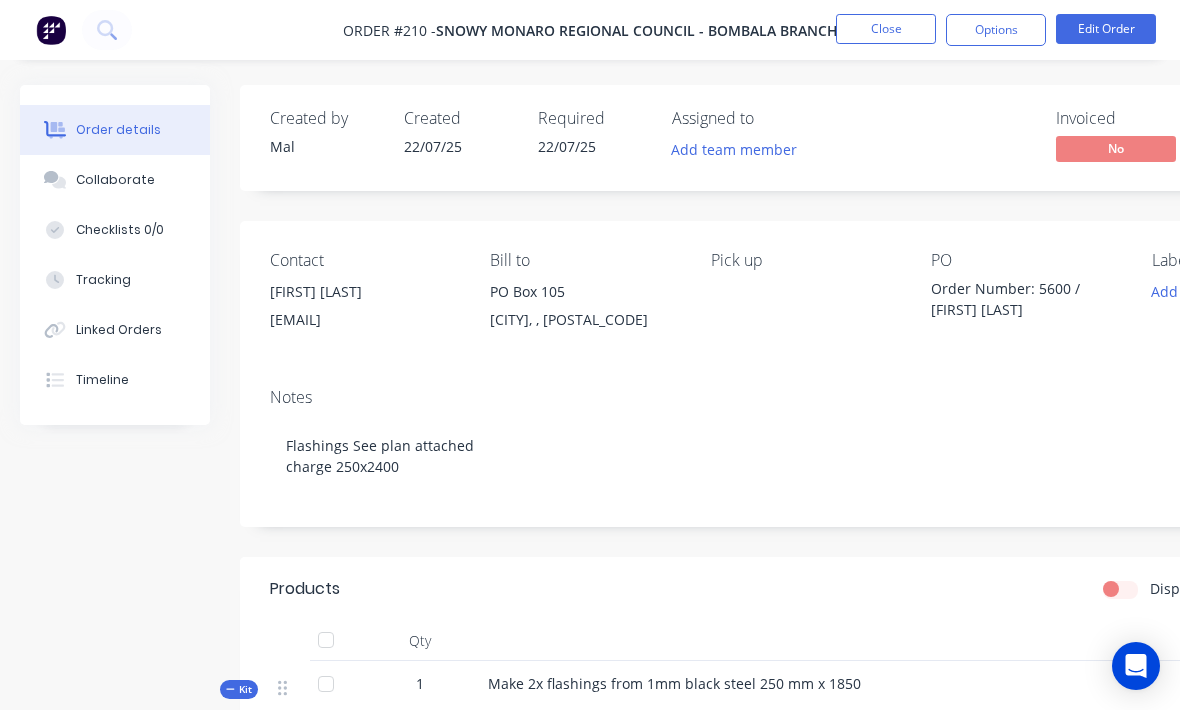 click at bounding box center (51, 30) 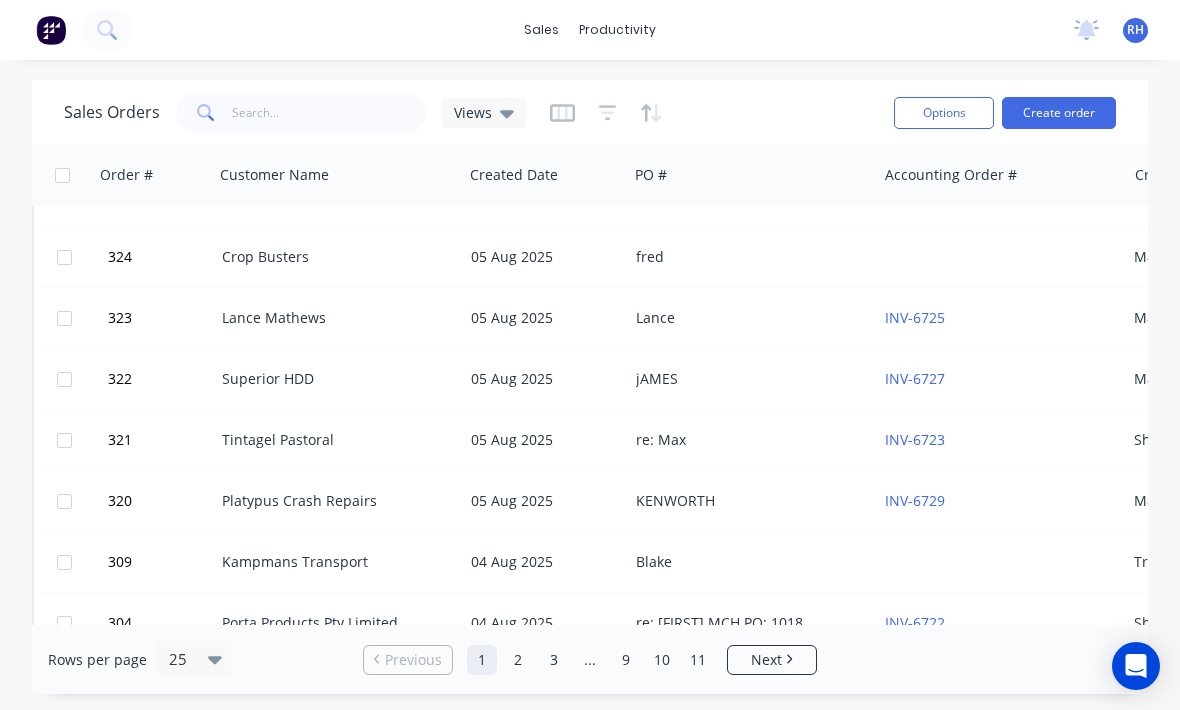 scroll, scrollTop: 730, scrollLeft: 0, axis: vertical 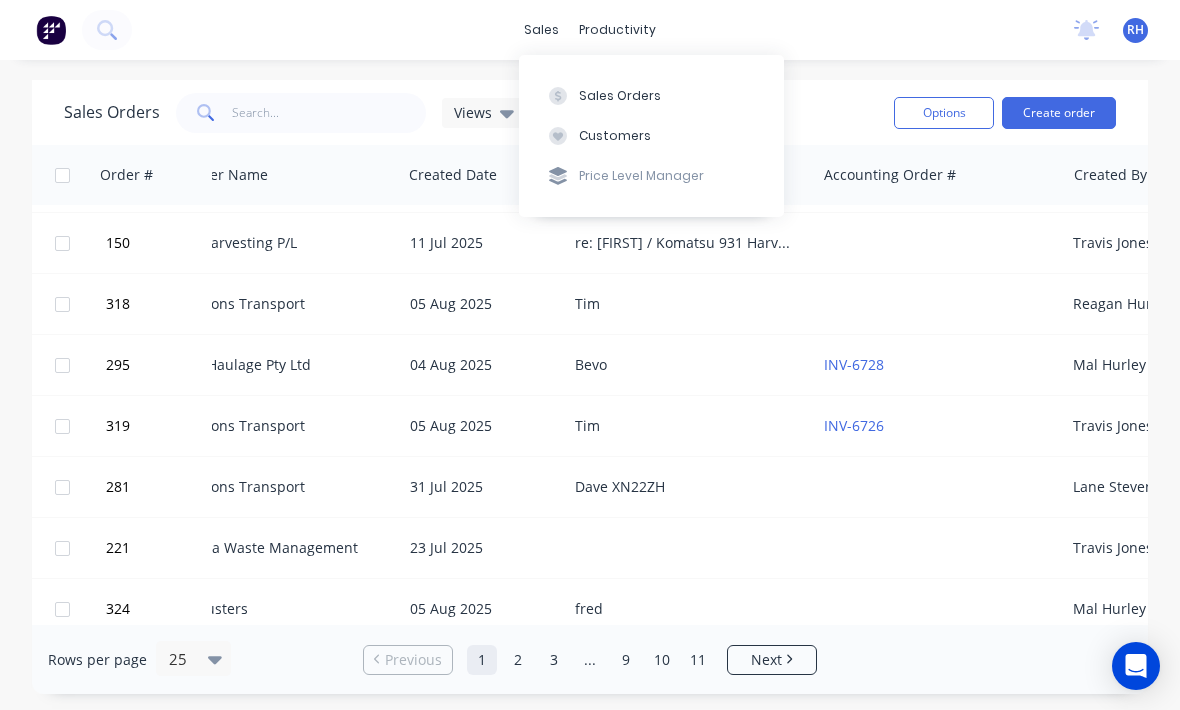 click on "Sales Orders" at bounding box center [620, 96] 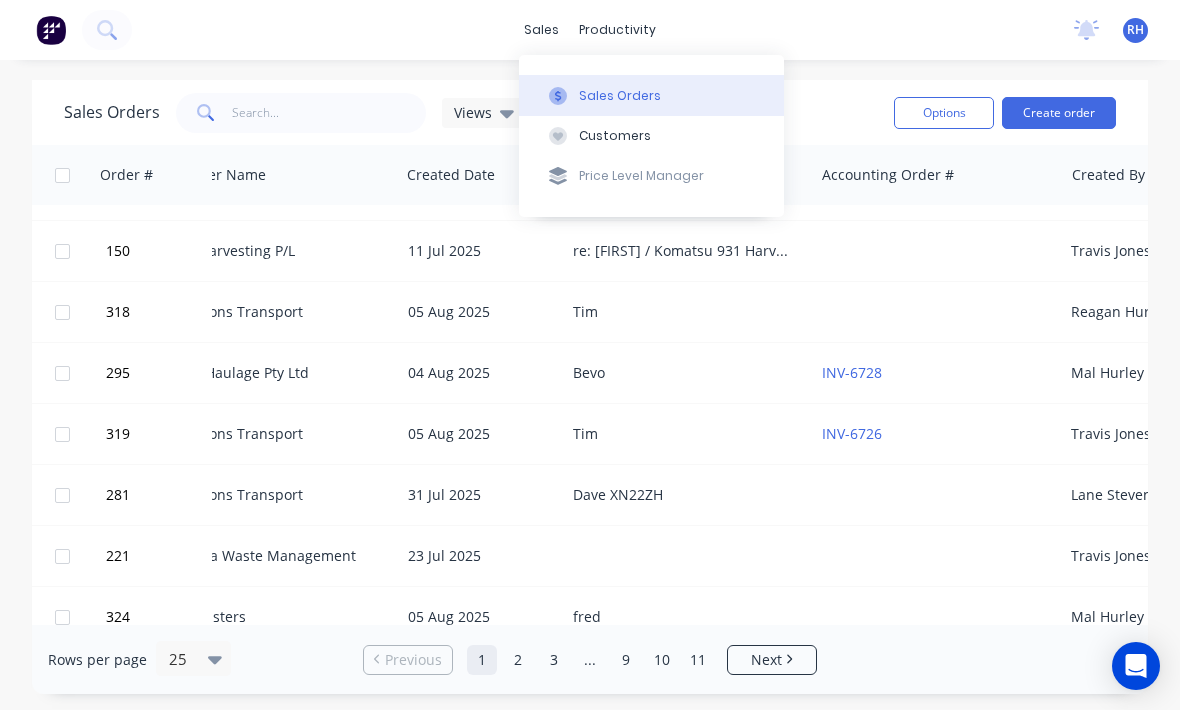 scroll, scrollTop: 351, scrollLeft: 63, axis: both 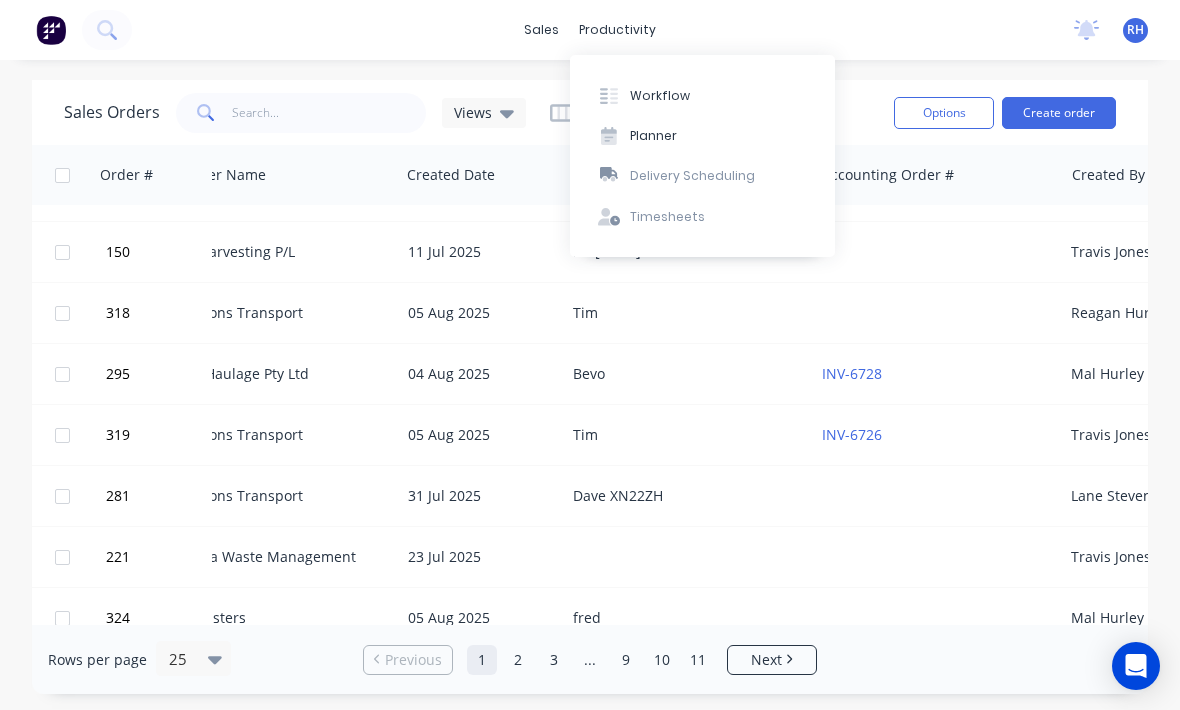 click on "Workflow" at bounding box center [660, 96] 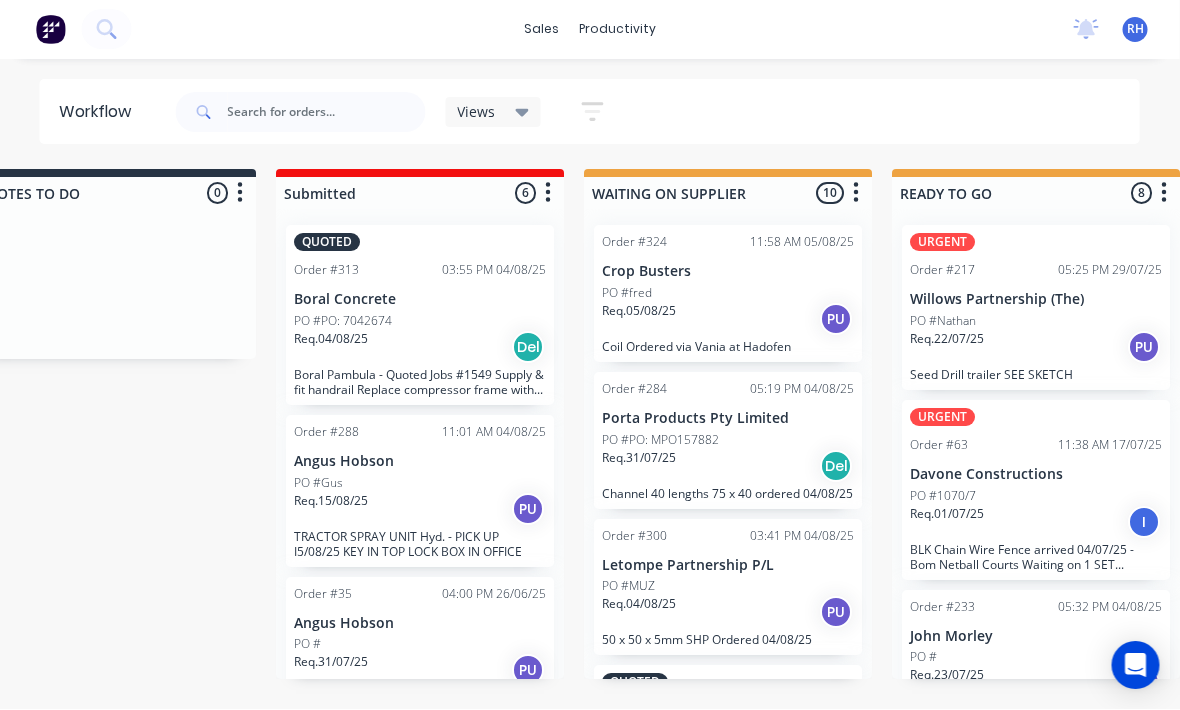 scroll, scrollTop: 36, scrollLeft: 118, axis: both 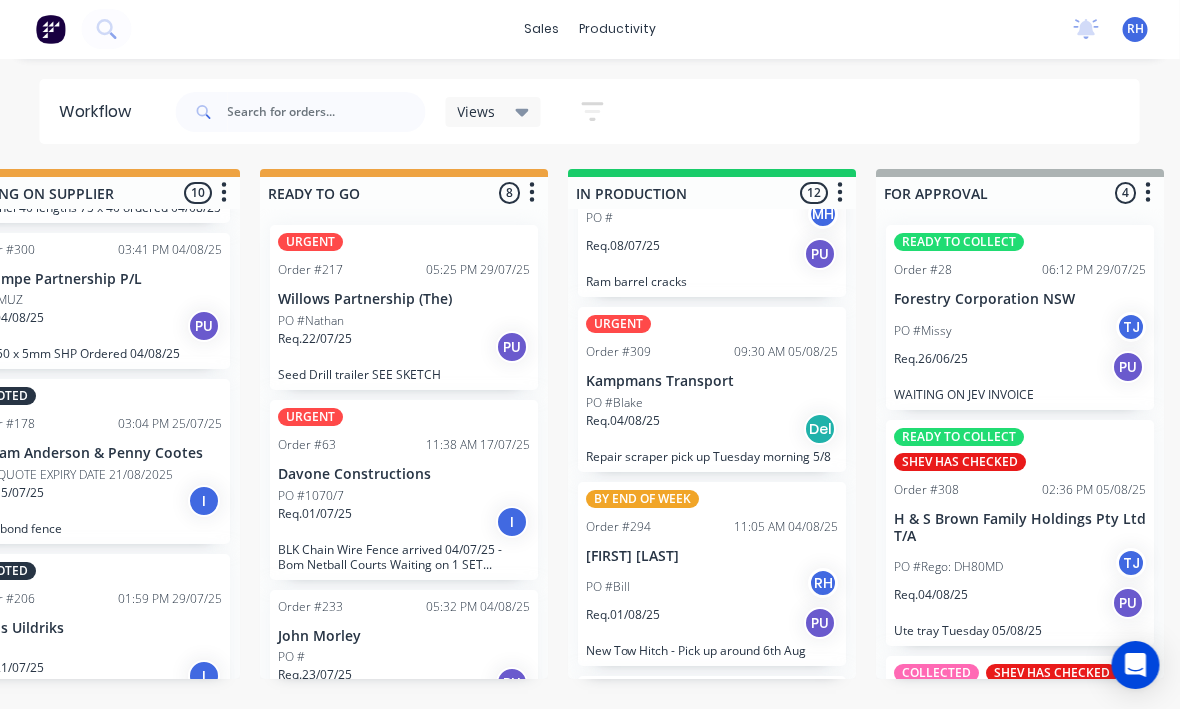 click on "PO #[LAST] RH" at bounding box center (713, 588) 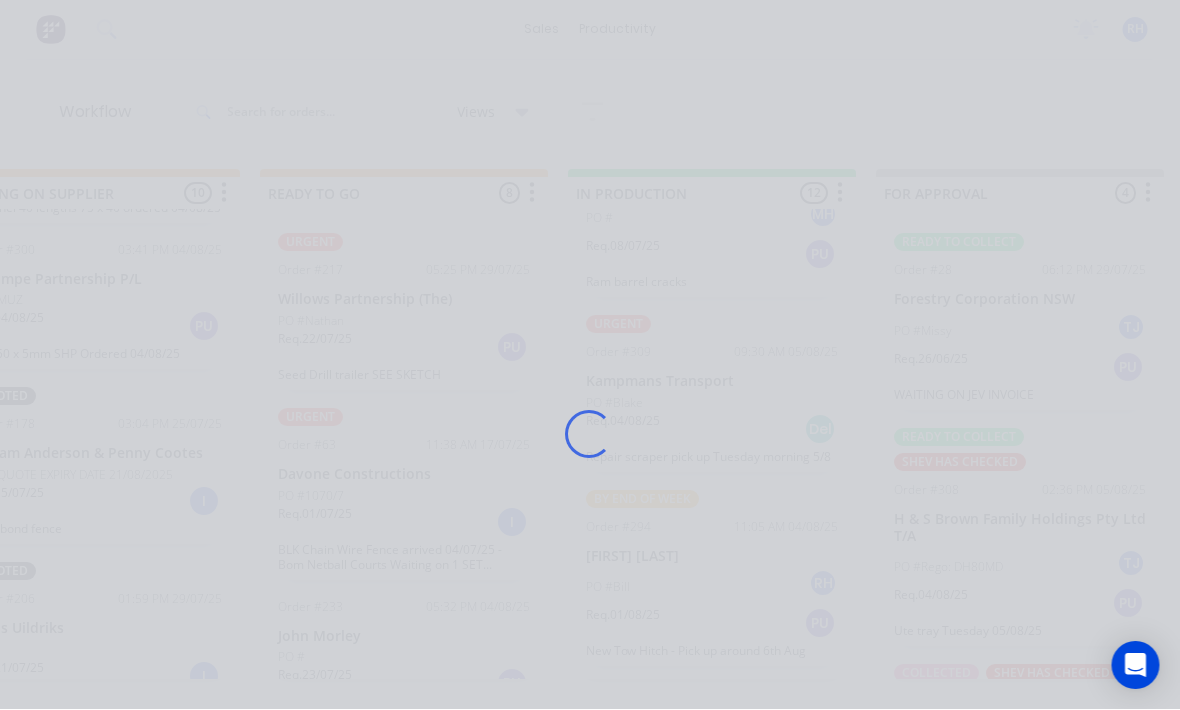 scroll, scrollTop: 36, scrollLeft: 707, axis: both 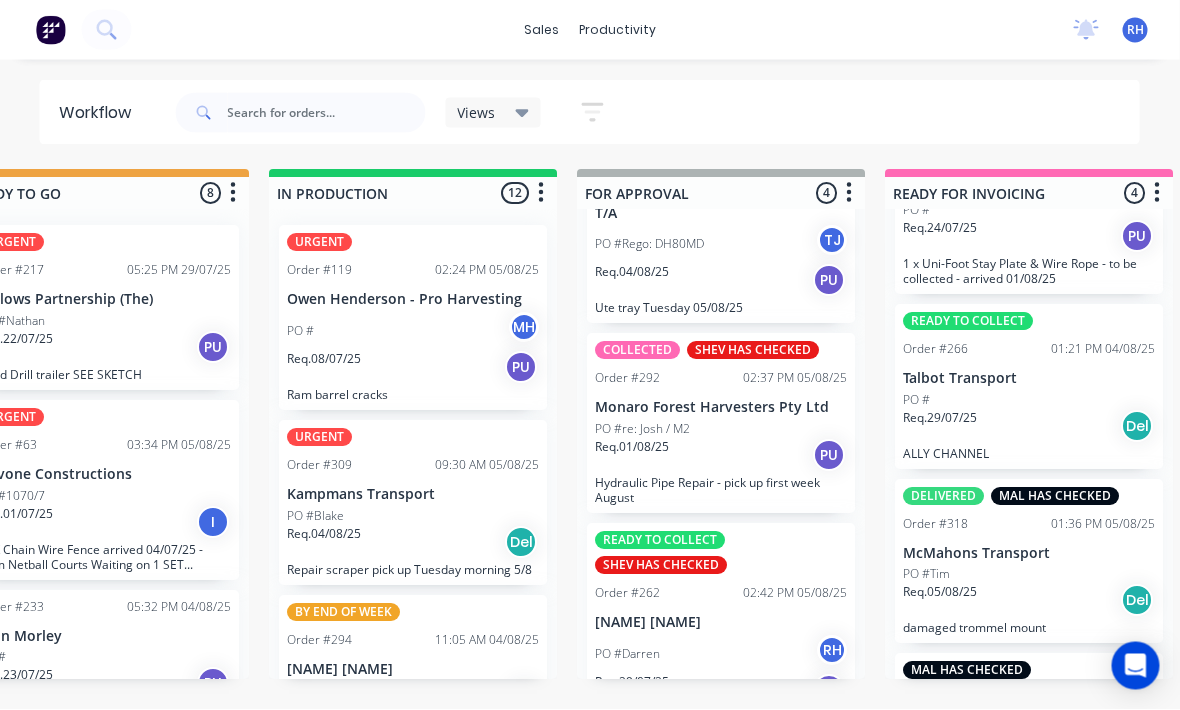 click on "11:05 AM 04/08/25" at bounding box center [488, 641] 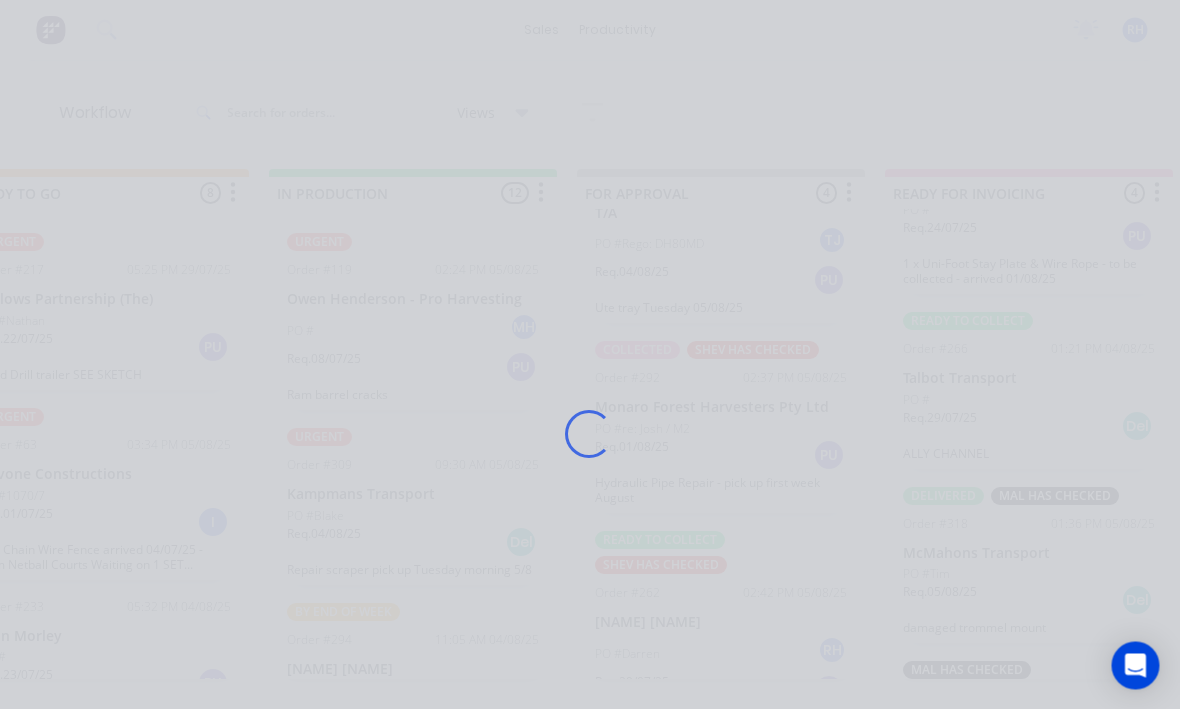 scroll, scrollTop: 1, scrollLeft: 1006, axis: both 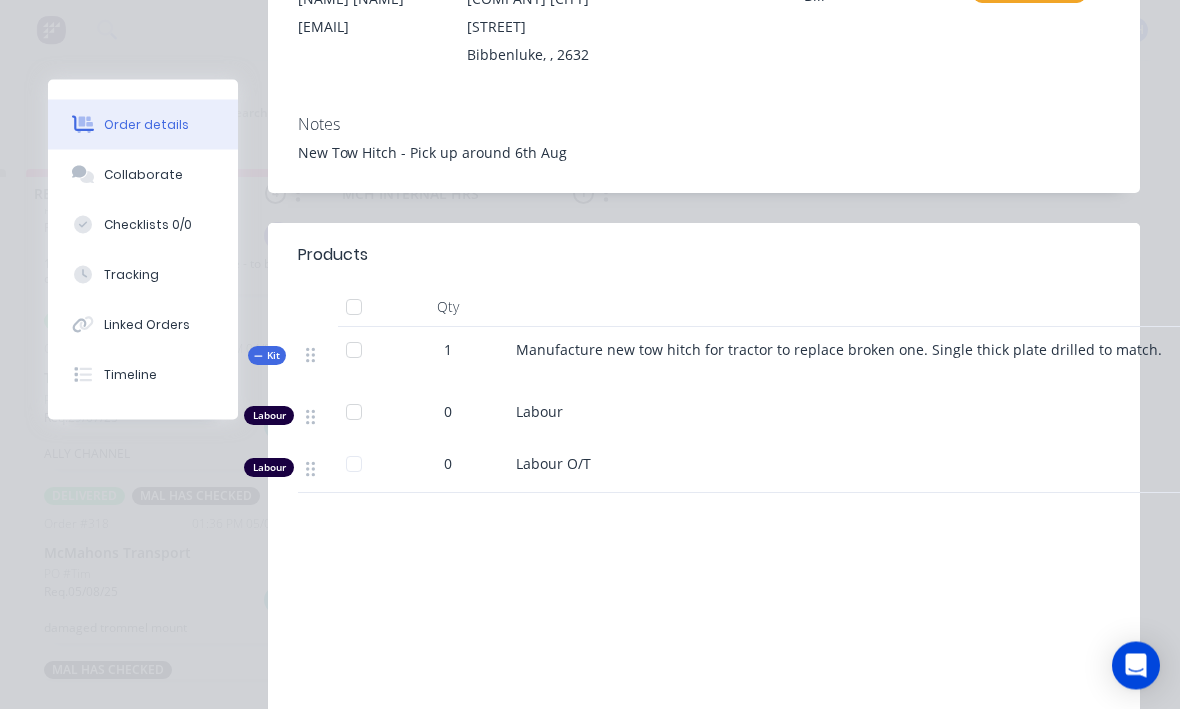 click on "Products Qty  Kit 1 Manufacture new tow hitch for tractor to replace broken one. Single thick plate drilled to match. Labour 0 Labour  Labour 0 Labour O/T  Labour $0.00 Sub total $0.00 Margin $0.00  ( 0.00 %) Tax $0.00 Total $0.00" at bounding box center (704, 522) 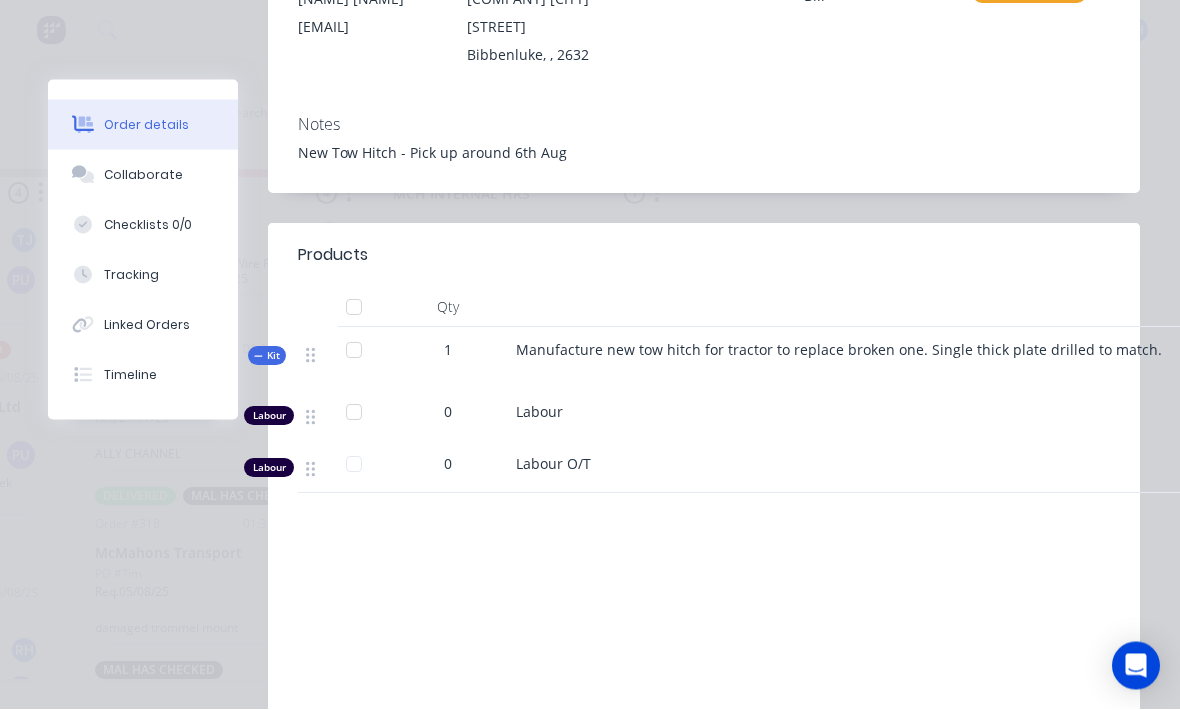 scroll, scrollTop: 1, scrollLeft: 1814, axis: both 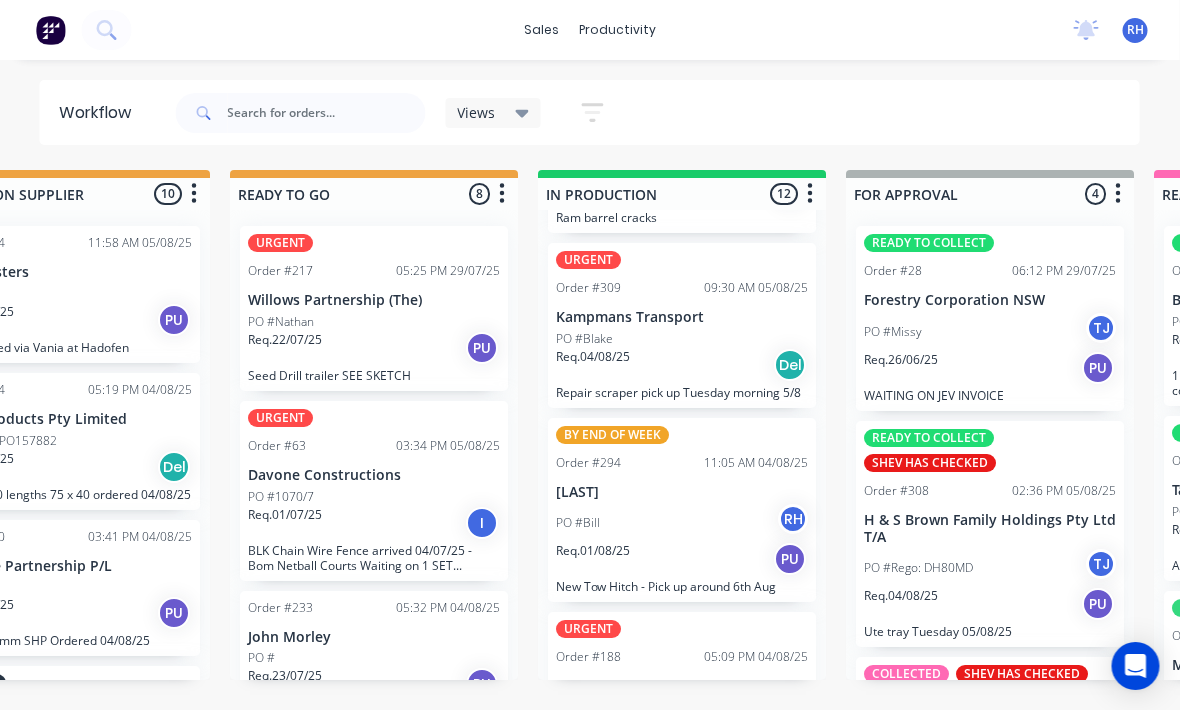 click on "PO #[LAST] RH" at bounding box center (683, 523) 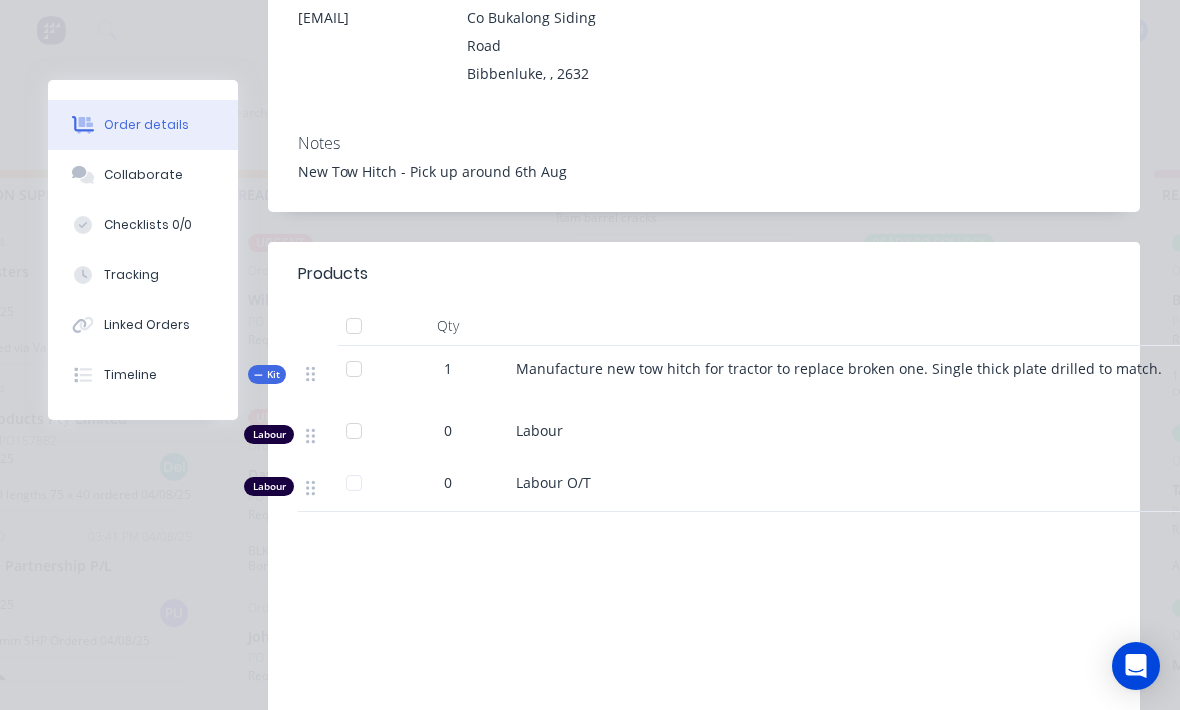 scroll, scrollTop: 342, scrollLeft: 0, axis: vertical 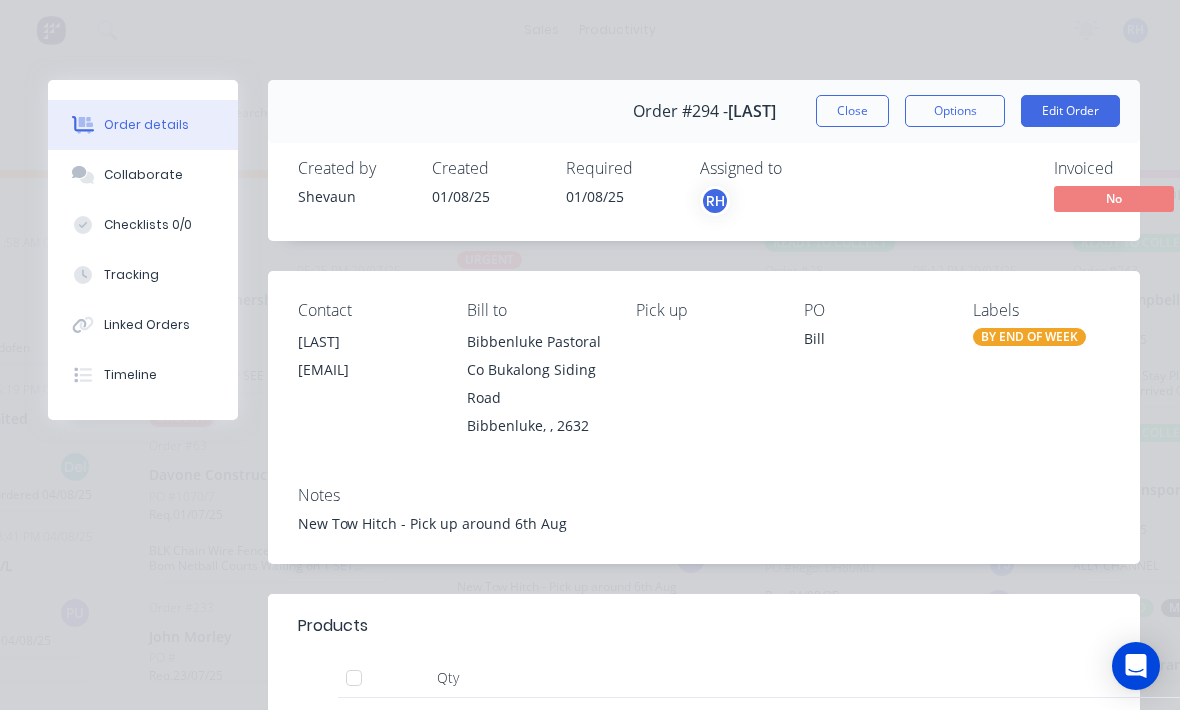click on "Edit Order" at bounding box center (1070, 111) 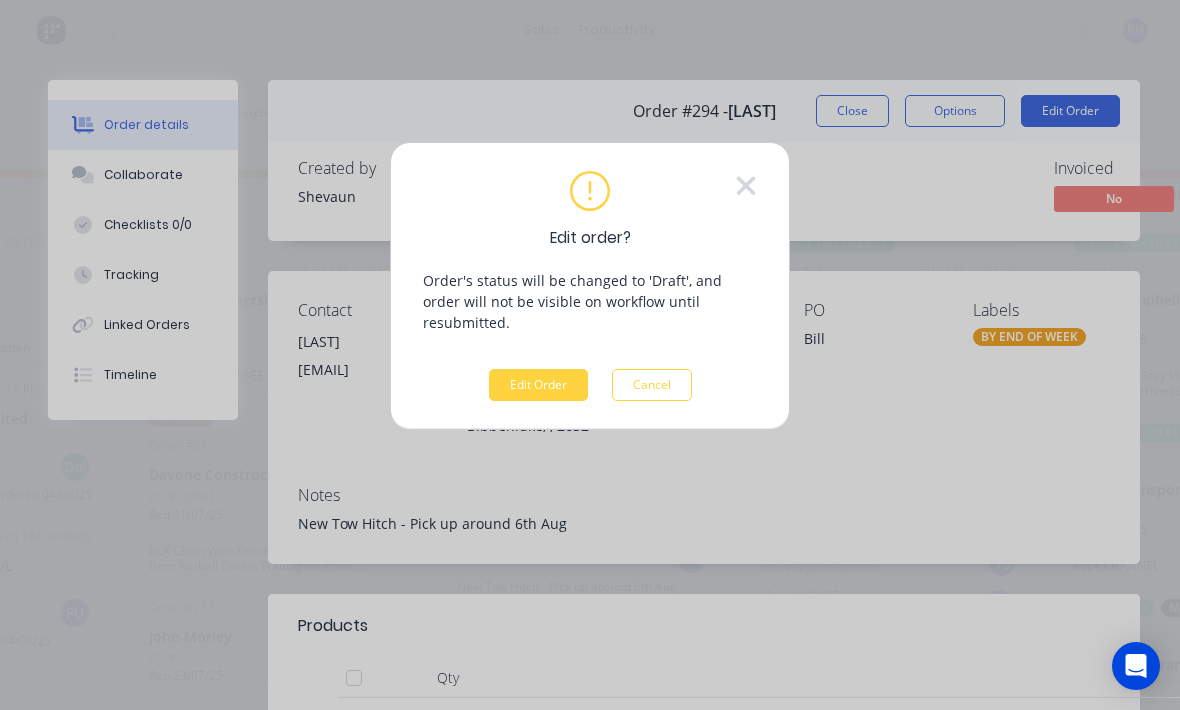 click on "Edit Order" at bounding box center (538, 385) 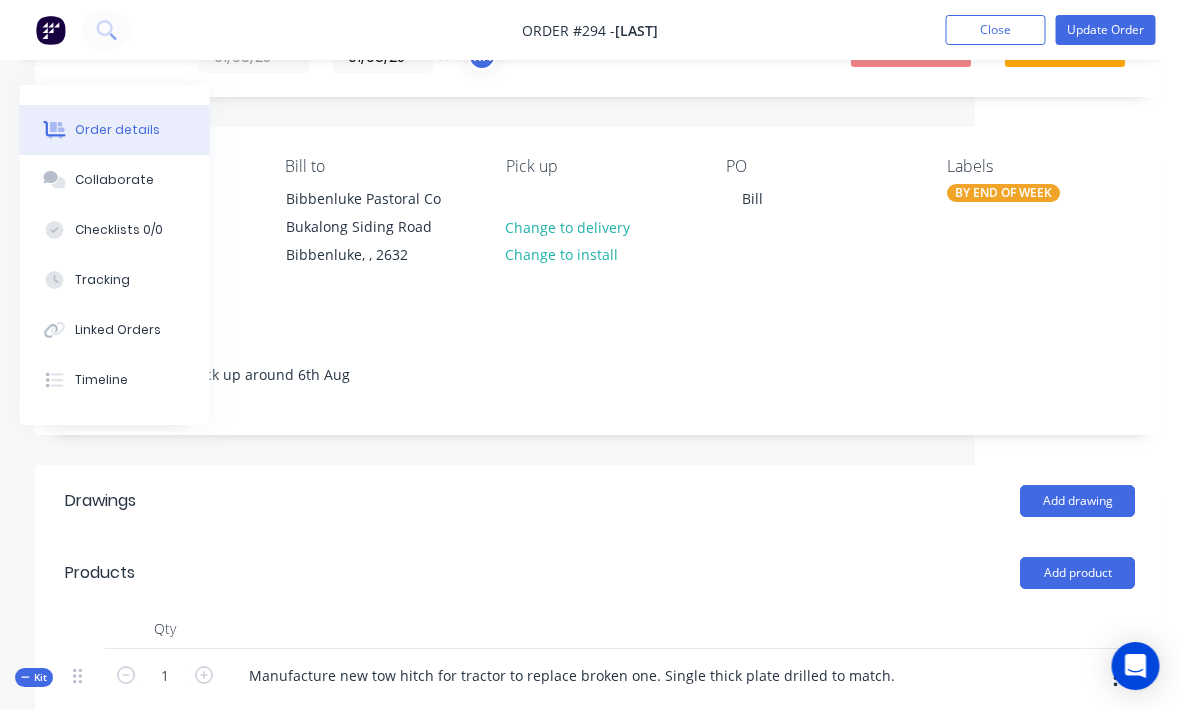 scroll, scrollTop: 129, scrollLeft: 210, axis: both 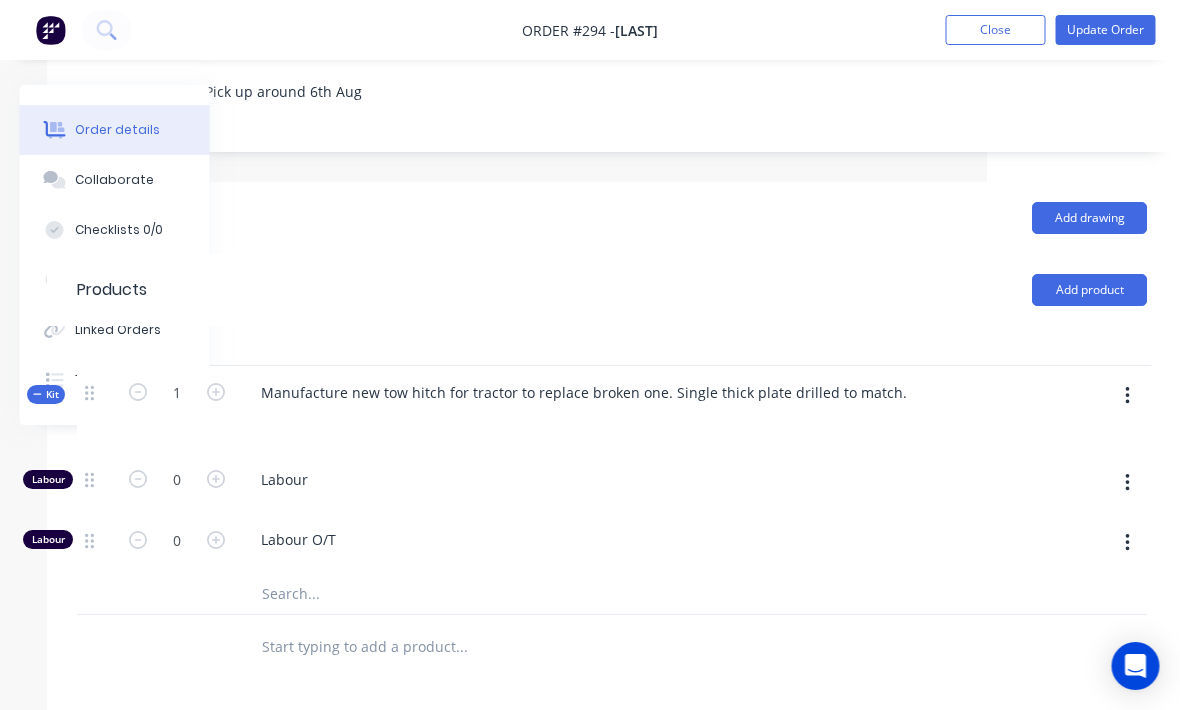 click 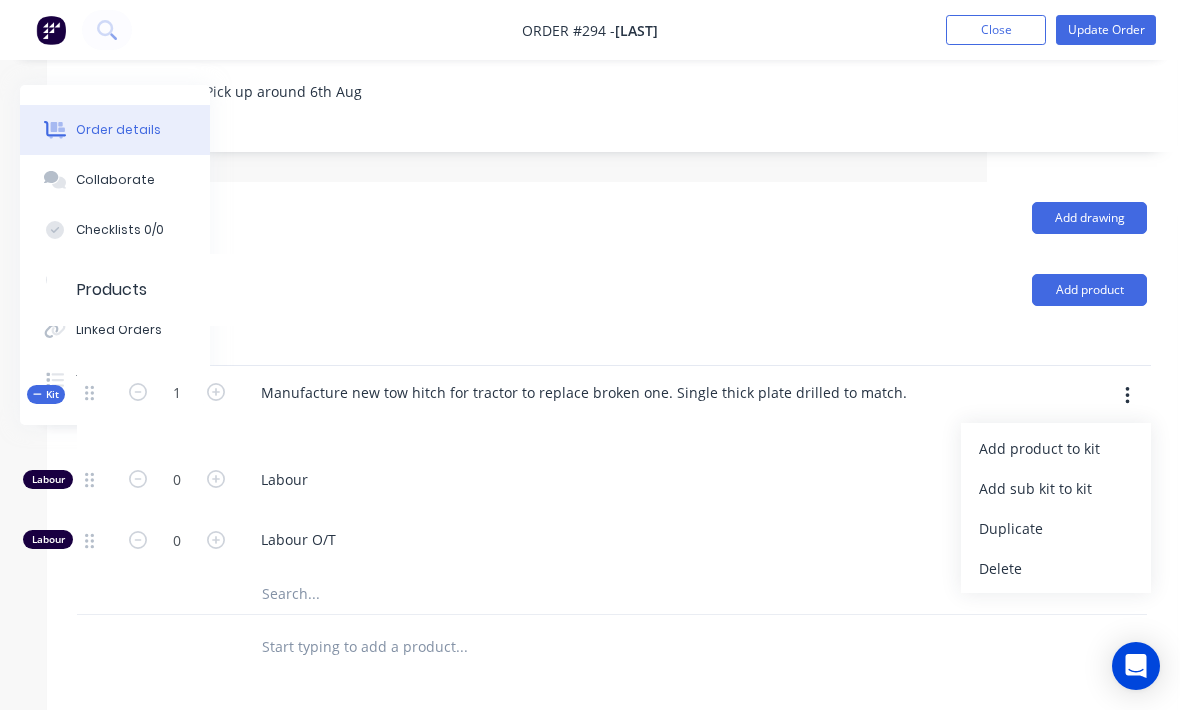 click on "Add product to kit" at bounding box center [1056, 448] 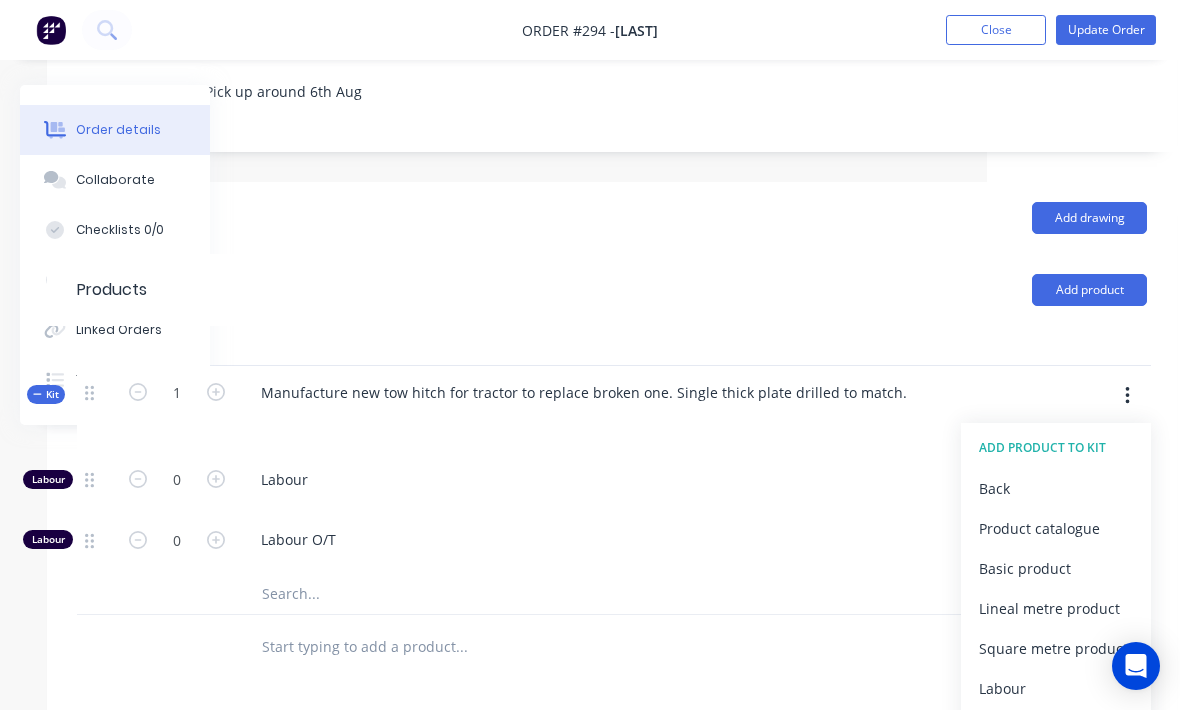 click on "Product catalogue" at bounding box center [1056, 528] 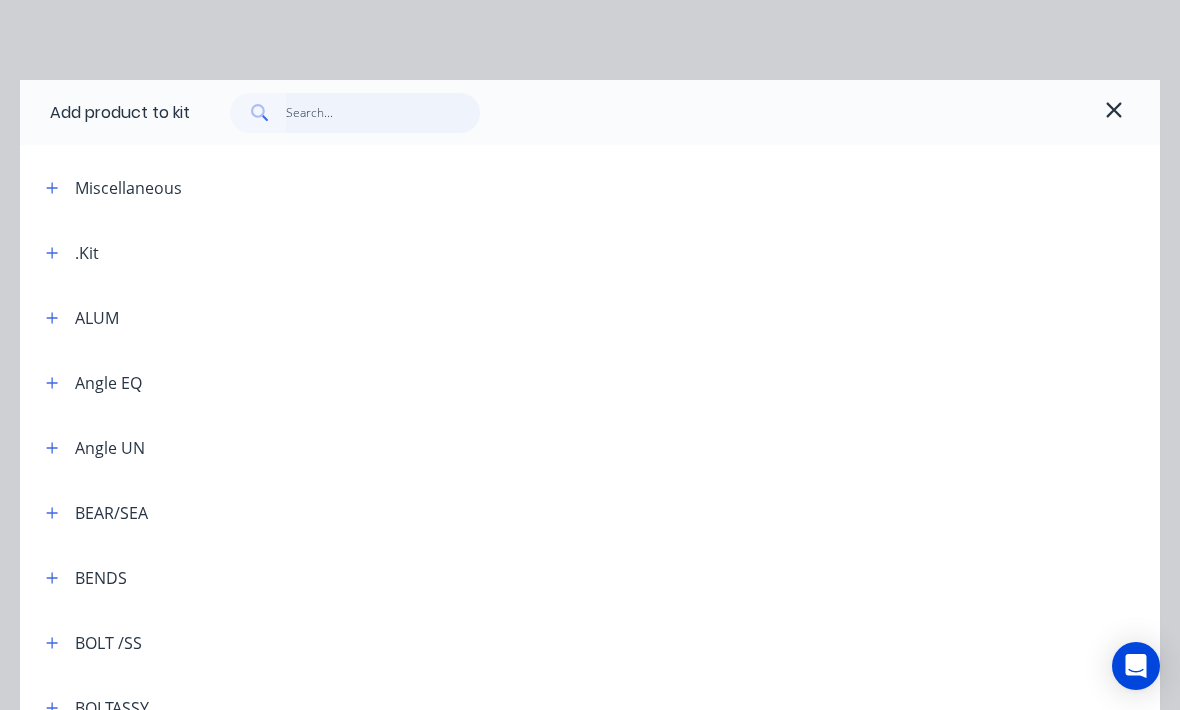 click at bounding box center (383, 113) 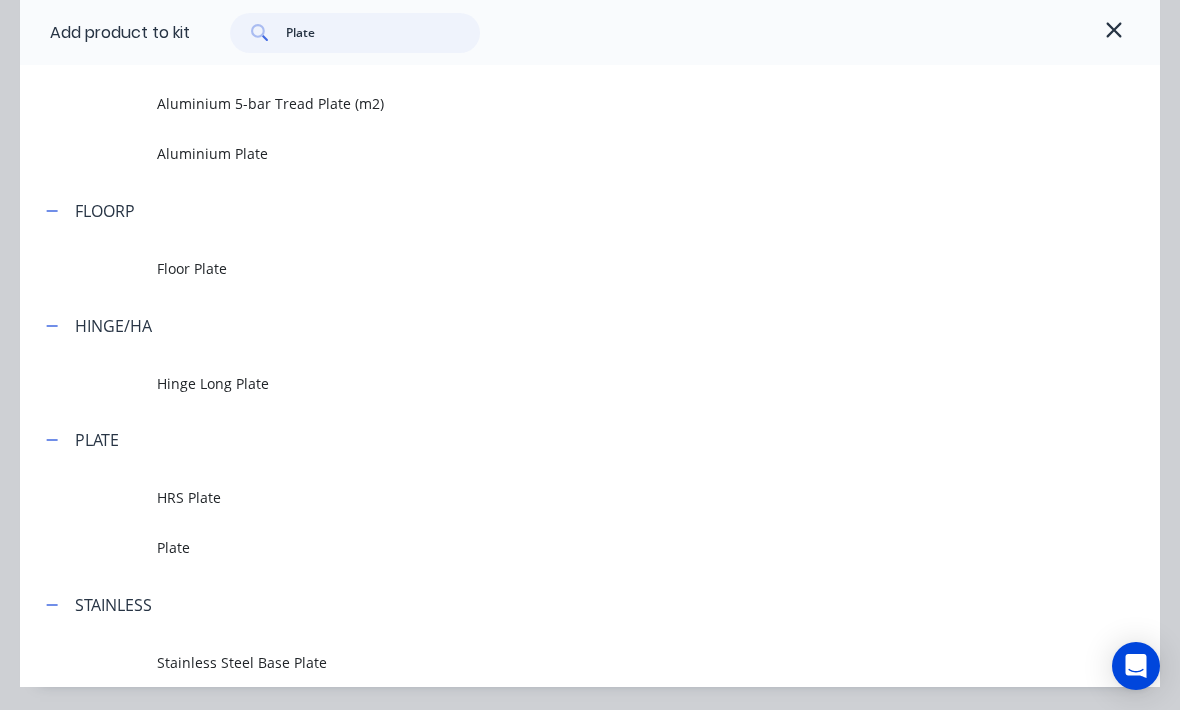 scroll, scrollTop: 320, scrollLeft: 0, axis: vertical 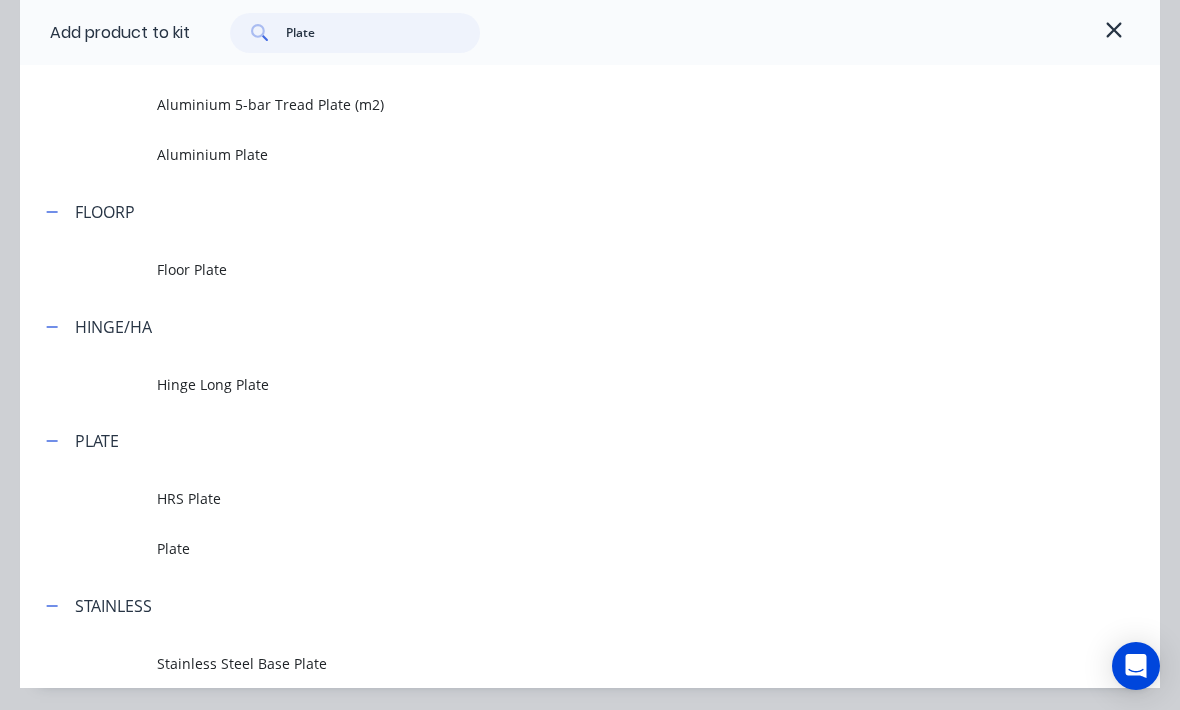 type on "Plate" 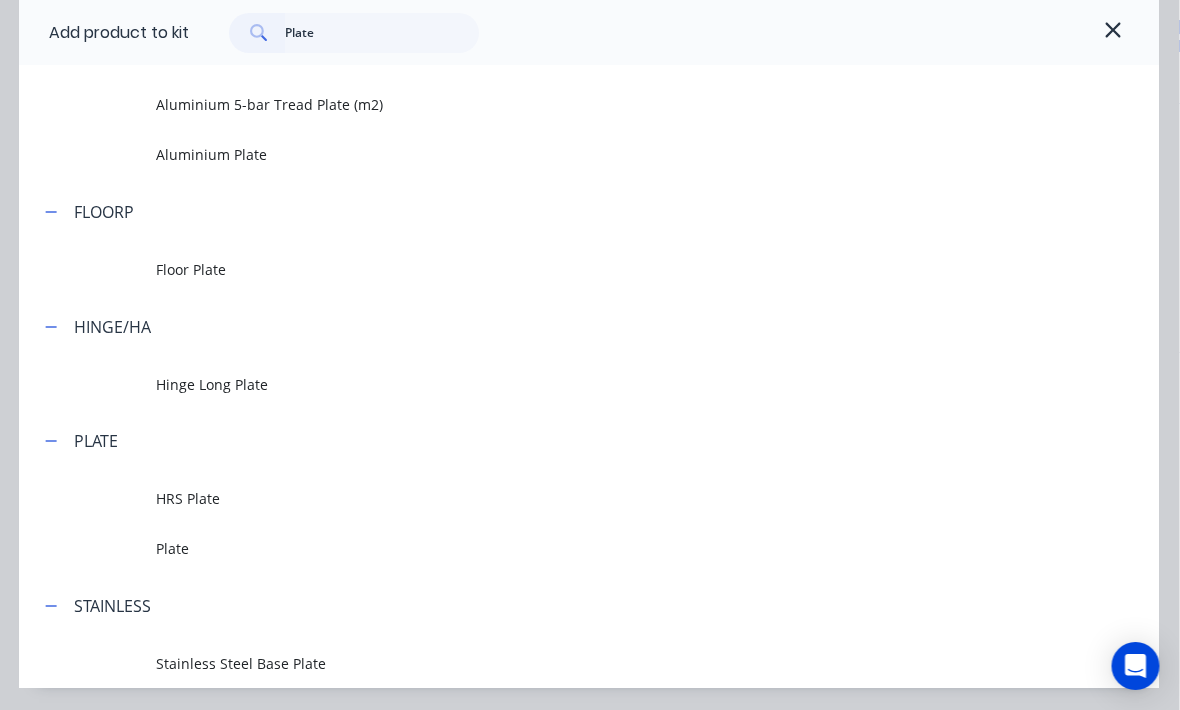 scroll, scrollTop: 638, scrollLeft: 102, axis: both 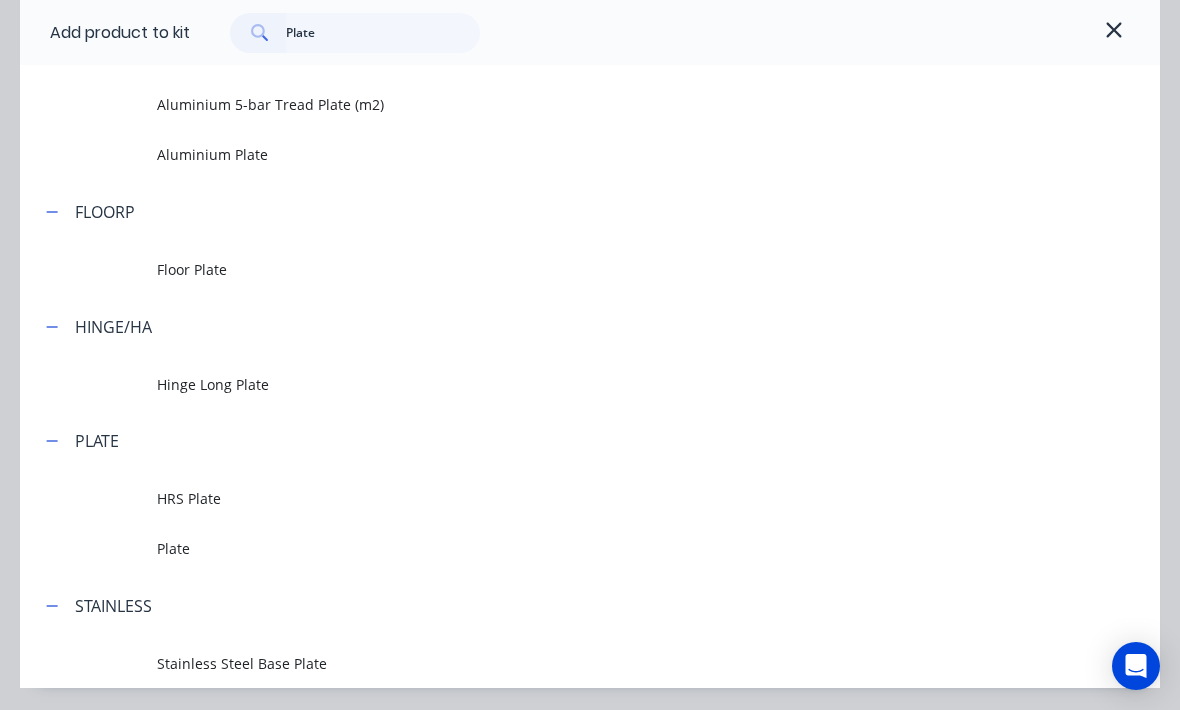 click on "Plate" at bounding box center (558, 548) 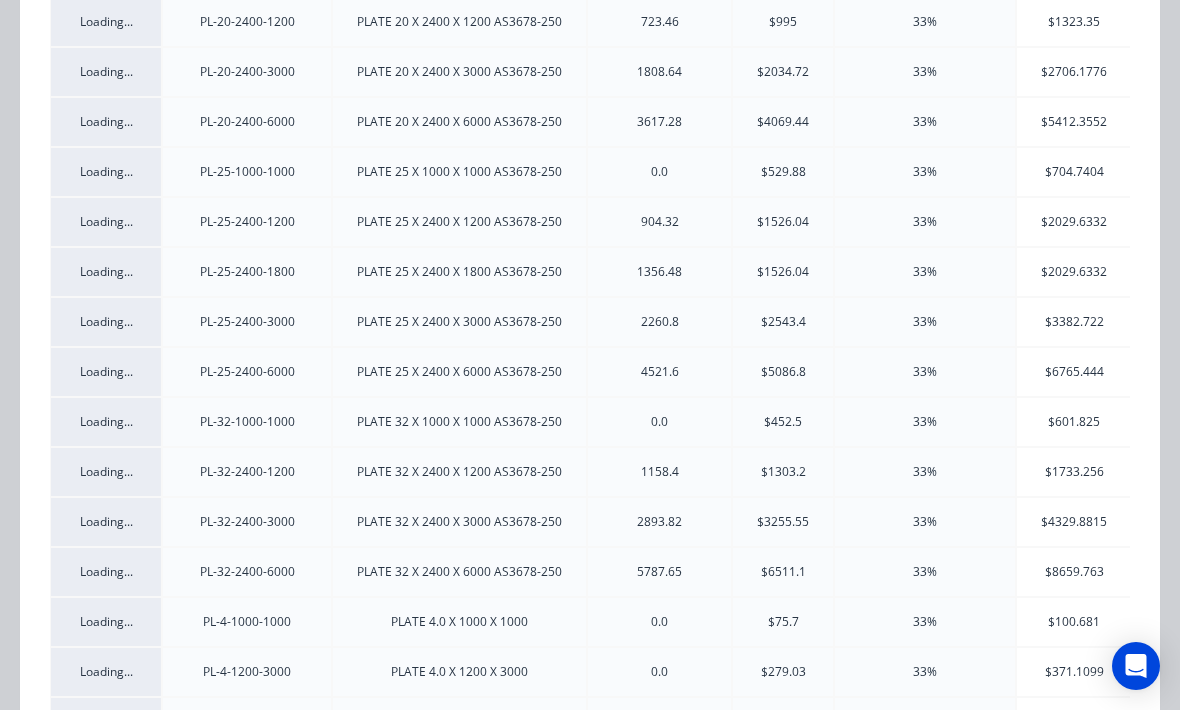 scroll, scrollTop: 1228, scrollLeft: 0, axis: vertical 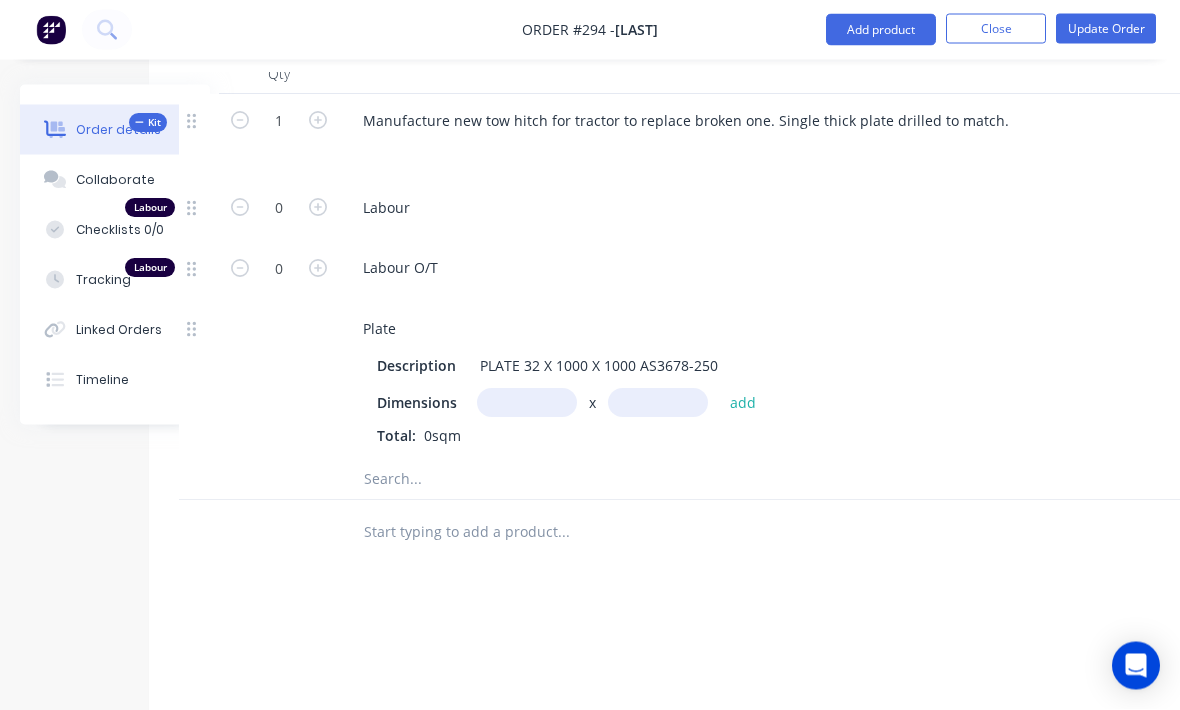 click at bounding box center [527, 403] 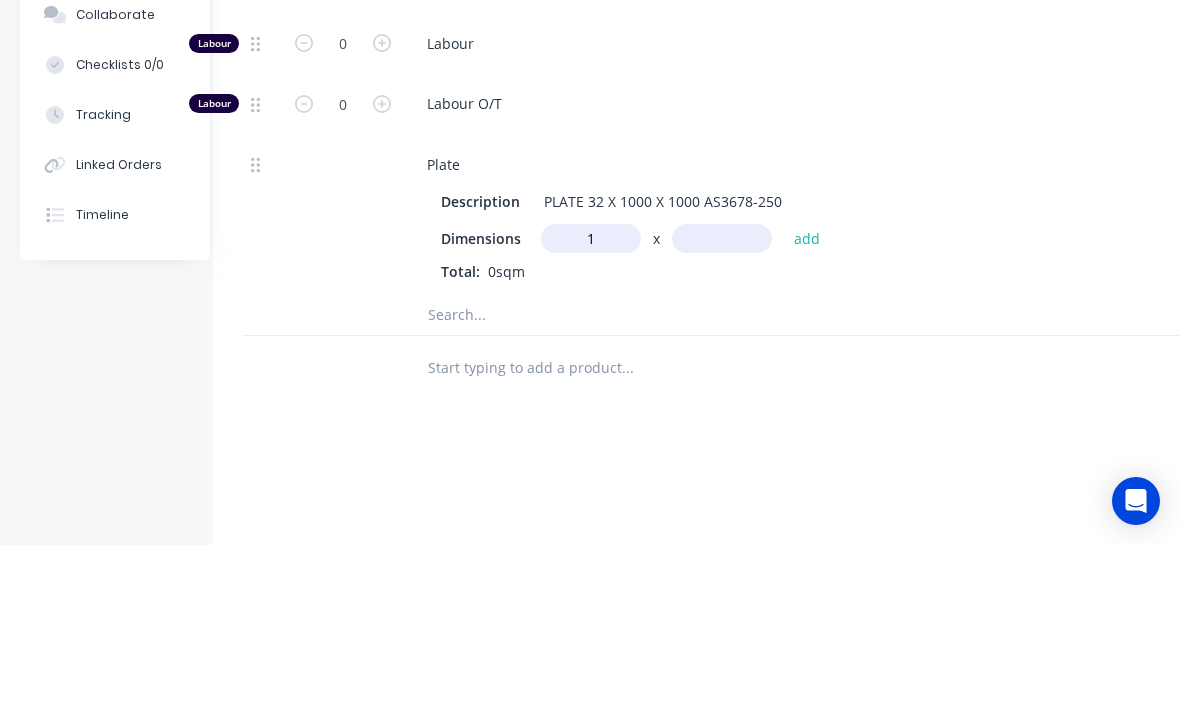 scroll, scrollTop: 649, scrollLeft: 28, axis: both 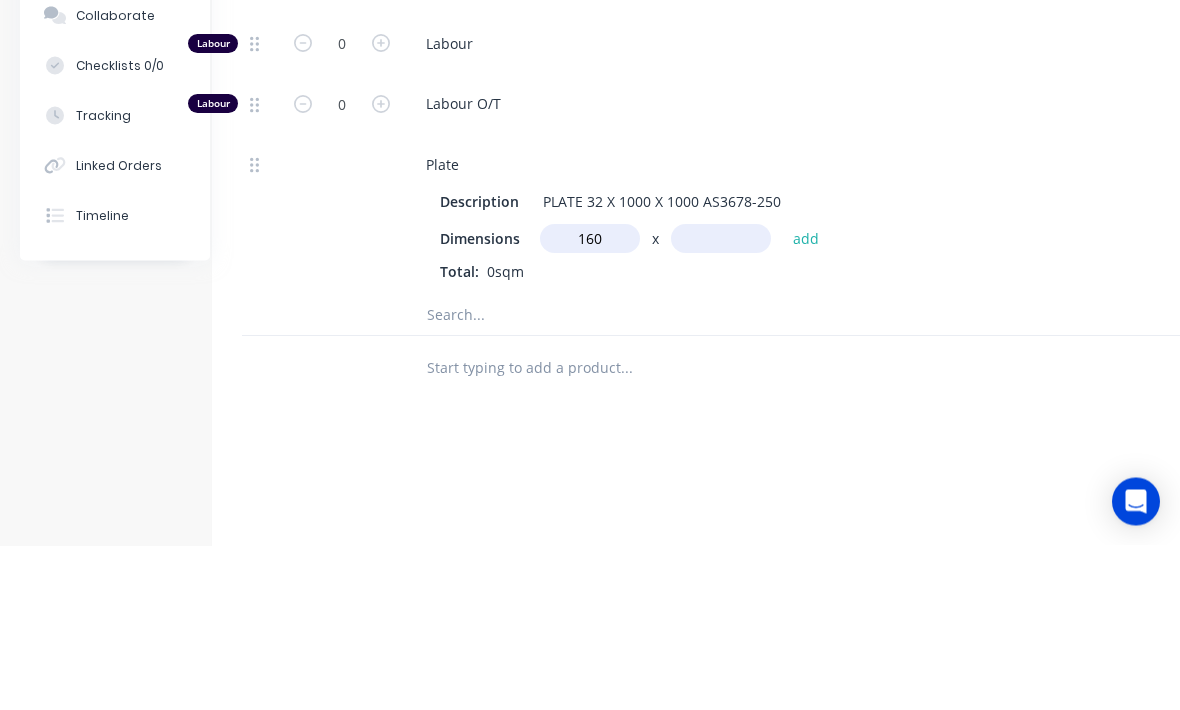click at bounding box center (721, 403) 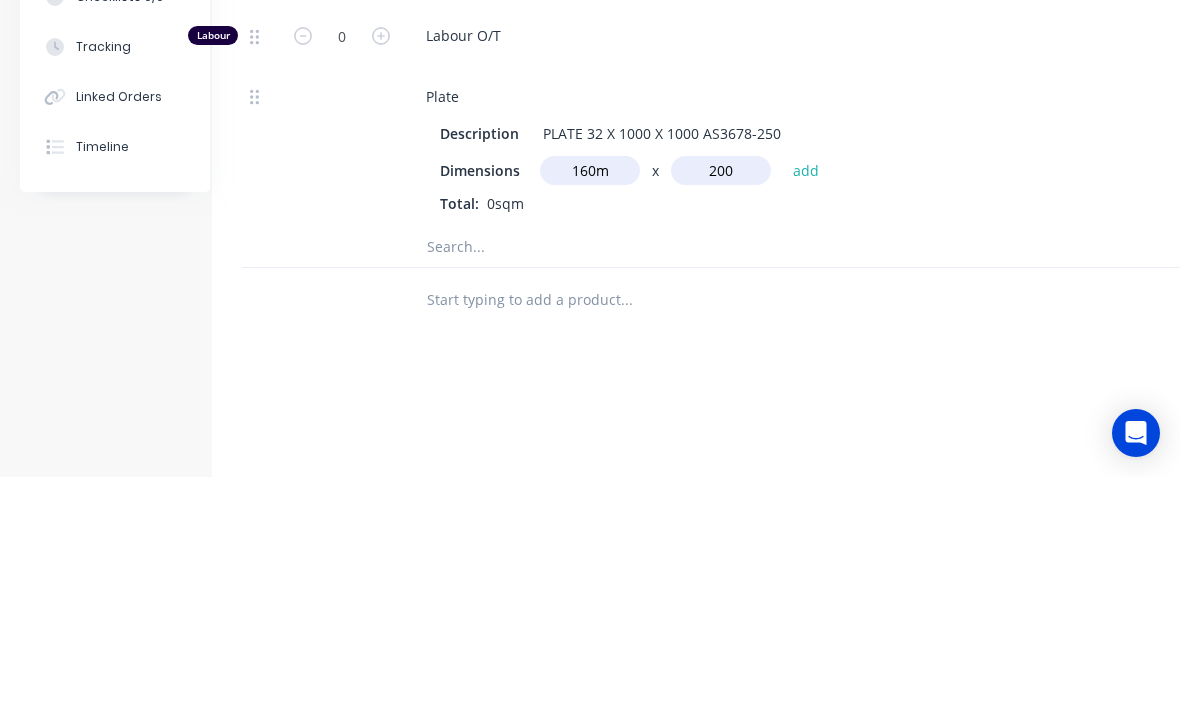 click at bounding box center (626, 480) 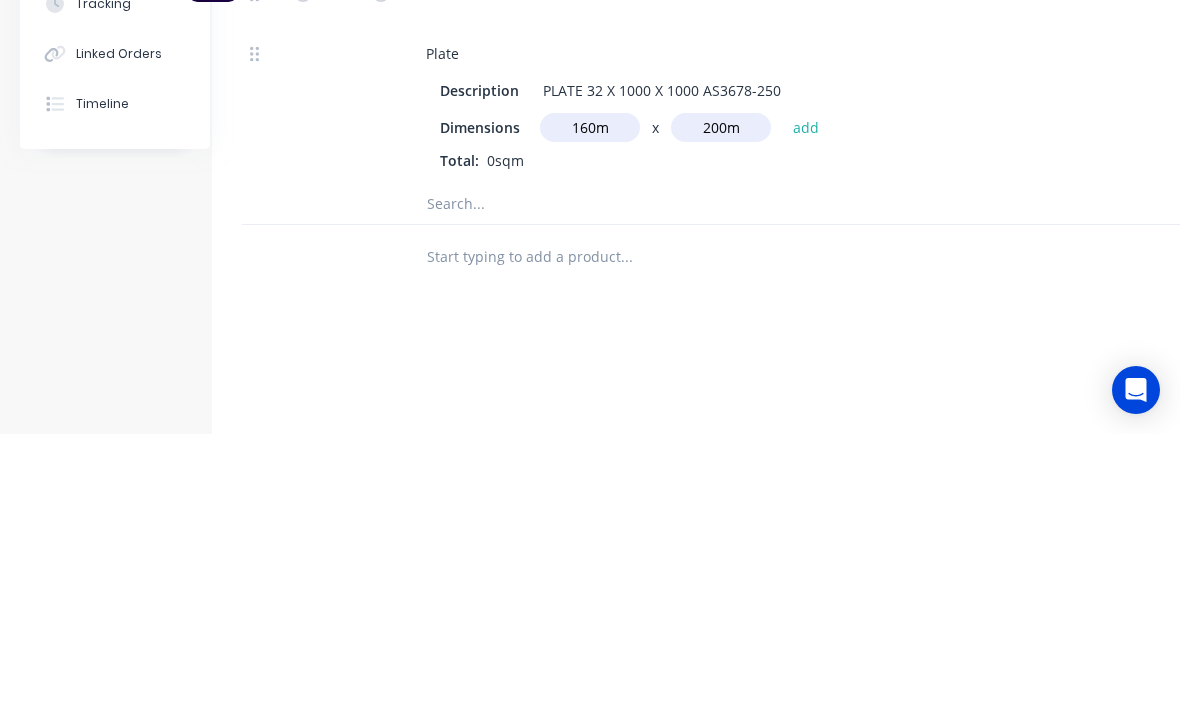 click on "add" at bounding box center [806, 403] 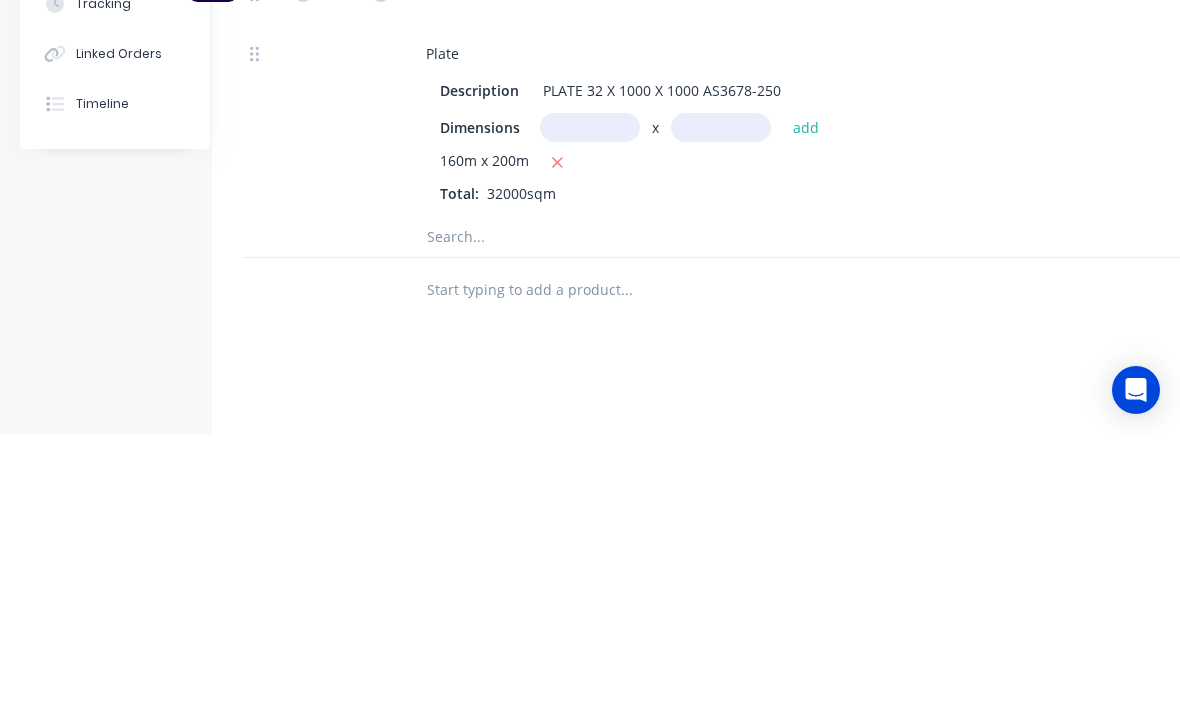 scroll, scrollTop: 795, scrollLeft: 28, axis: both 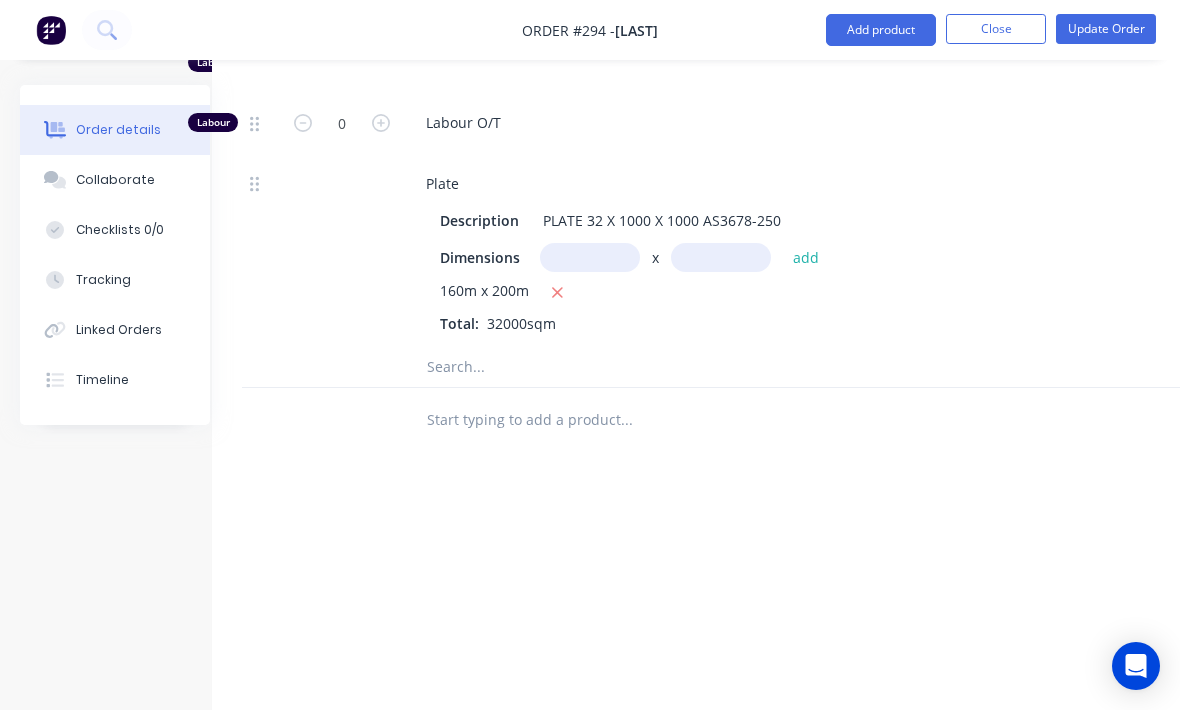 click at bounding box center [590, 257] 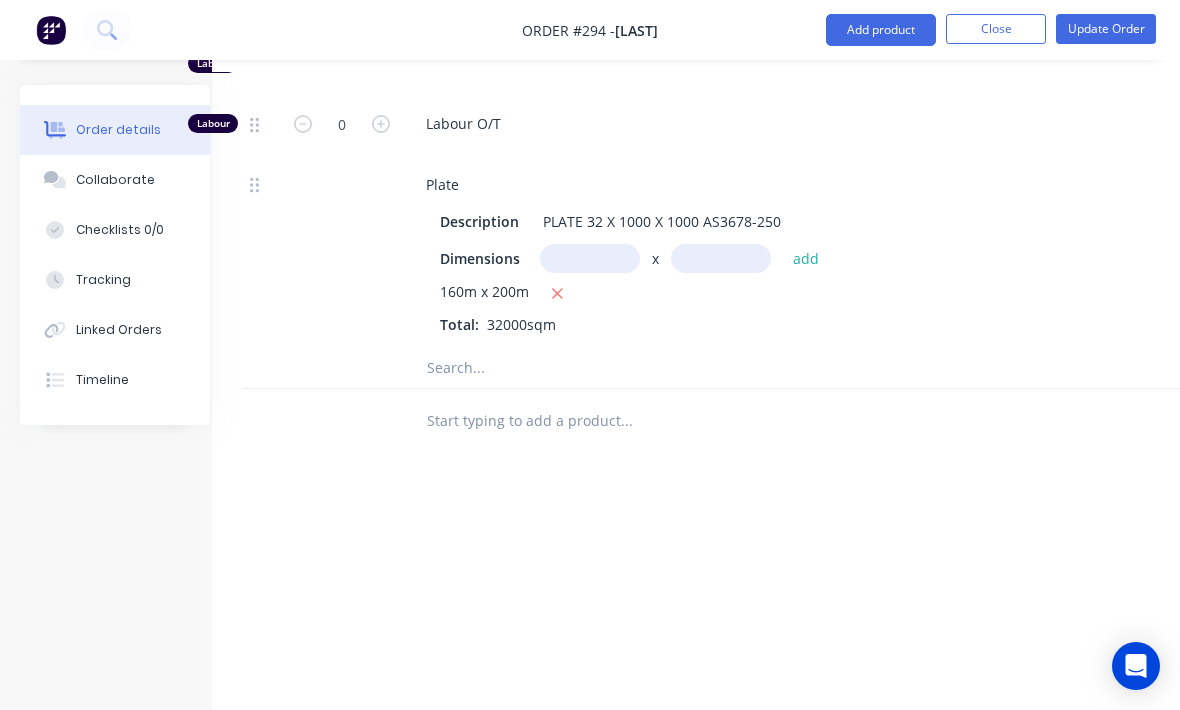 click on "160m x 200m" at bounding box center [802, 293] 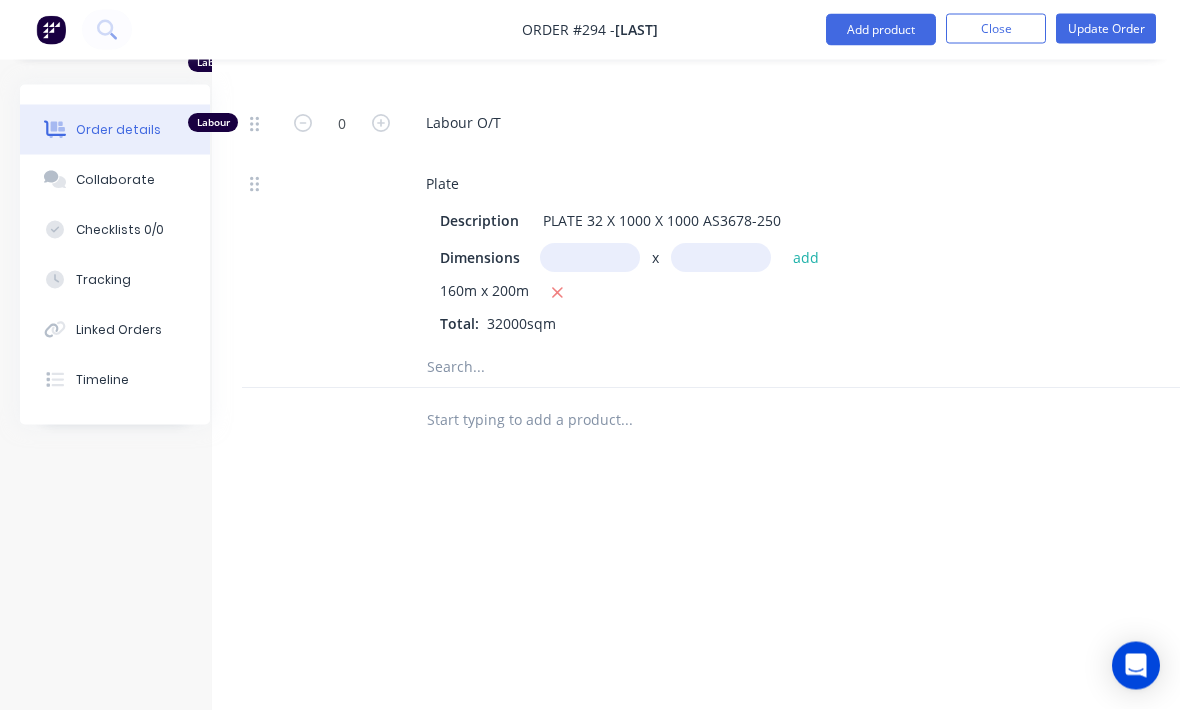 click on "160m x 200m Total: 32000sqm" at bounding box center (802, 308) 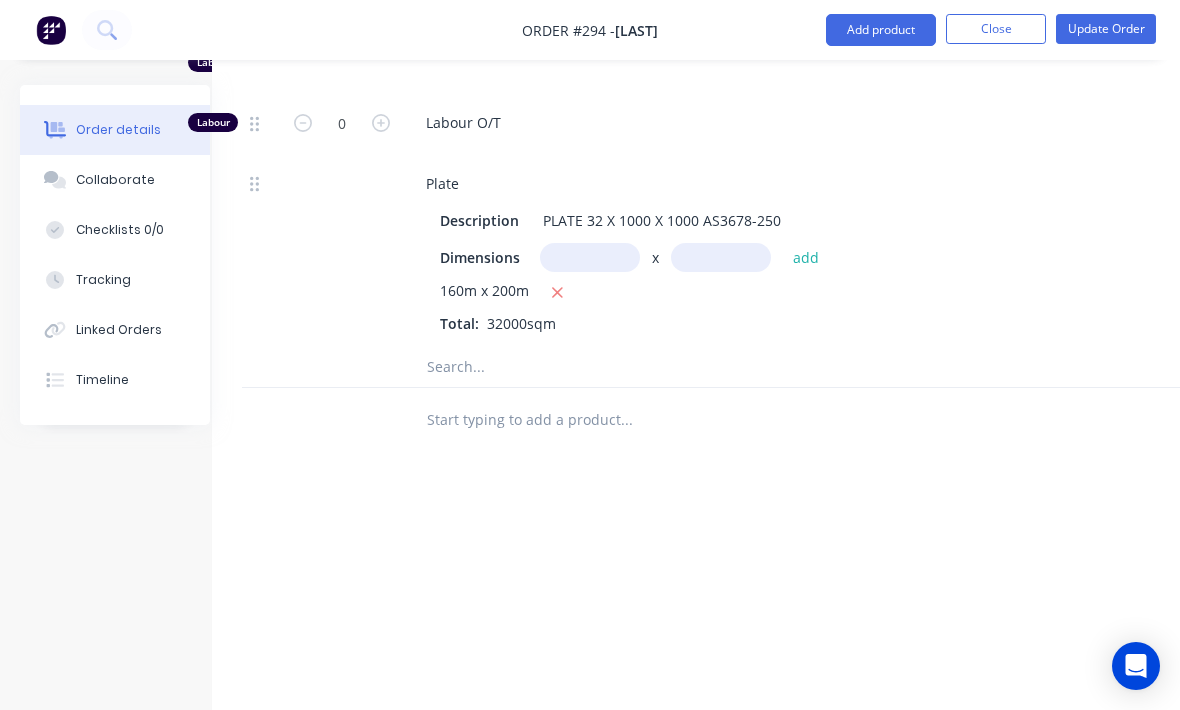 click at bounding box center [557, 292] 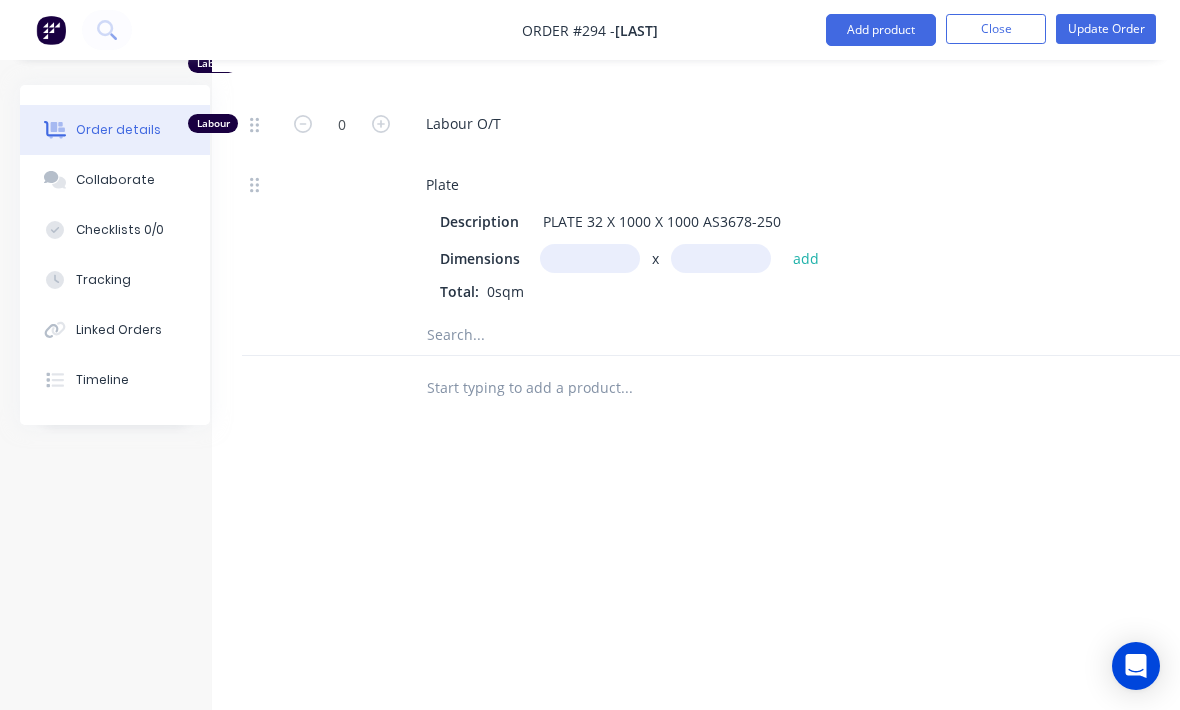 click at bounding box center (590, 258) 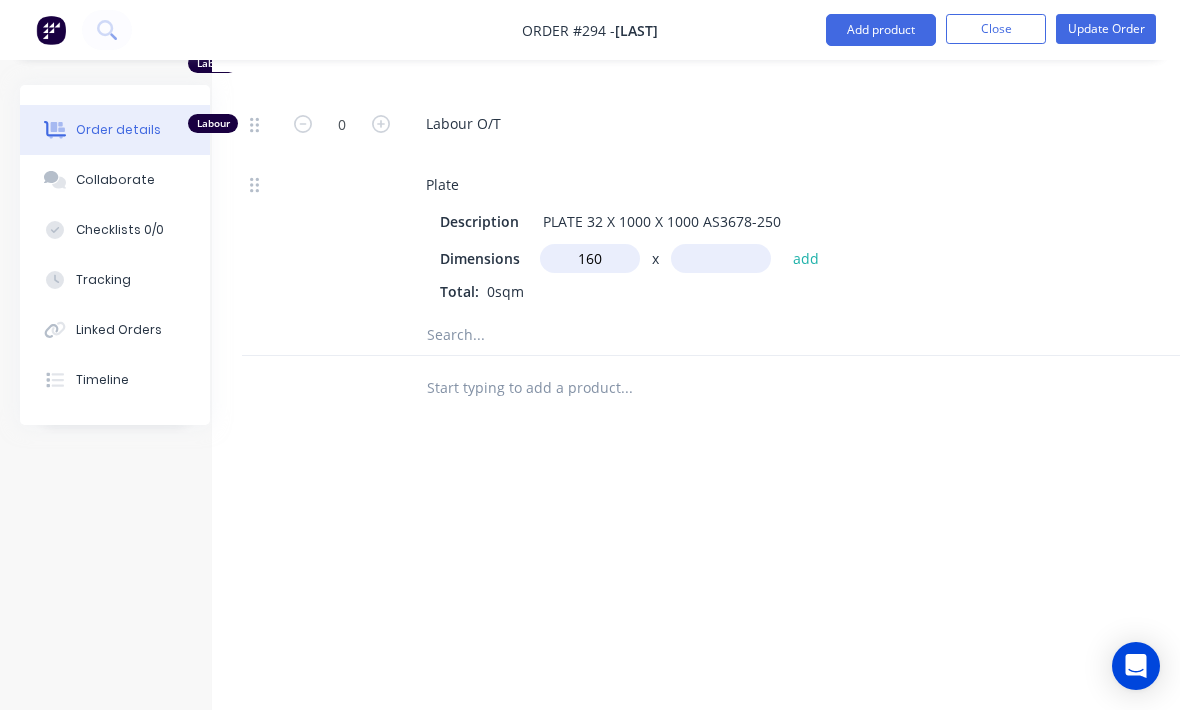 click at bounding box center (721, 258) 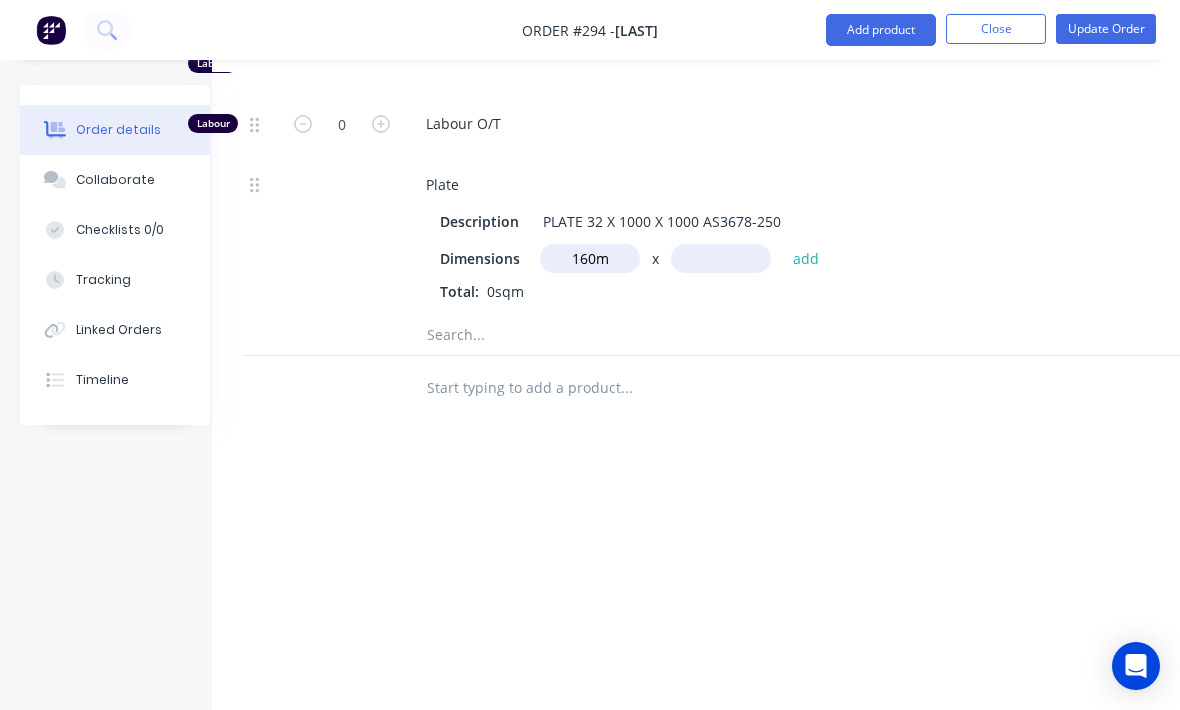 click on "160m" at bounding box center [590, 258] 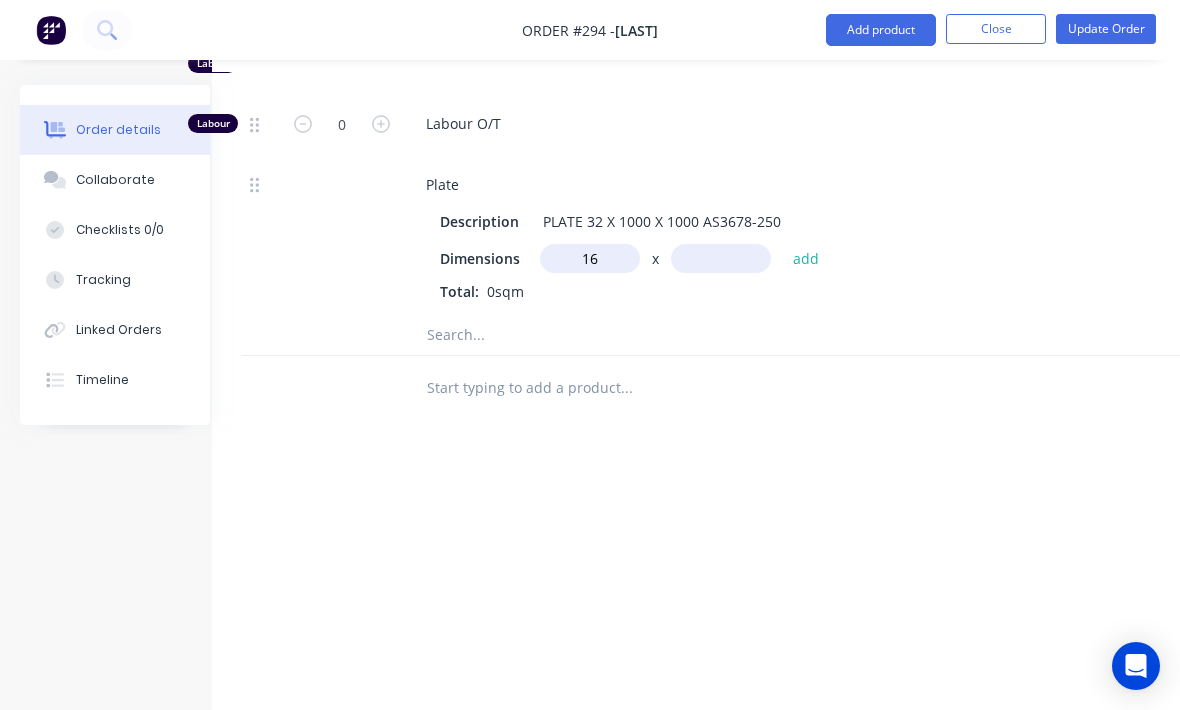 type on "1" 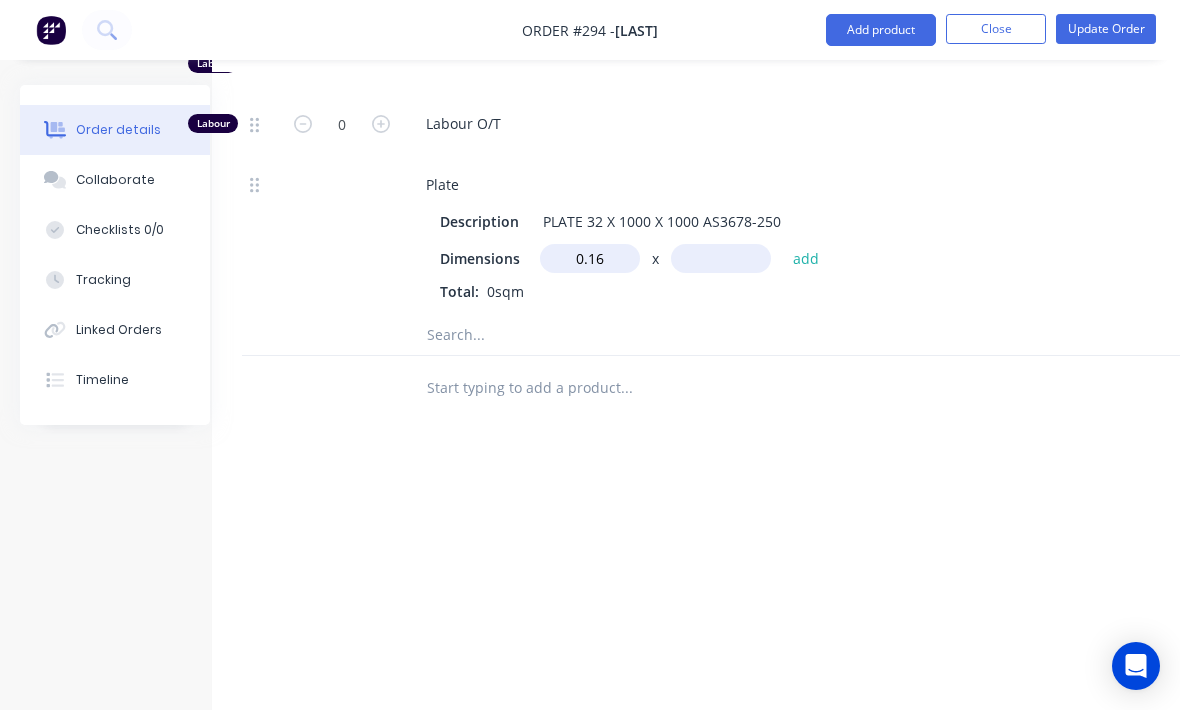 click at bounding box center [721, 258] 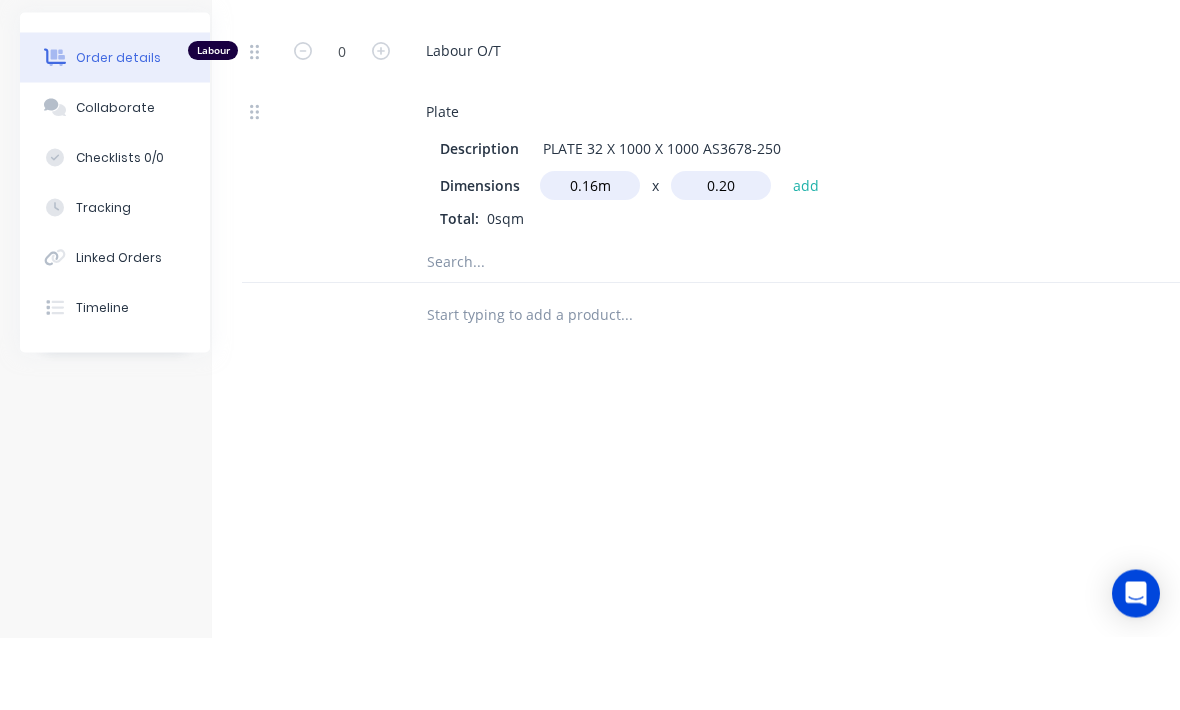 click at bounding box center (626, 335) 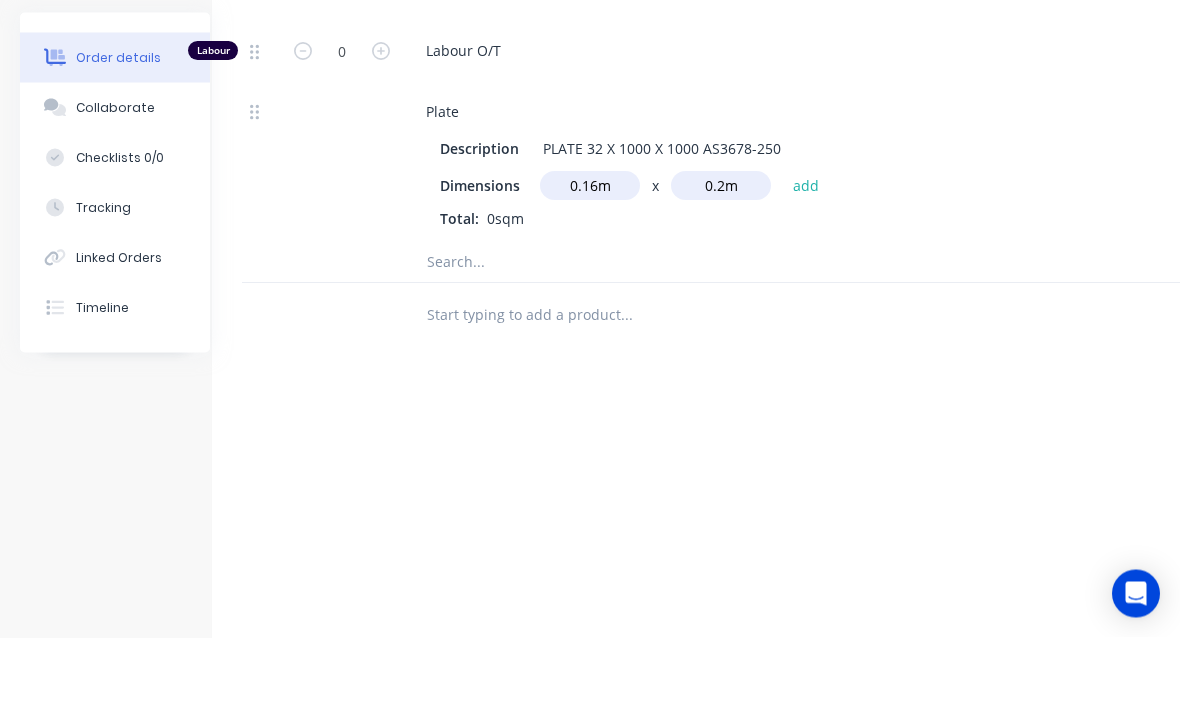 click on "add" at bounding box center (806, 258) 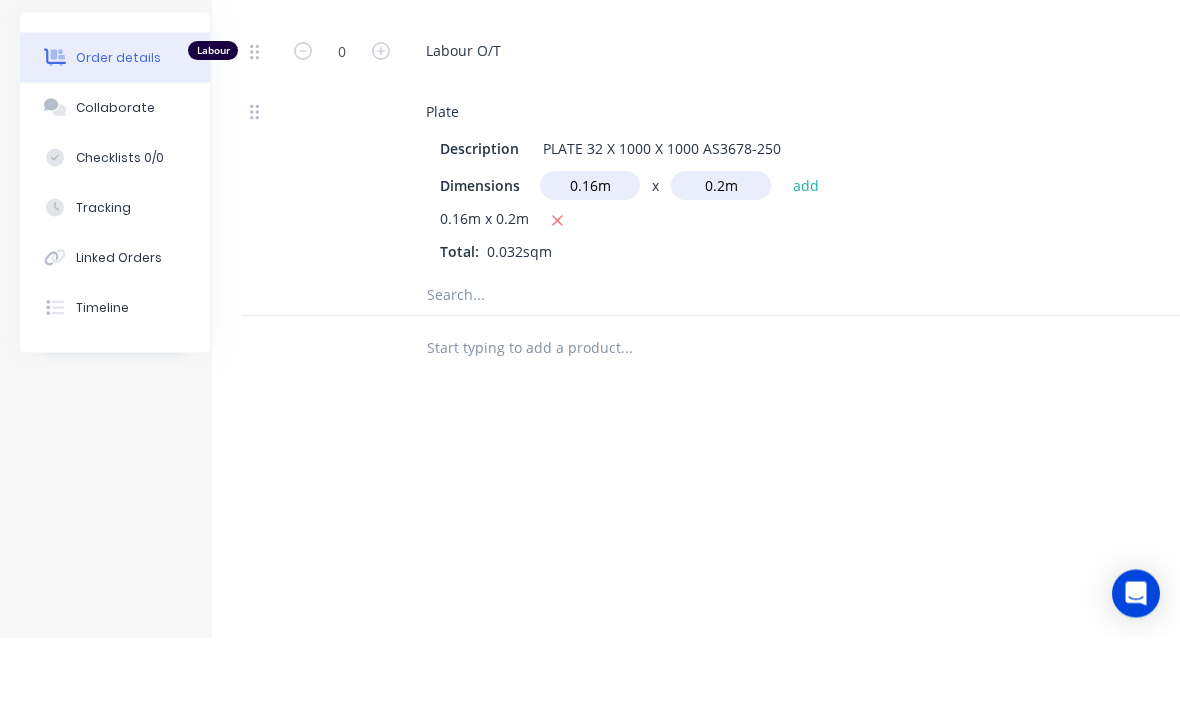 type 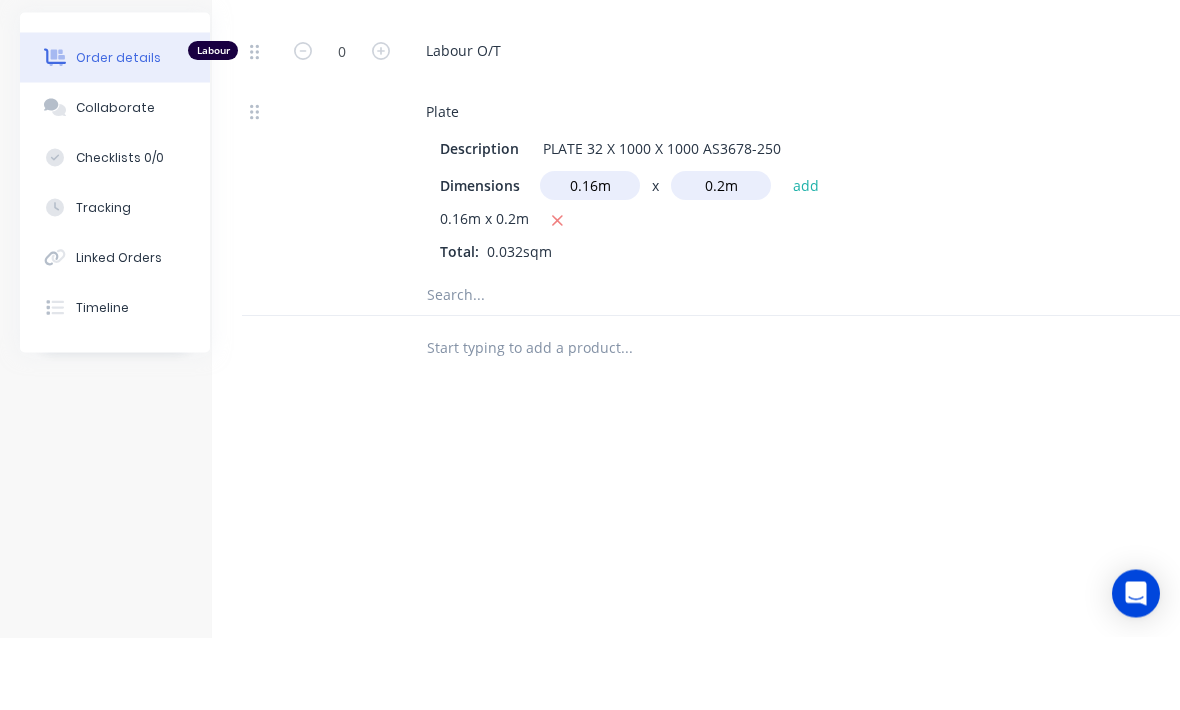type 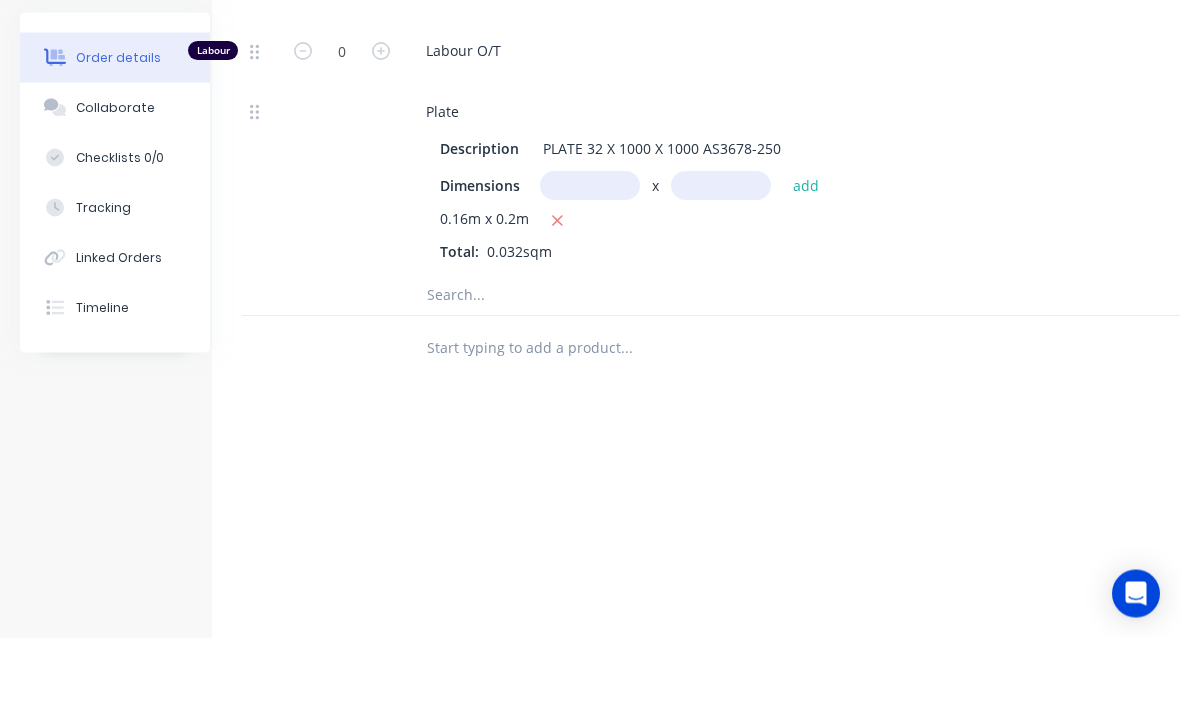 scroll, scrollTop: 795, scrollLeft: 28, axis: both 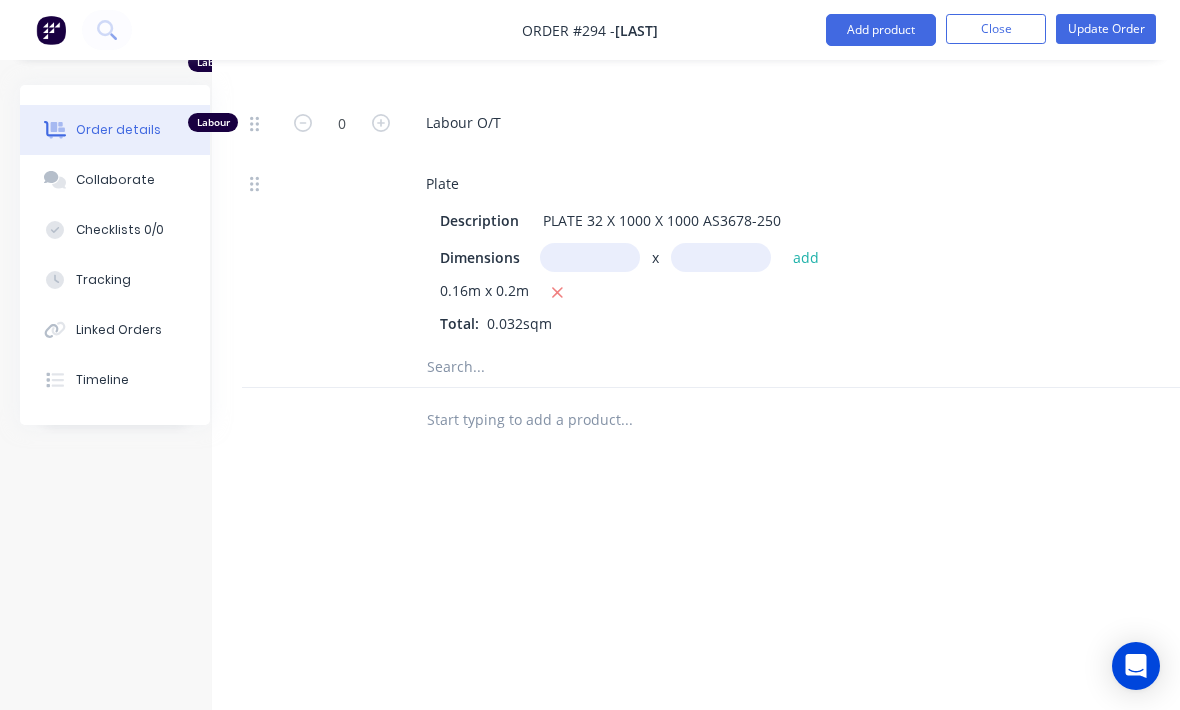 click on "0.16m x 0.2m" at bounding box center [484, 292] 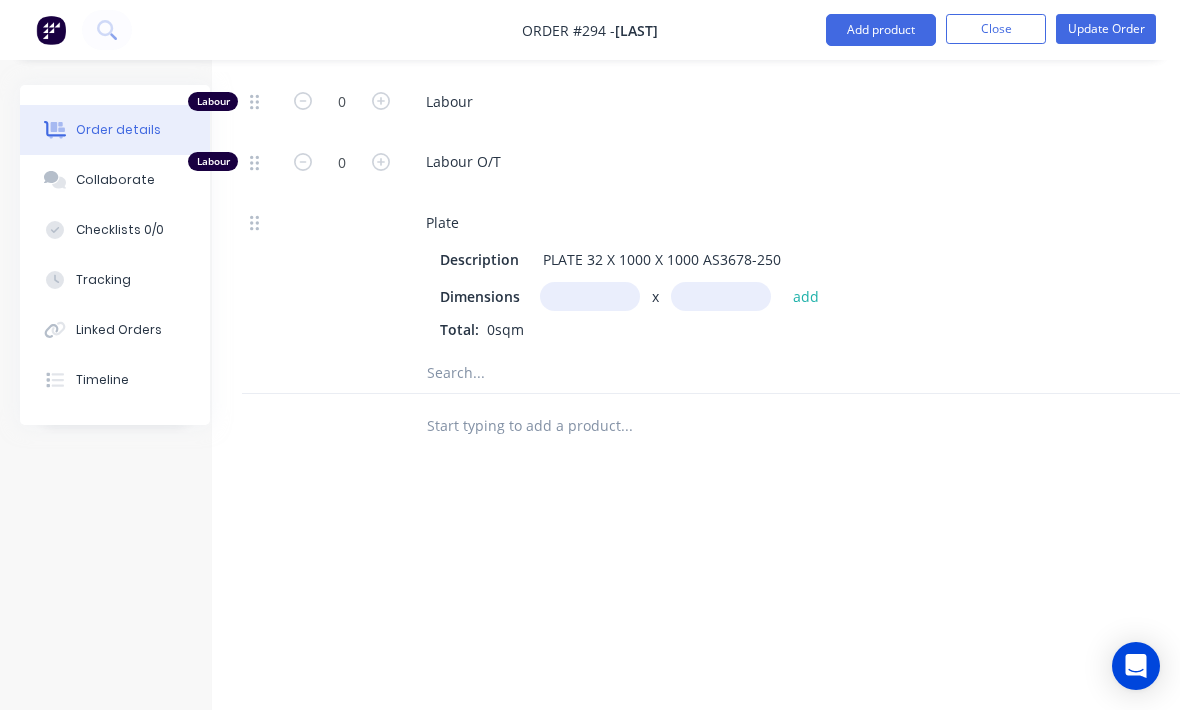 click at bounding box center [590, 296] 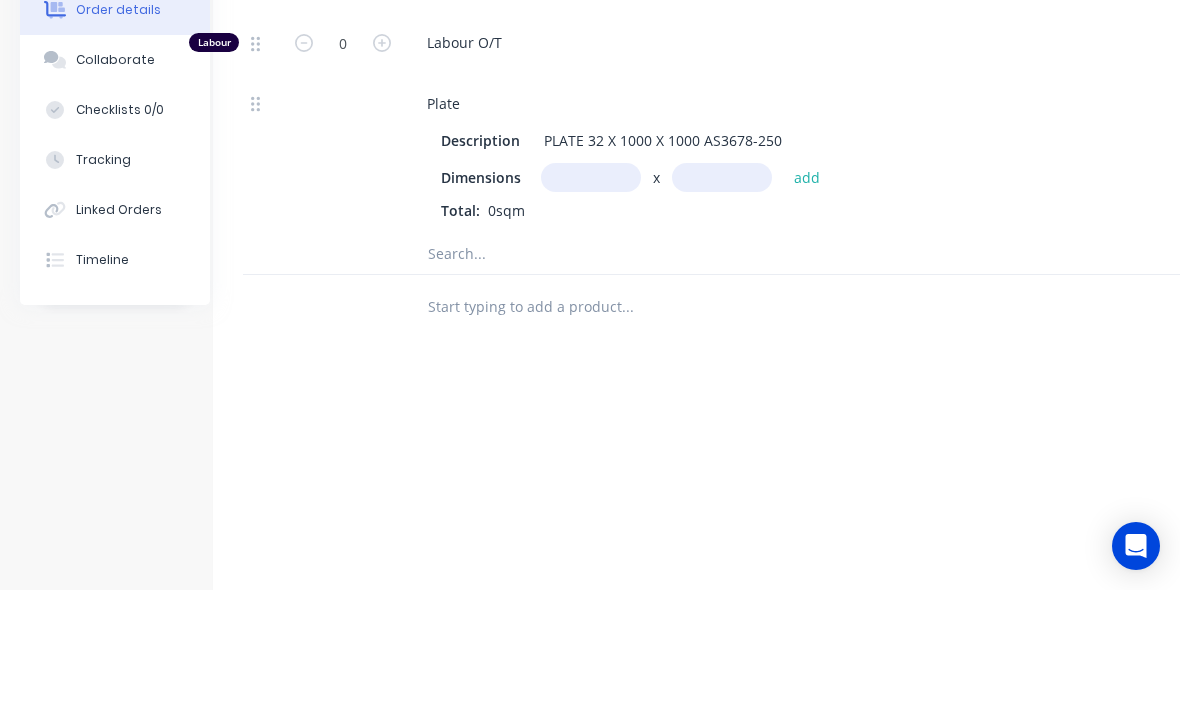 scroll, scrollTop: 755, scrollLeft: 28, axis: both 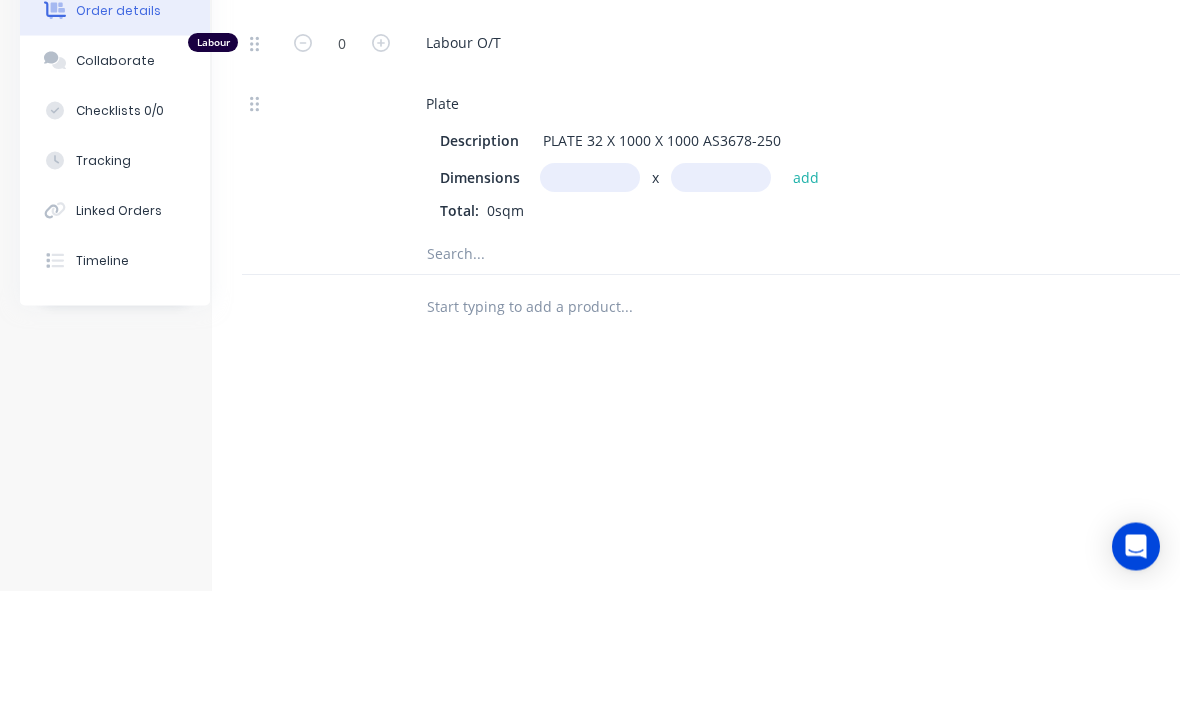 click on "x" at bounding box center [655, 297] 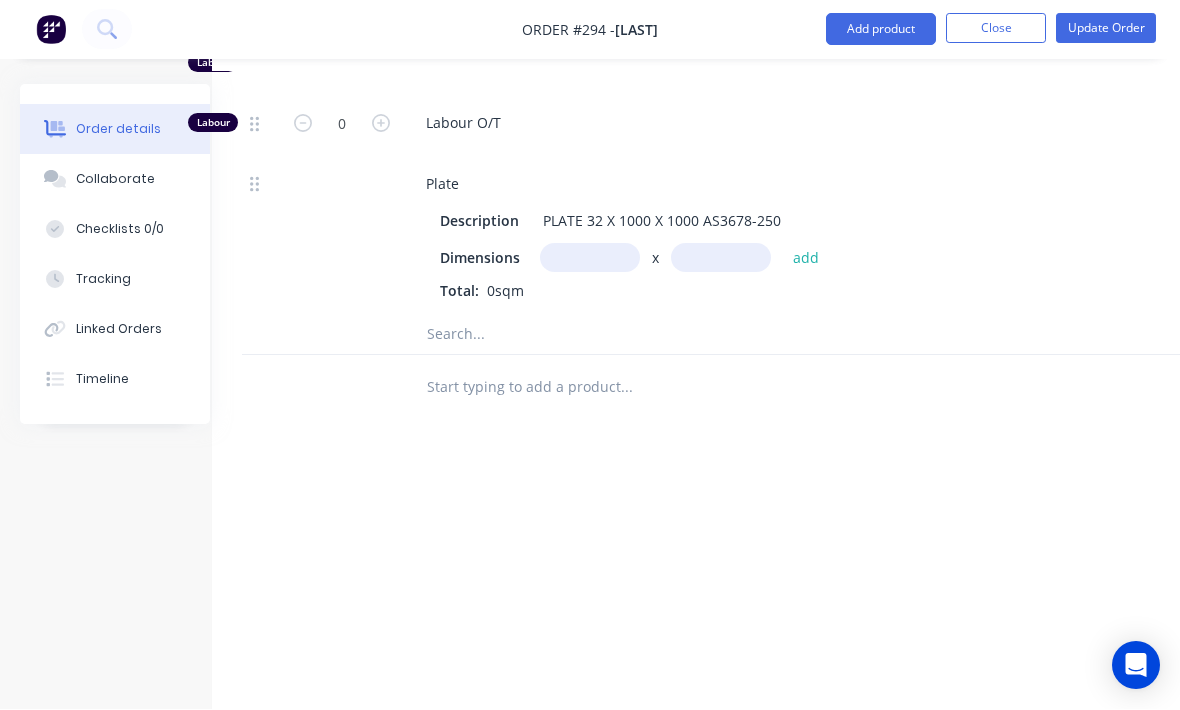click on "0sqm" at bounding box center [505, 291] 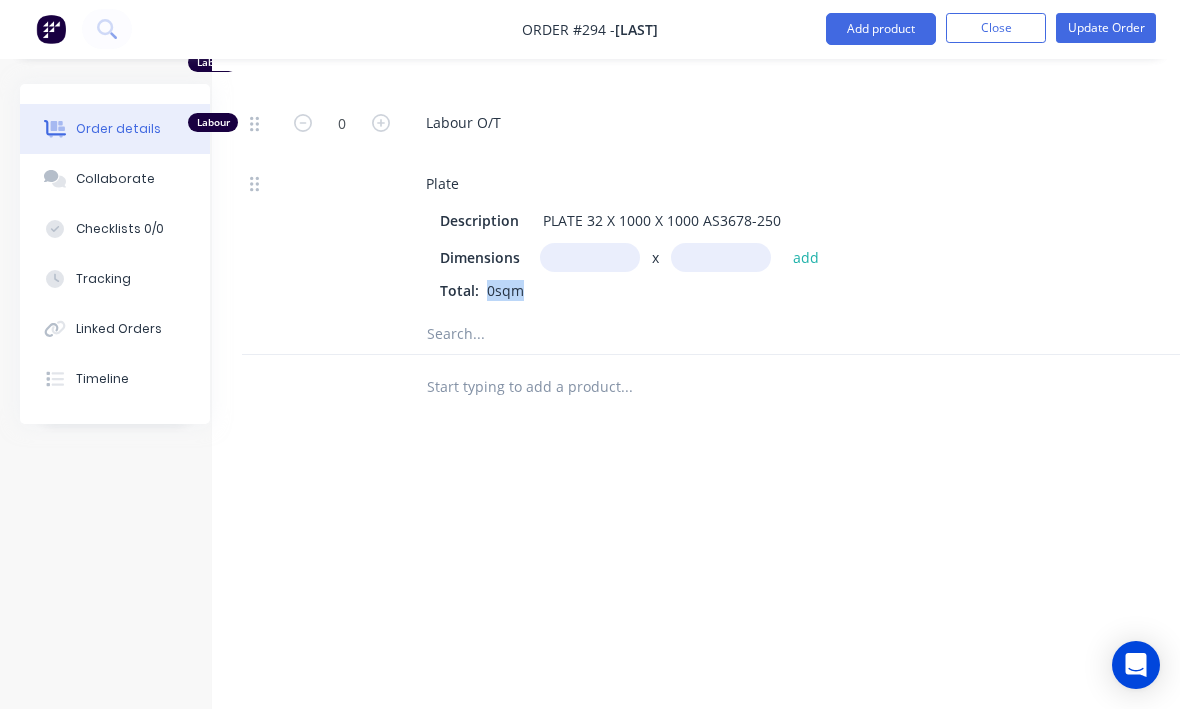 click on "Total: 0sqm" at bounding box center [802, 291] 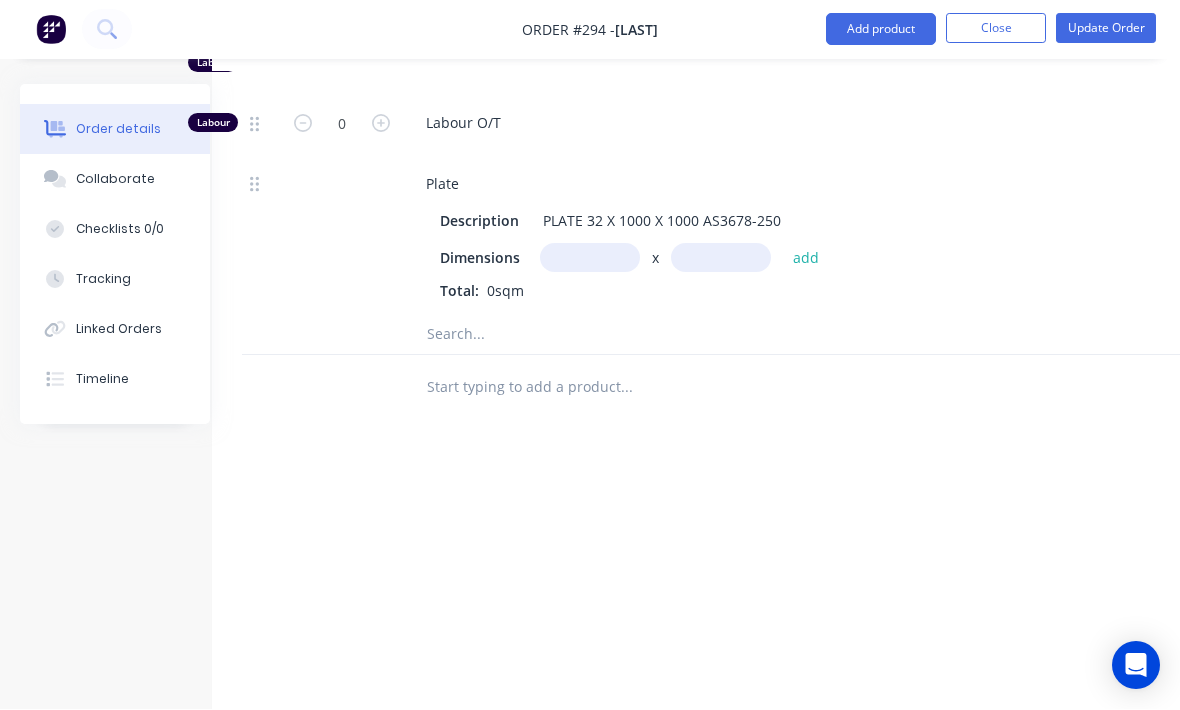 click on "Total: 0sqm" at bounding box center [802, 291] 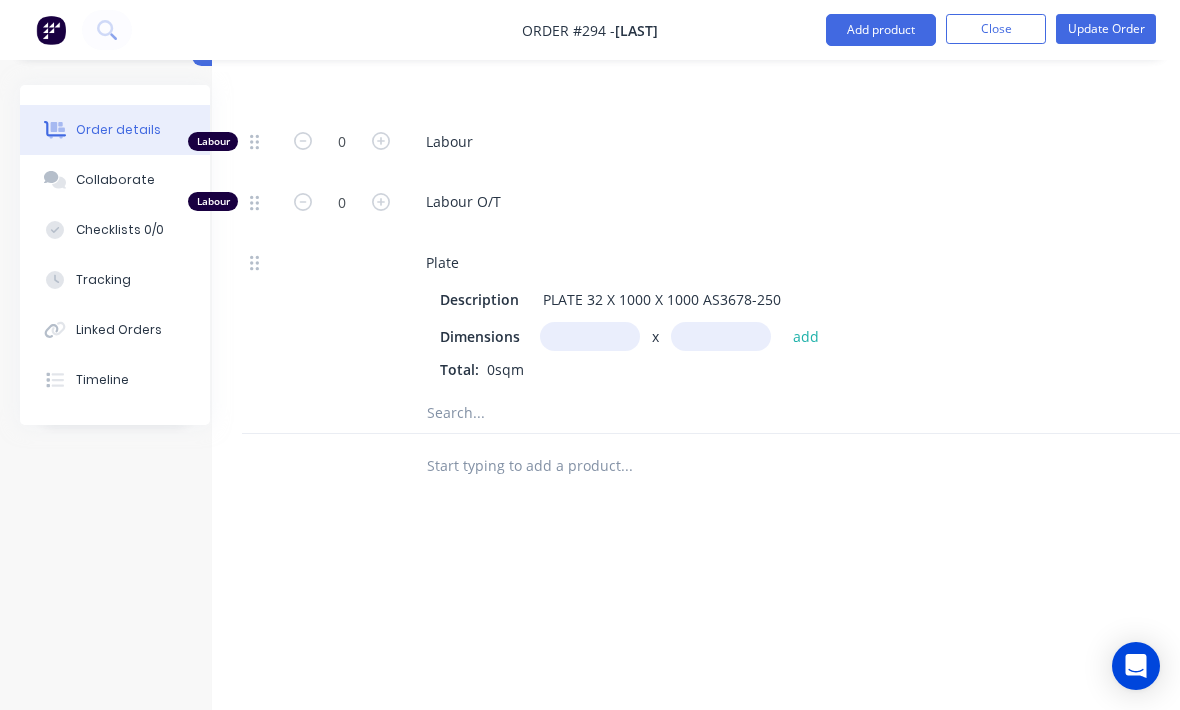 scroll, scrollTop: 711, scrollLeft: 28, axis: both 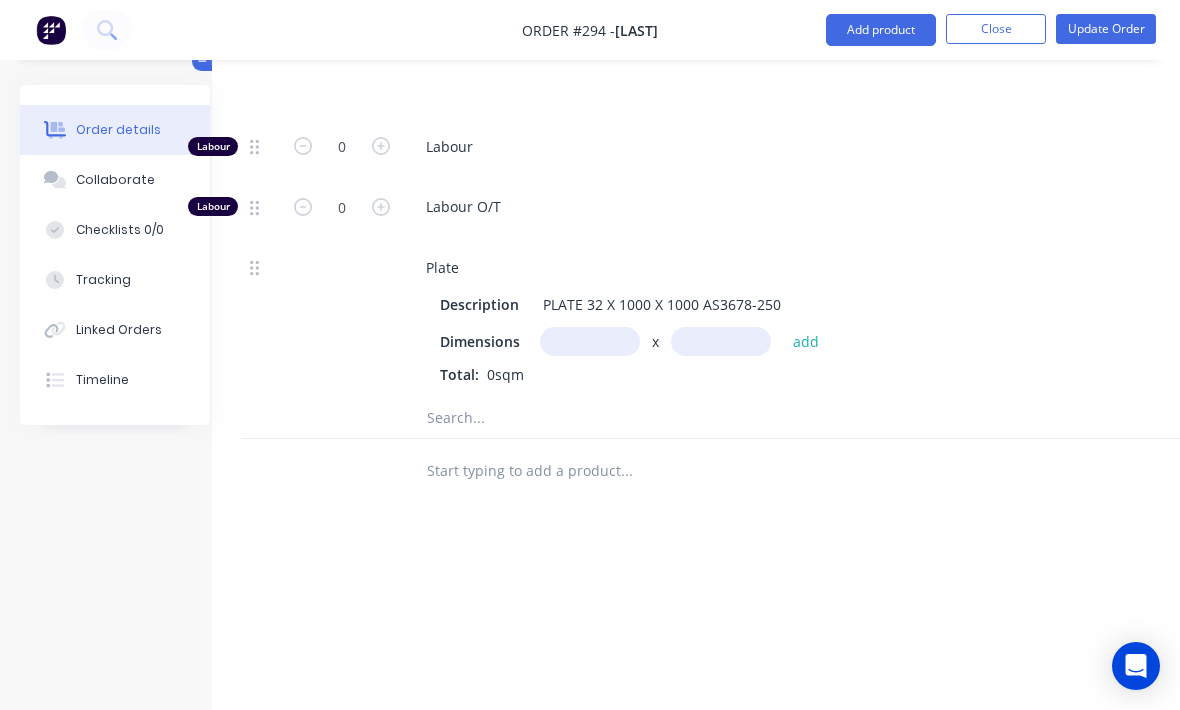 click on "0sqm" at bounding box center (505, 374) 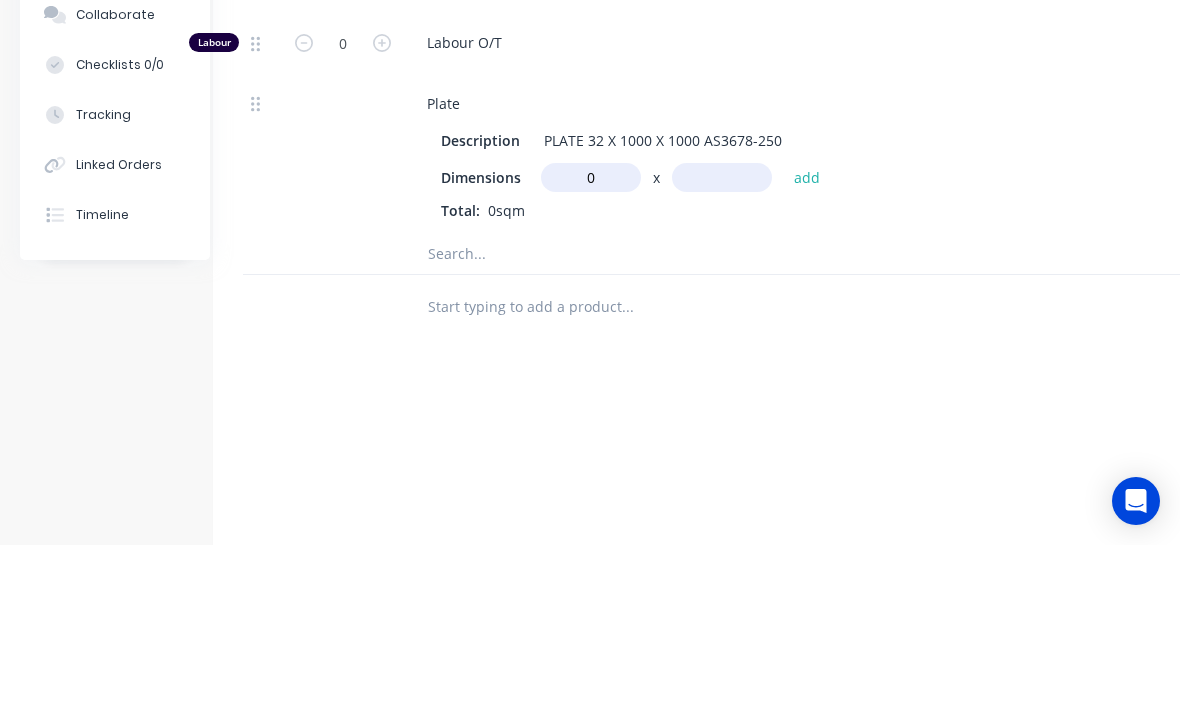 scroll, scrollTop: 710, scrollLeft: 28, axis: both 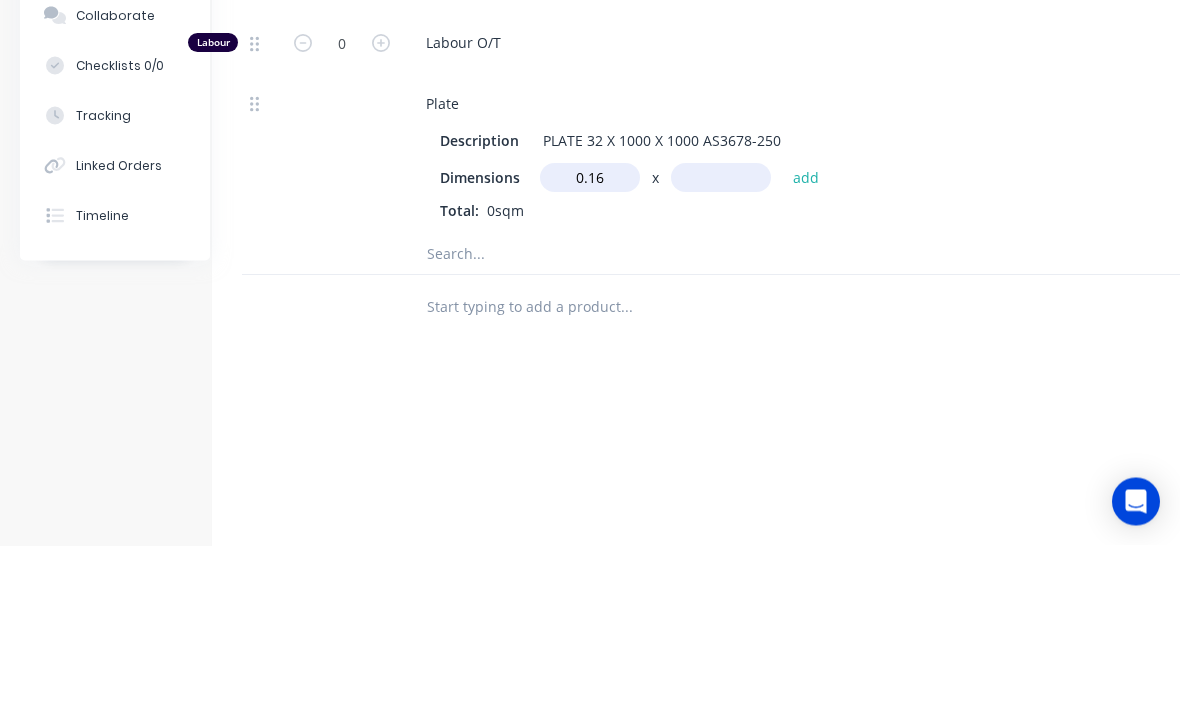 click at bounding box center [721, 342] 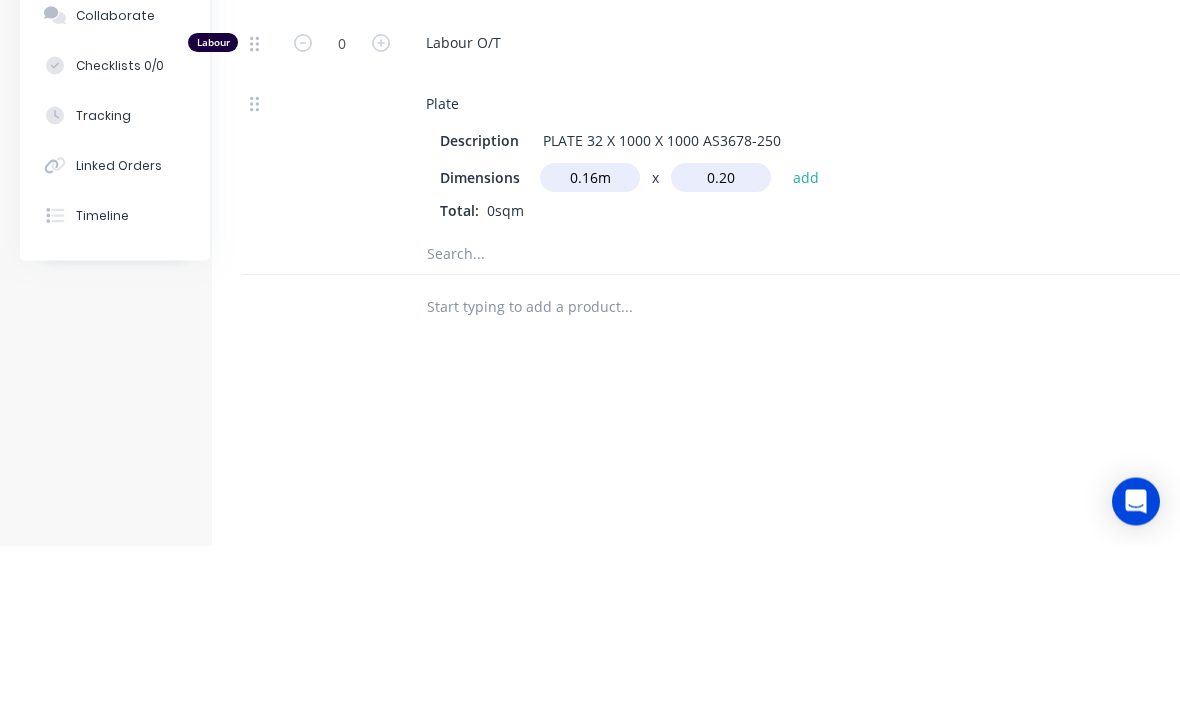 type on "0.20" 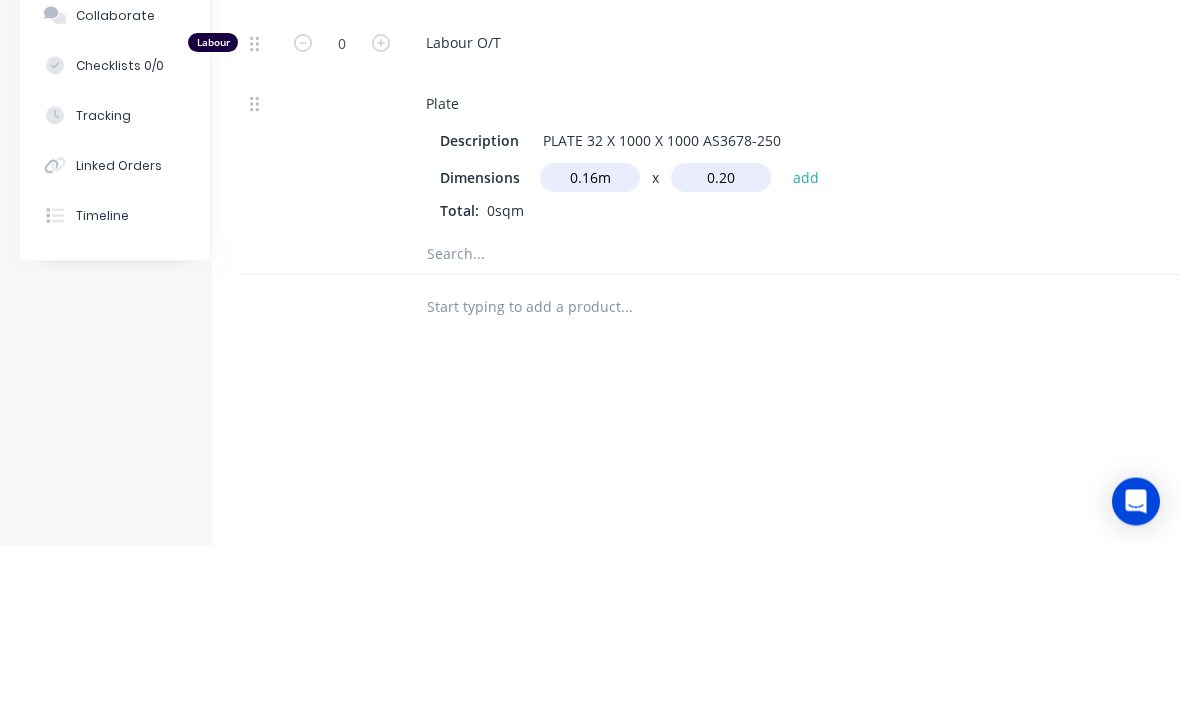 click on "add" at bounding box center (806, 342) 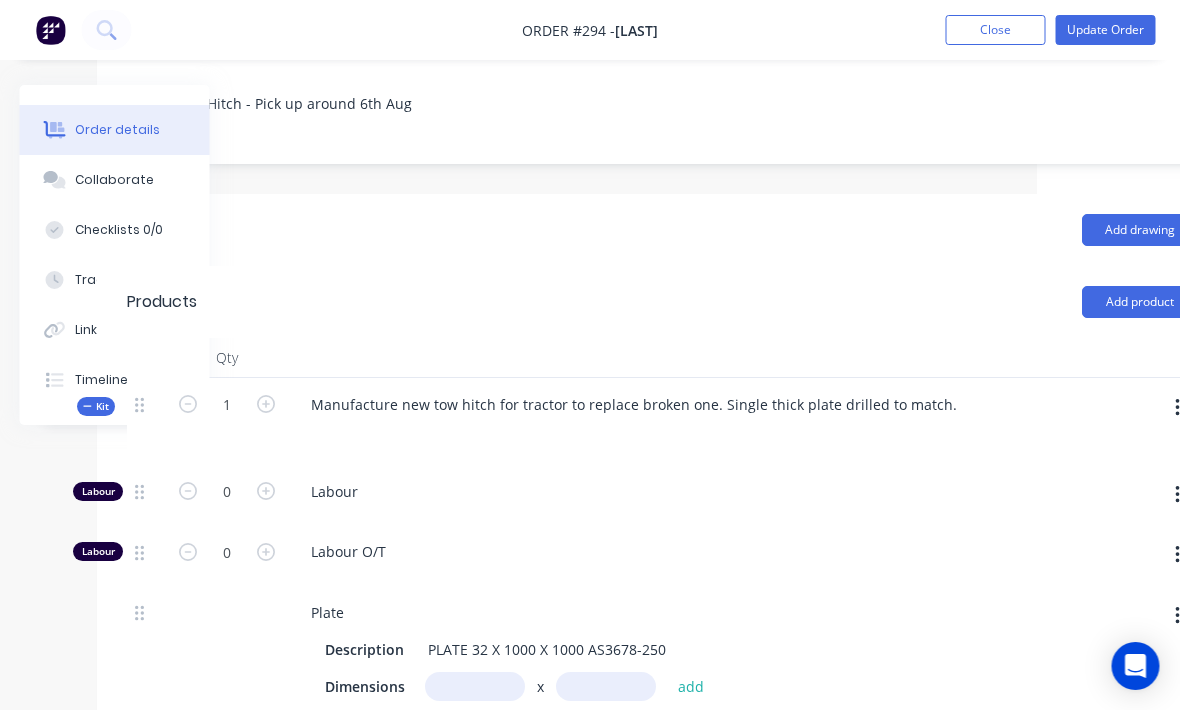 scroll, scrollTop: 366, scrollLeft: 210, axis: both 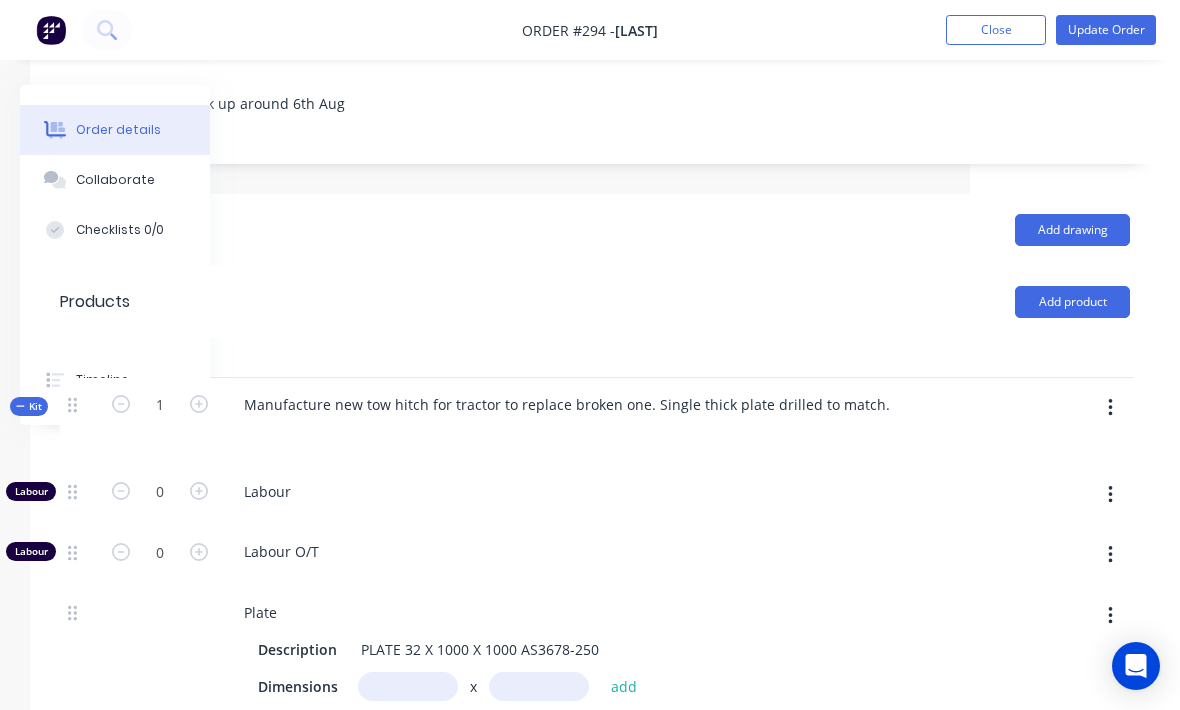 click 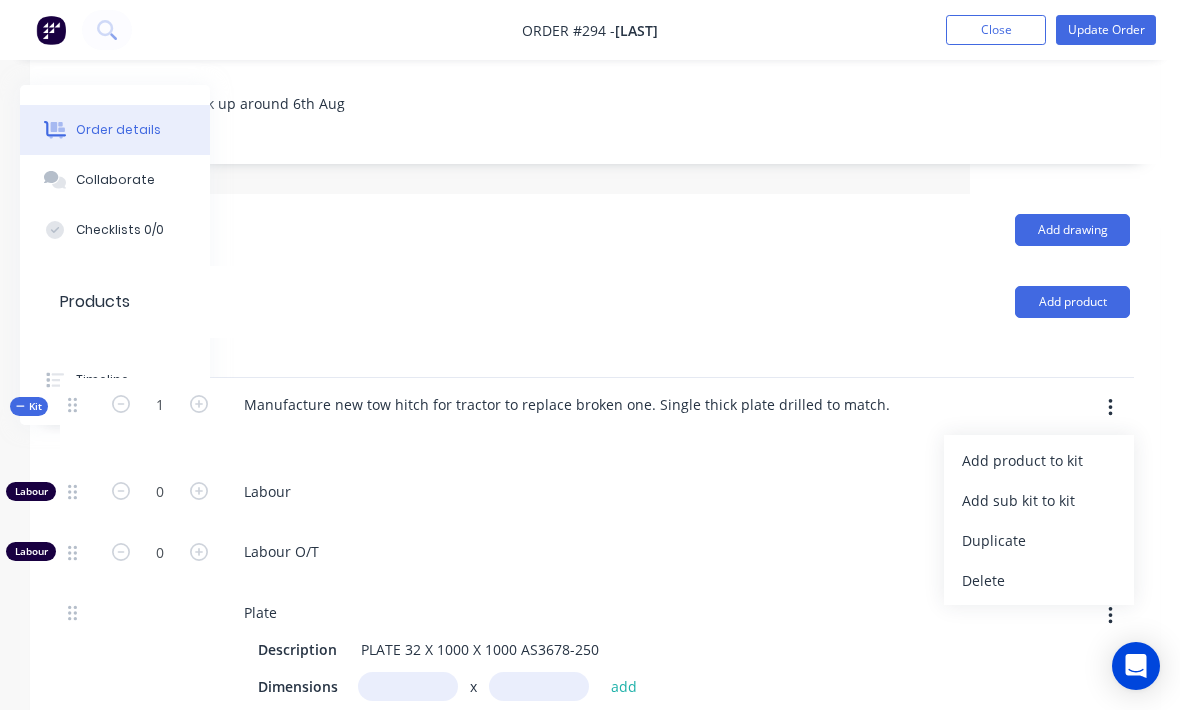 click on "Add product to kit" at bounding box center [1039, 460] 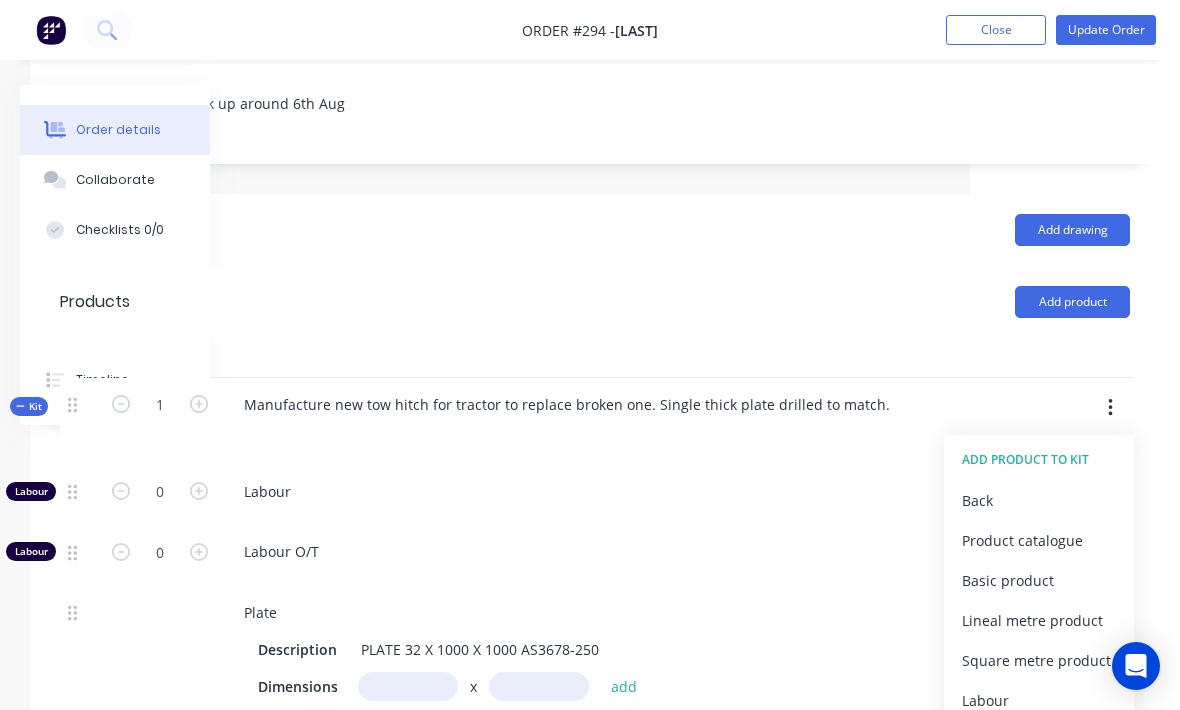 click on "Product catalogue" at bounding box center (1039, 540) 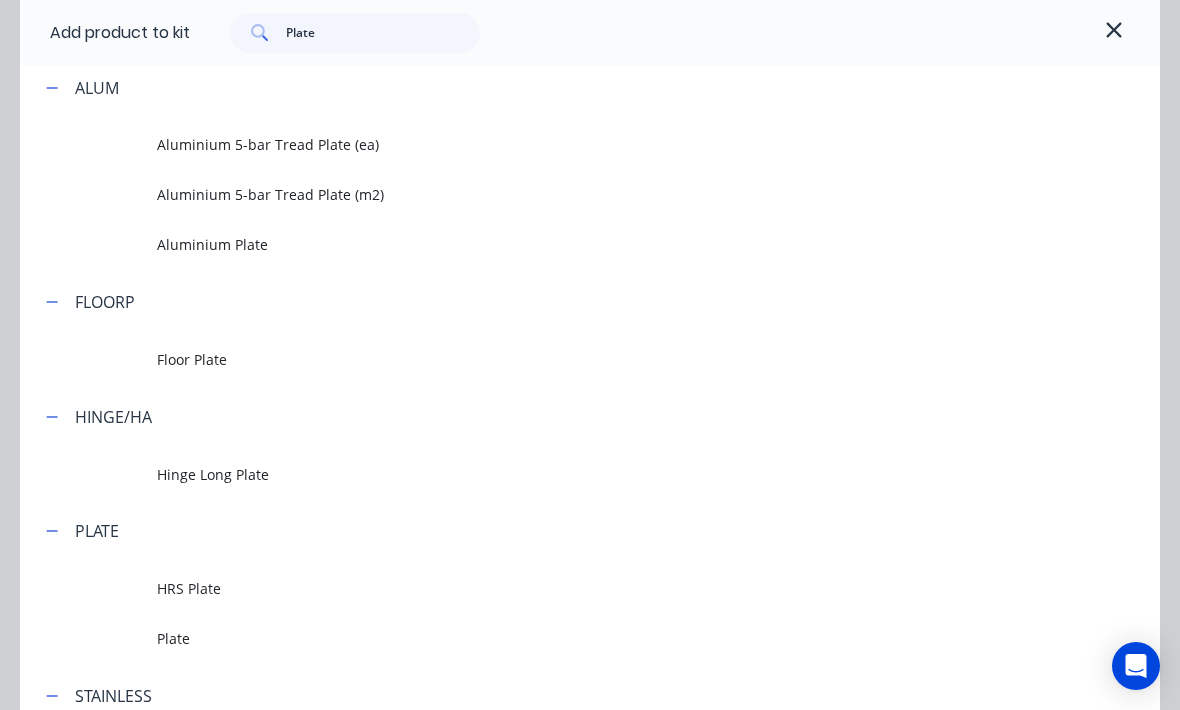 scroll, scrollTop: 235, scrollLeft: 0, axis: vertical 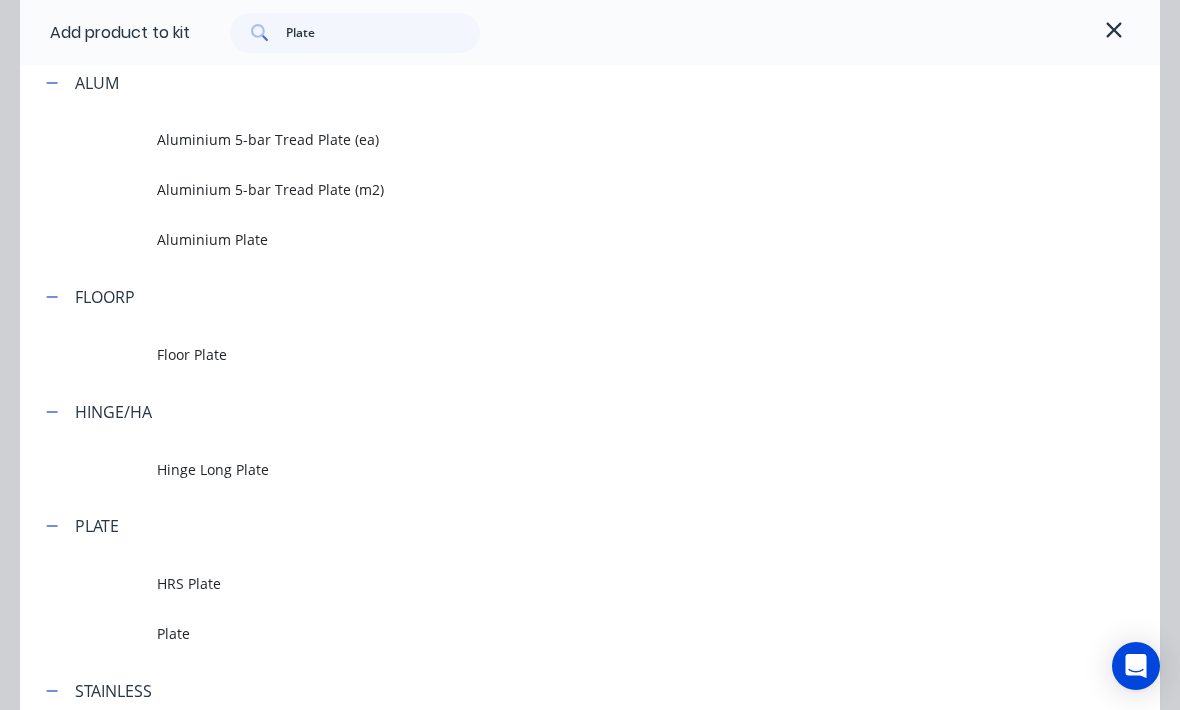 click on "Plate" at bounding box center [558, 633] 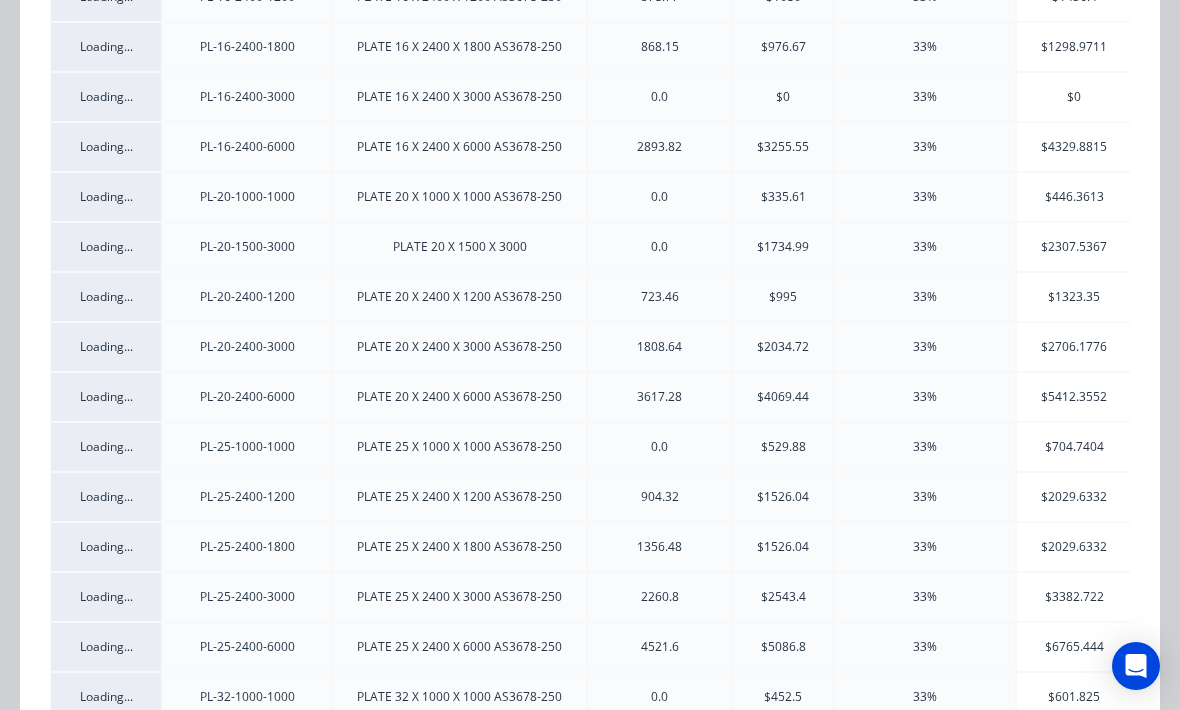 scroll, scrollTop: 951, scrollLeft: 0, axis: vertical 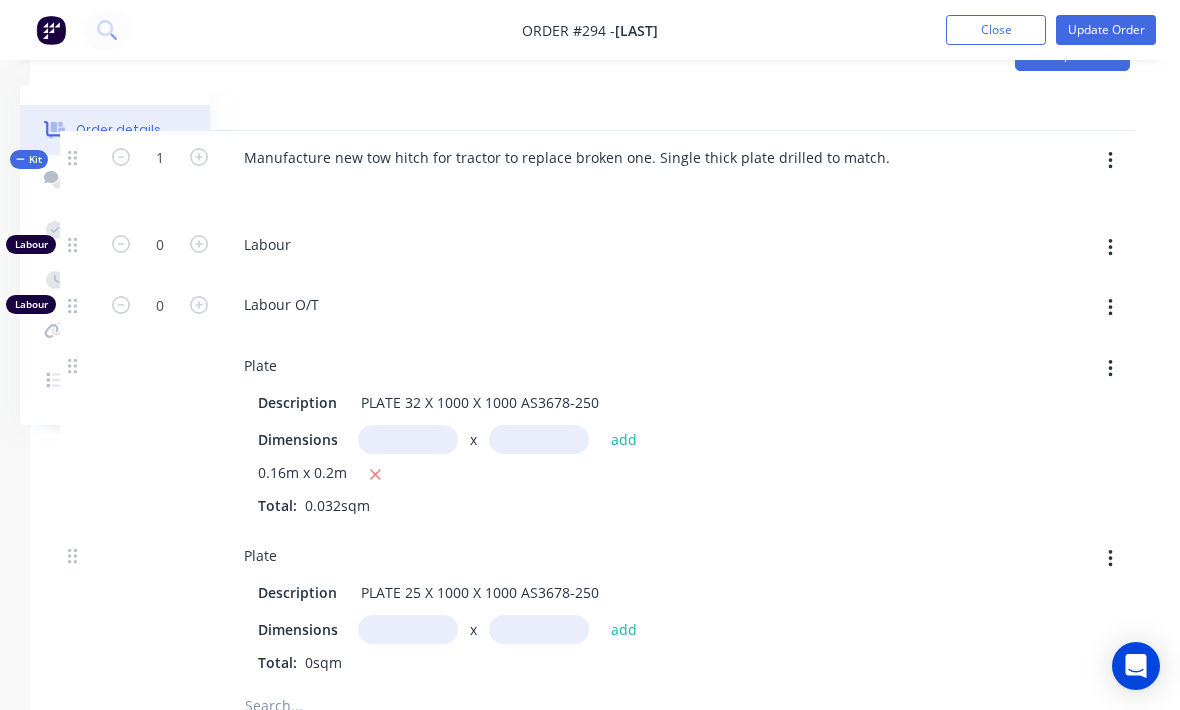 click at bounding box center [408, 629] 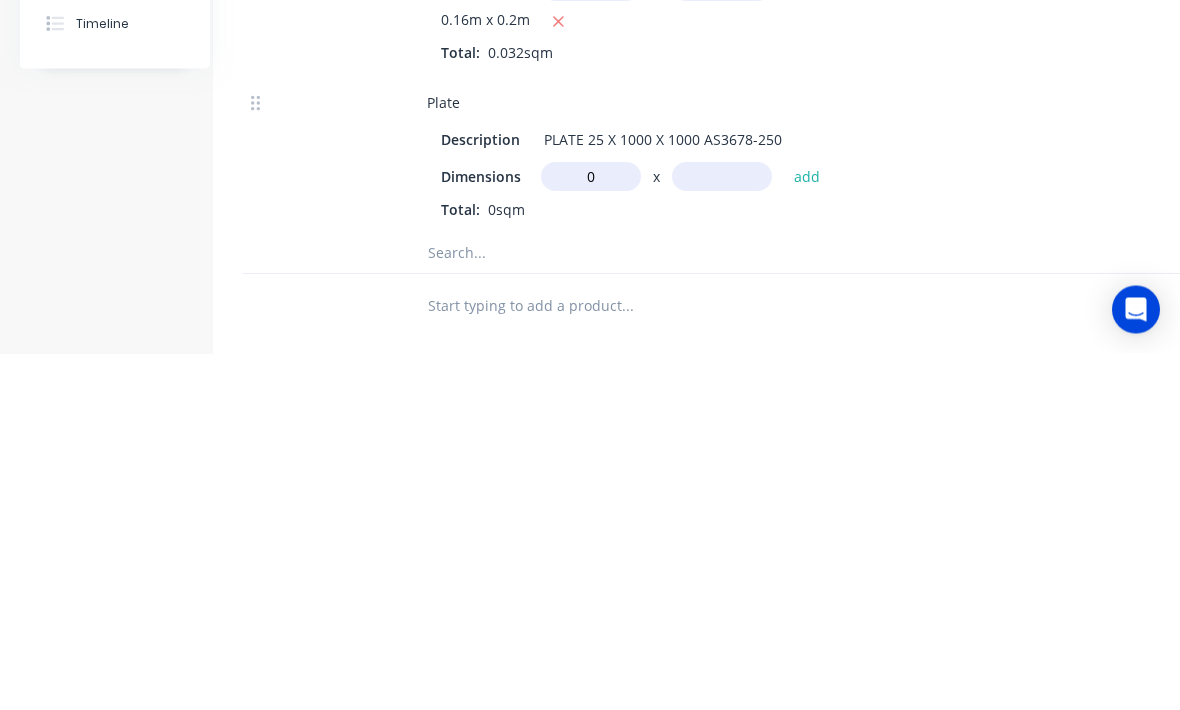 scroll, scrollTop: 709, scrollLeft: 28, axis: both 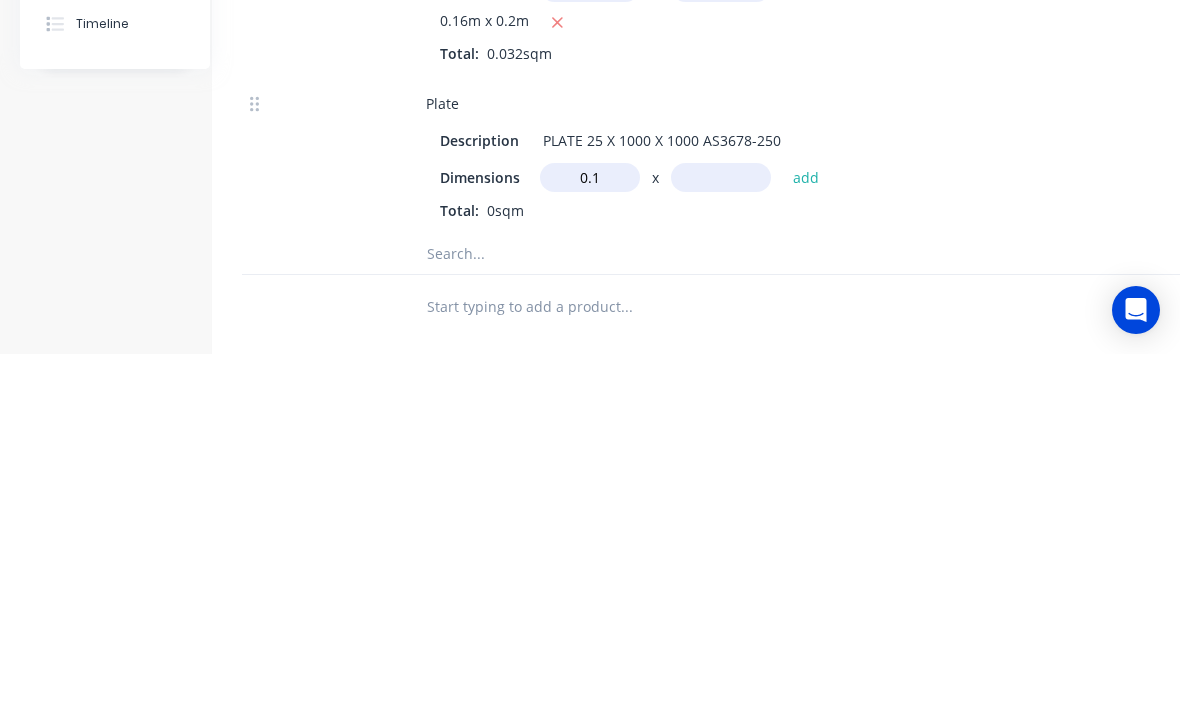 click at bounding box center [721, 533] 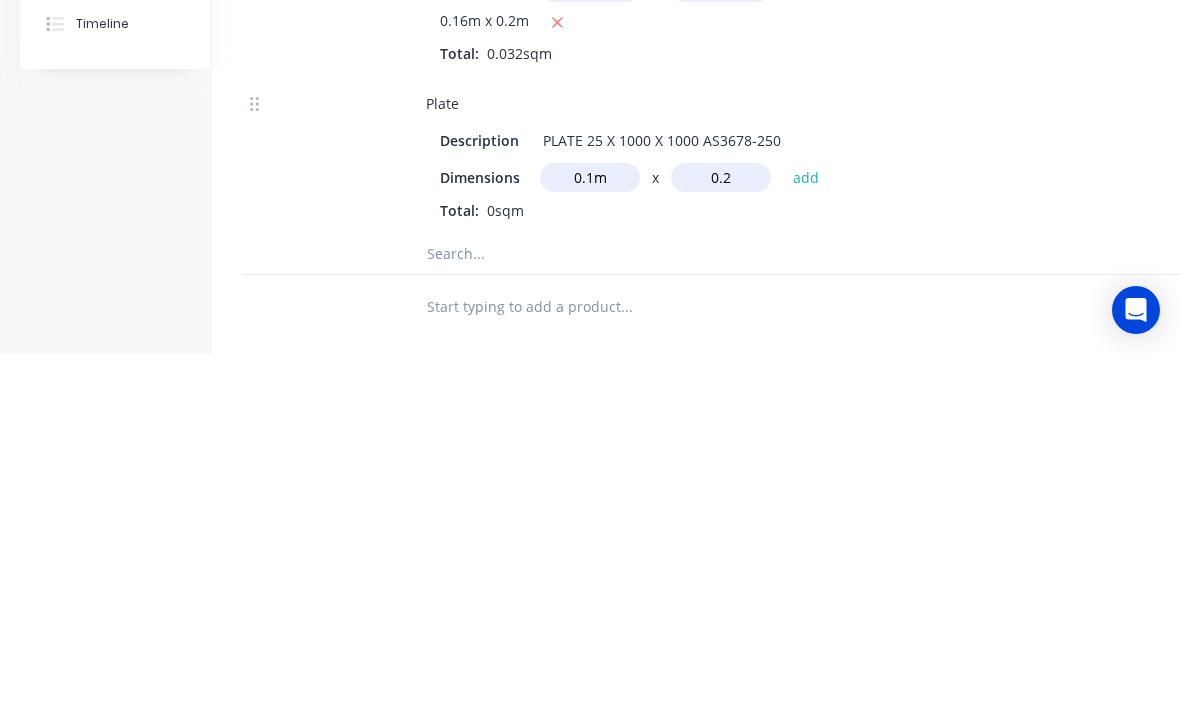 type on "0.2" 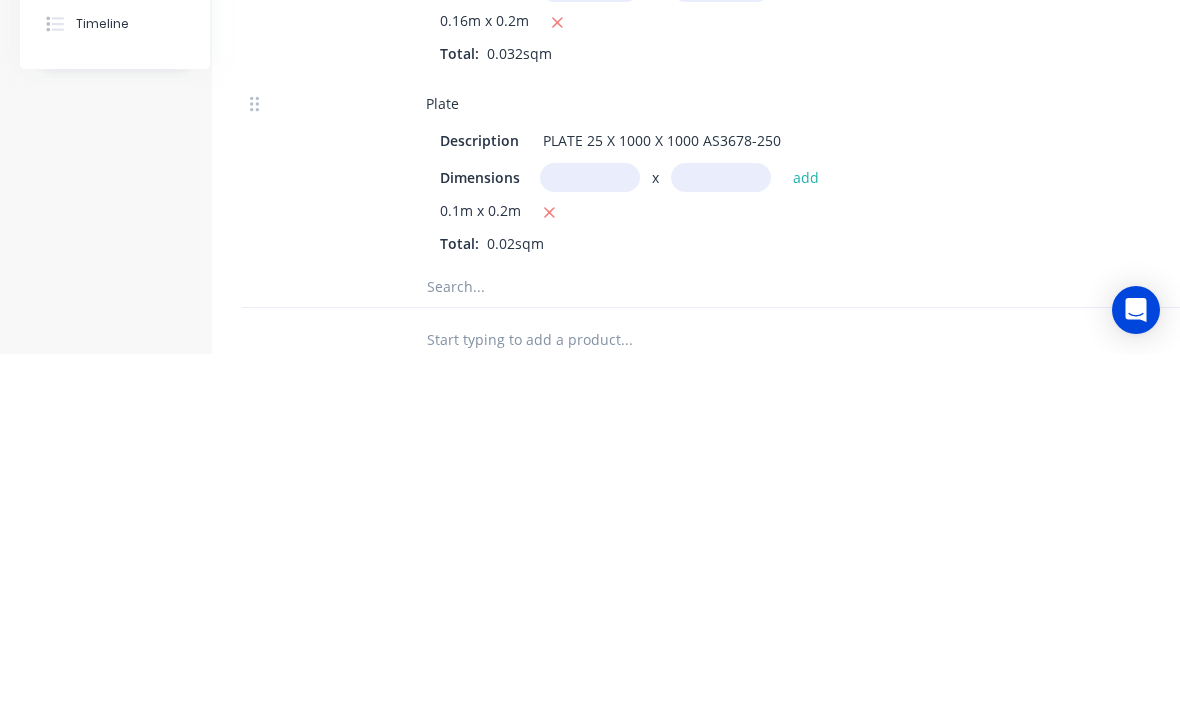scroll, scrollTop: 985, scrollLeft: 28, axis: both 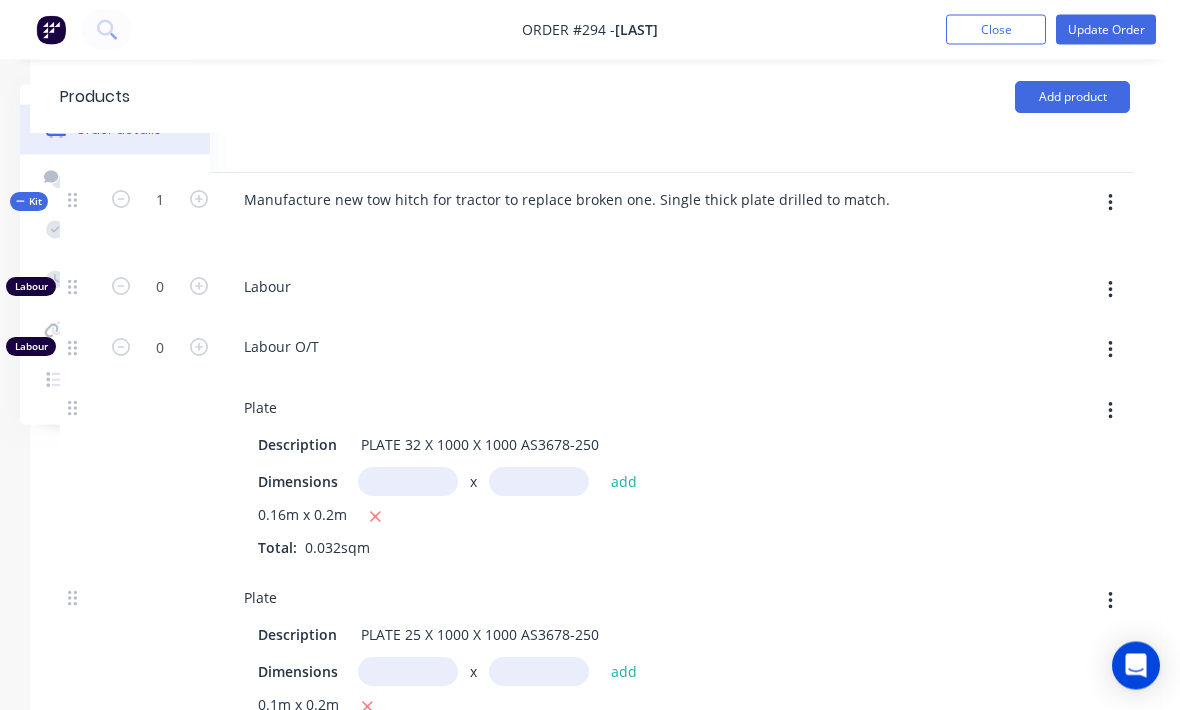 click 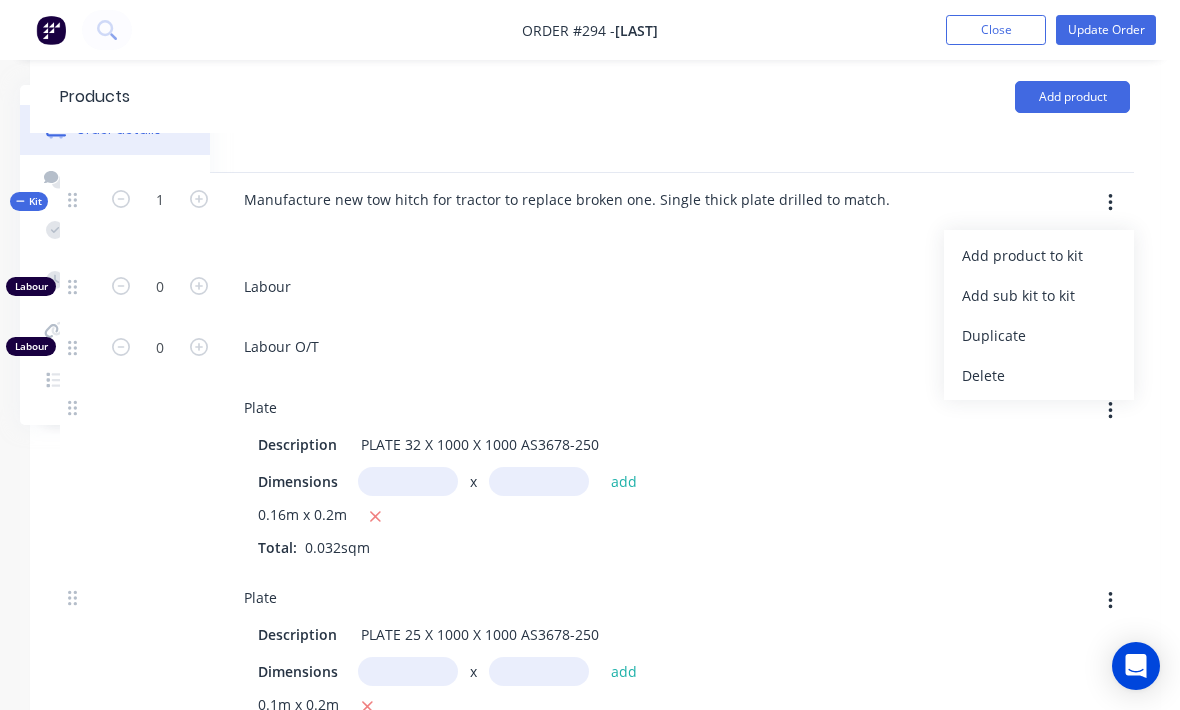 click on "Add product to kit" at bounding box center (1039, 255) 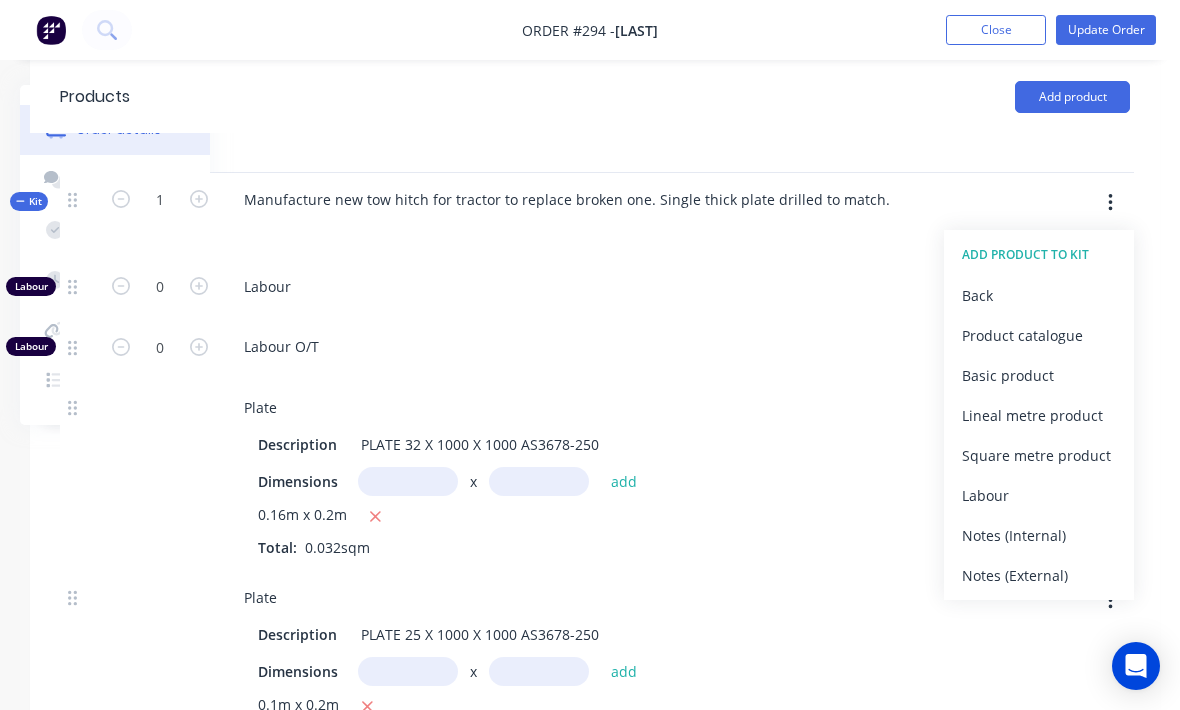 click on "Product catalogue" at bounding box center (1039, 335) 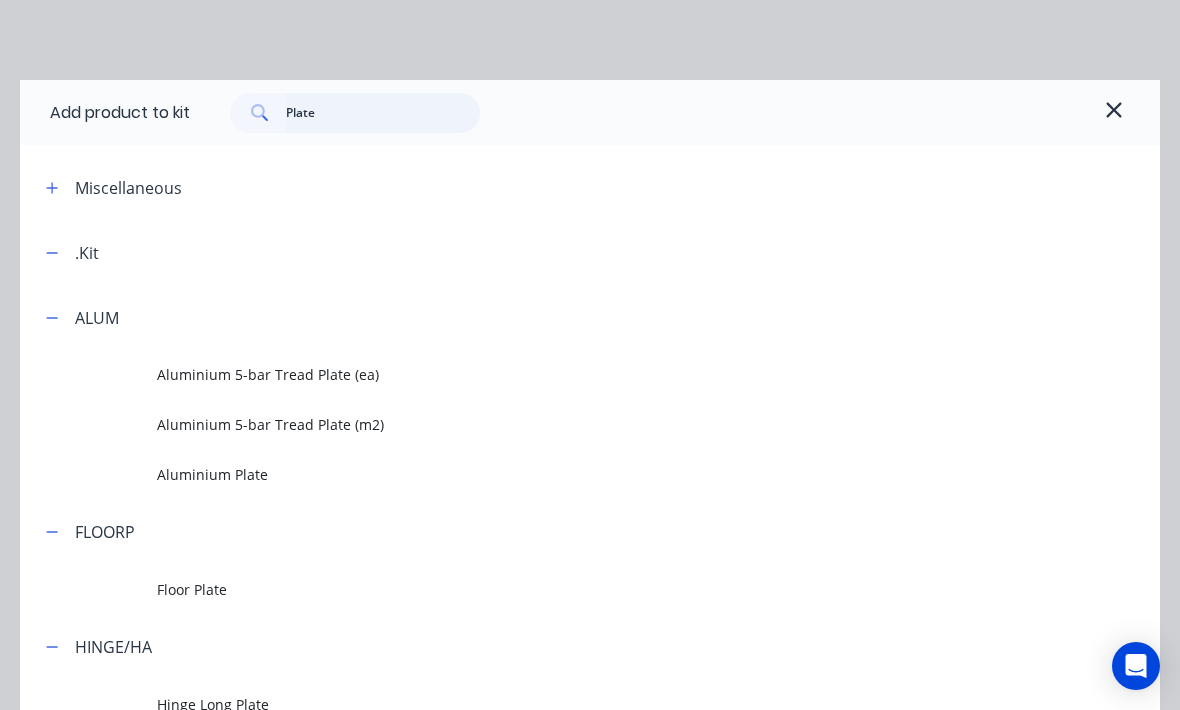 click on "Plate" at bounding box center (383, 113) 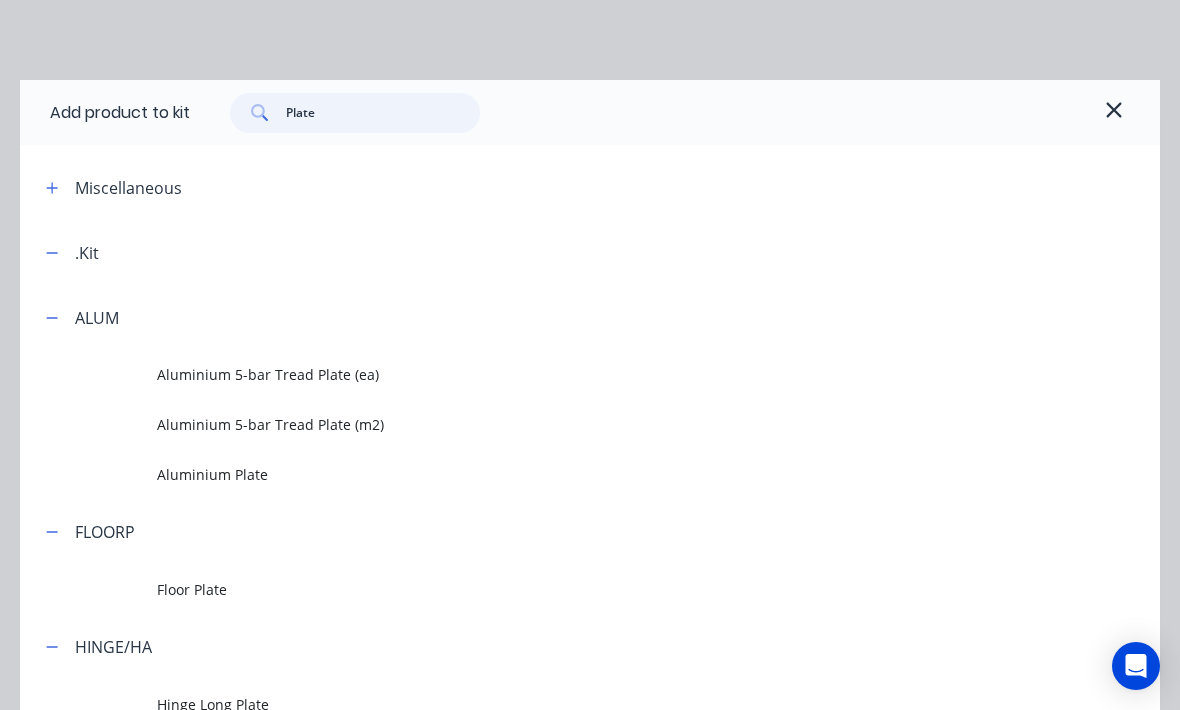 scroll, scrollTop: 570, scrollLeft: 210, axis: both 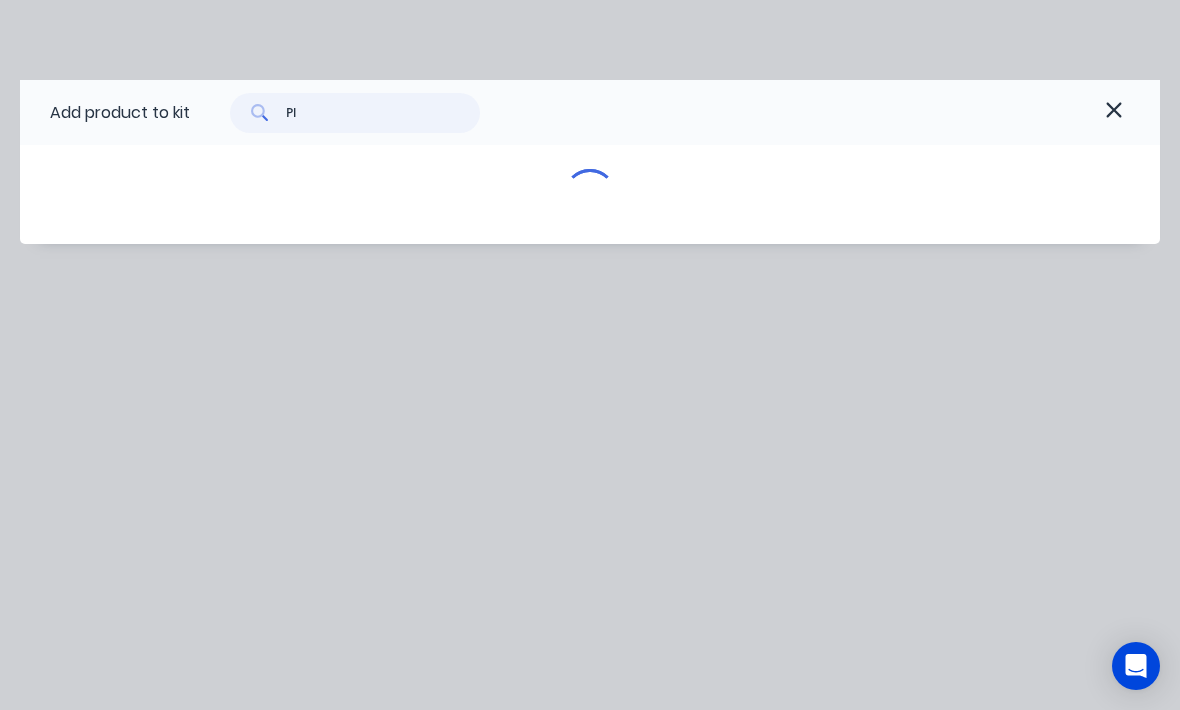 type on "P" 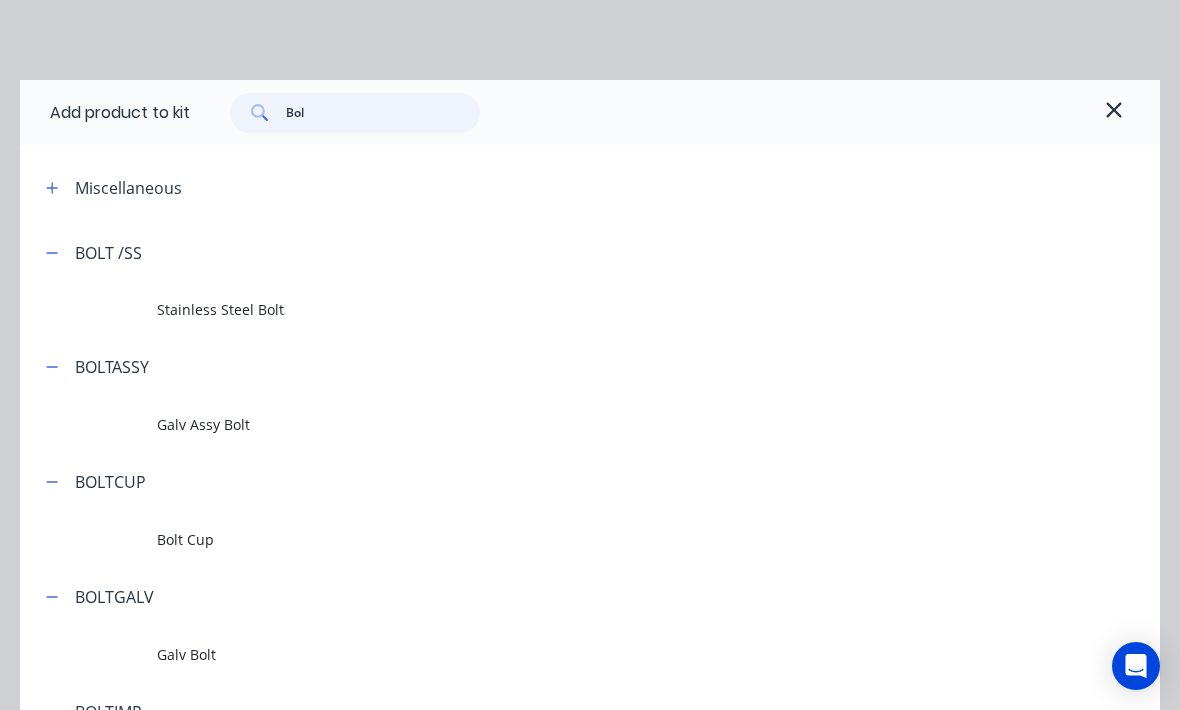 type on "Bolt" 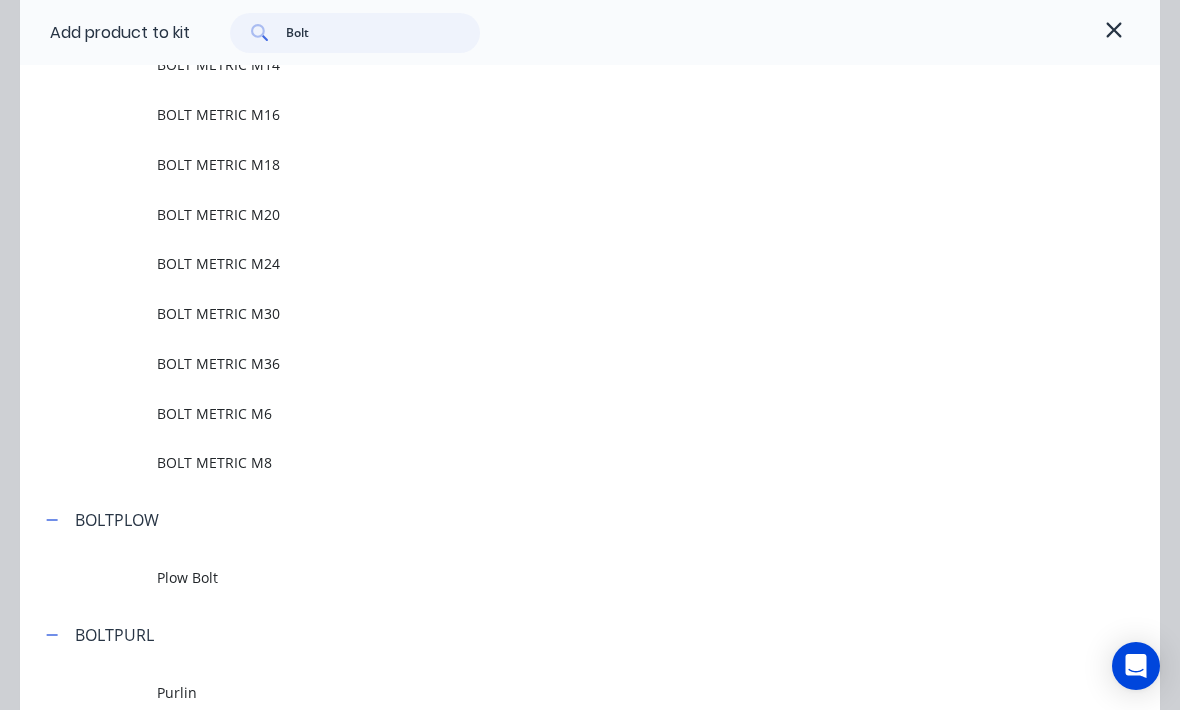 scroll, scrollTop: 1072, scrollLeft: 0, axis: vertical 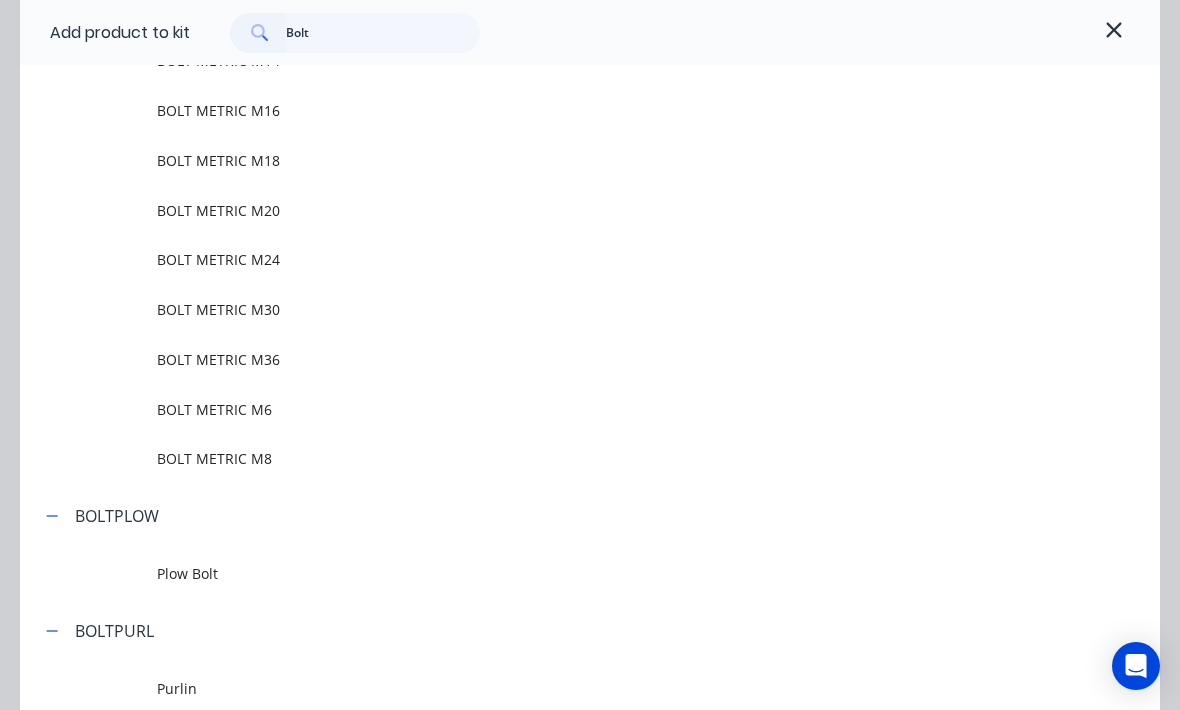 click on "BOLT METRIC M24" at bounding box center (658, 260) 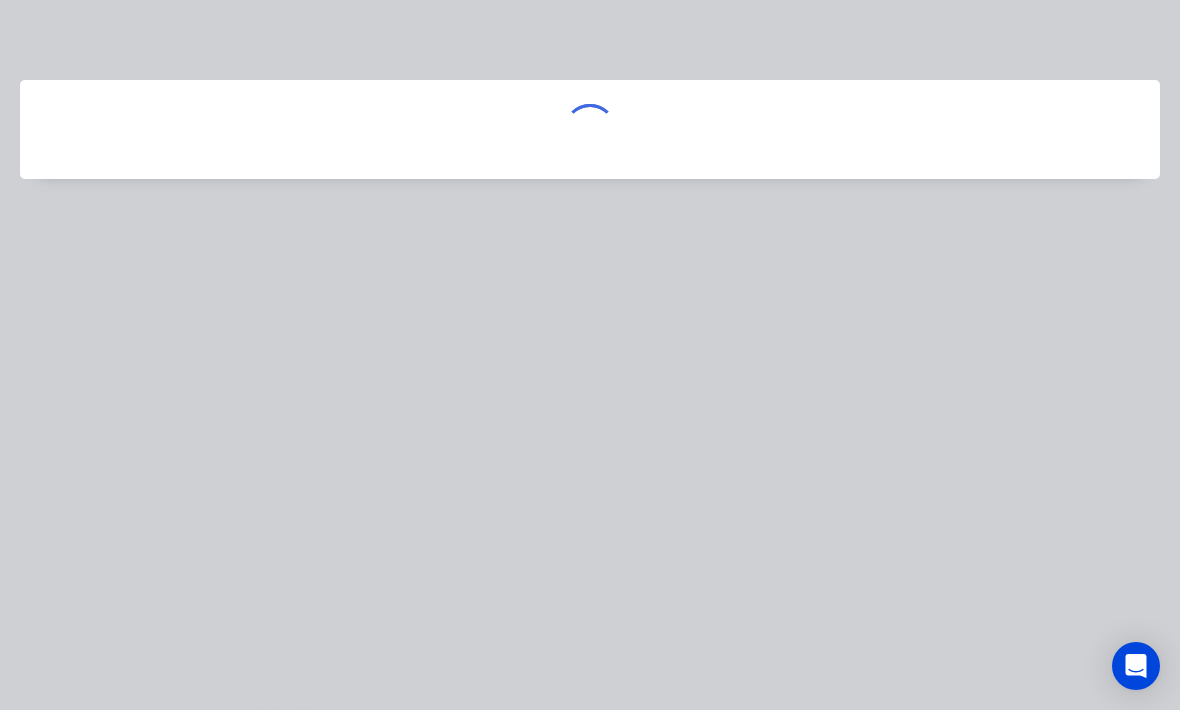 scroll, scrollTop: 0, scrollLeft: 0, axis: both 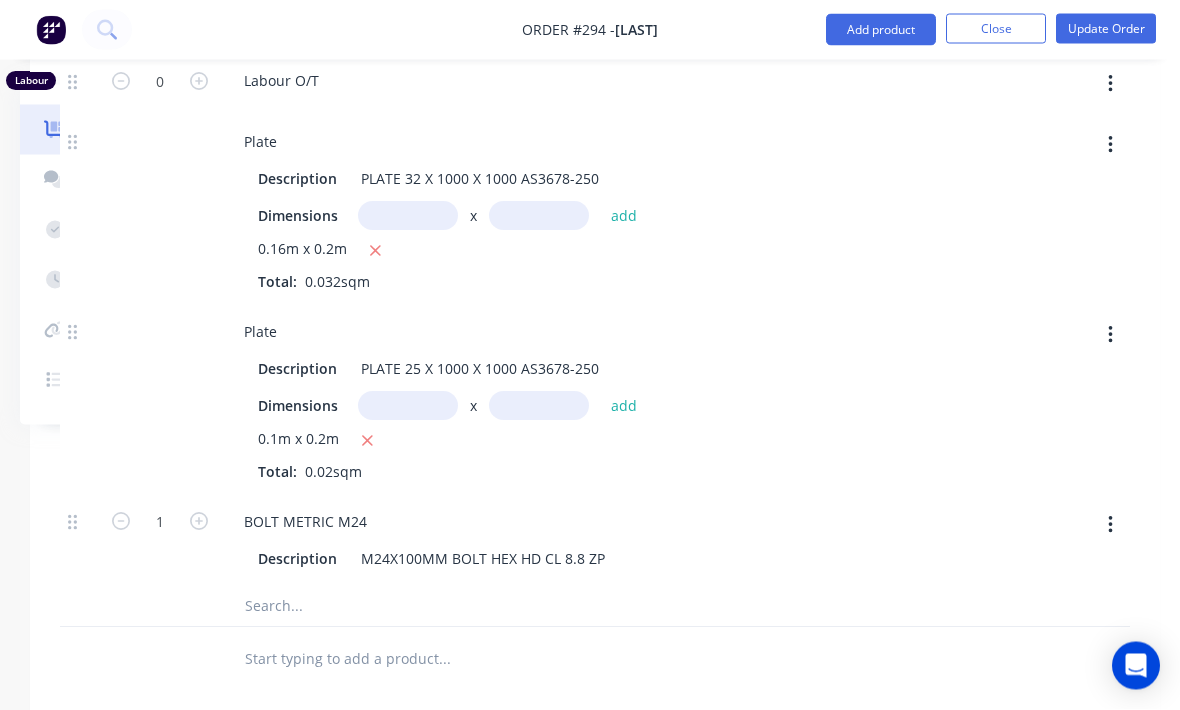 click 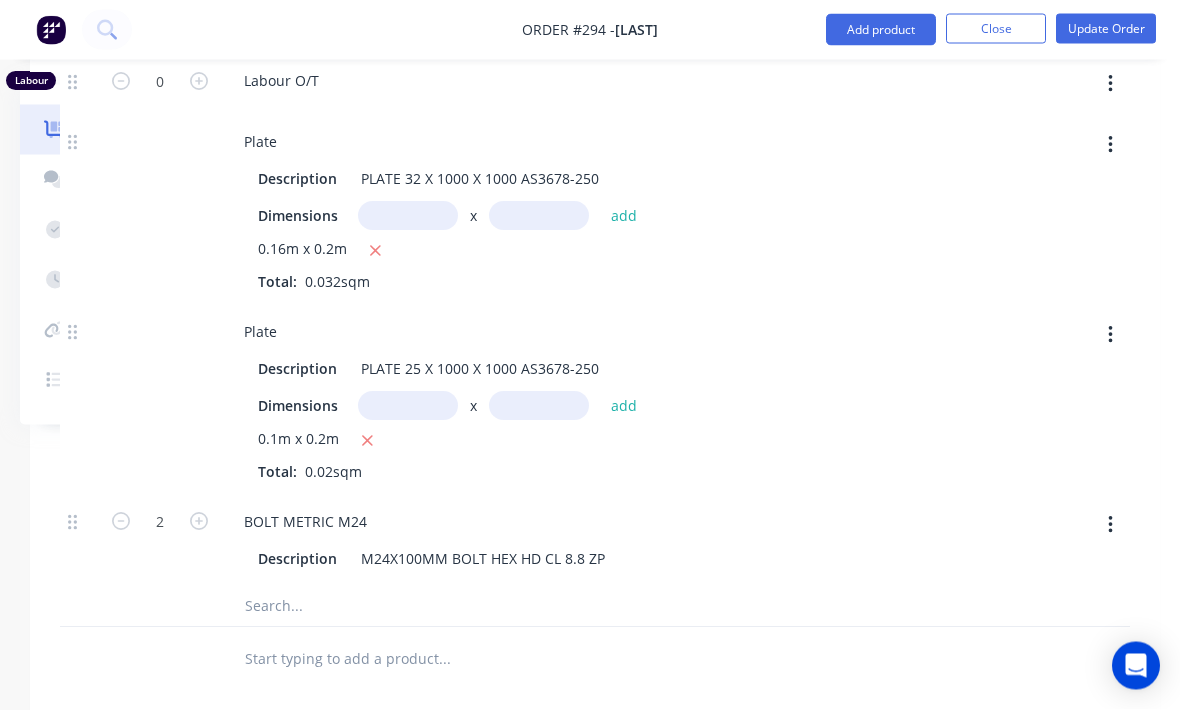 scroll, scrollTop: 837, scrollLeft: 210, axis: both 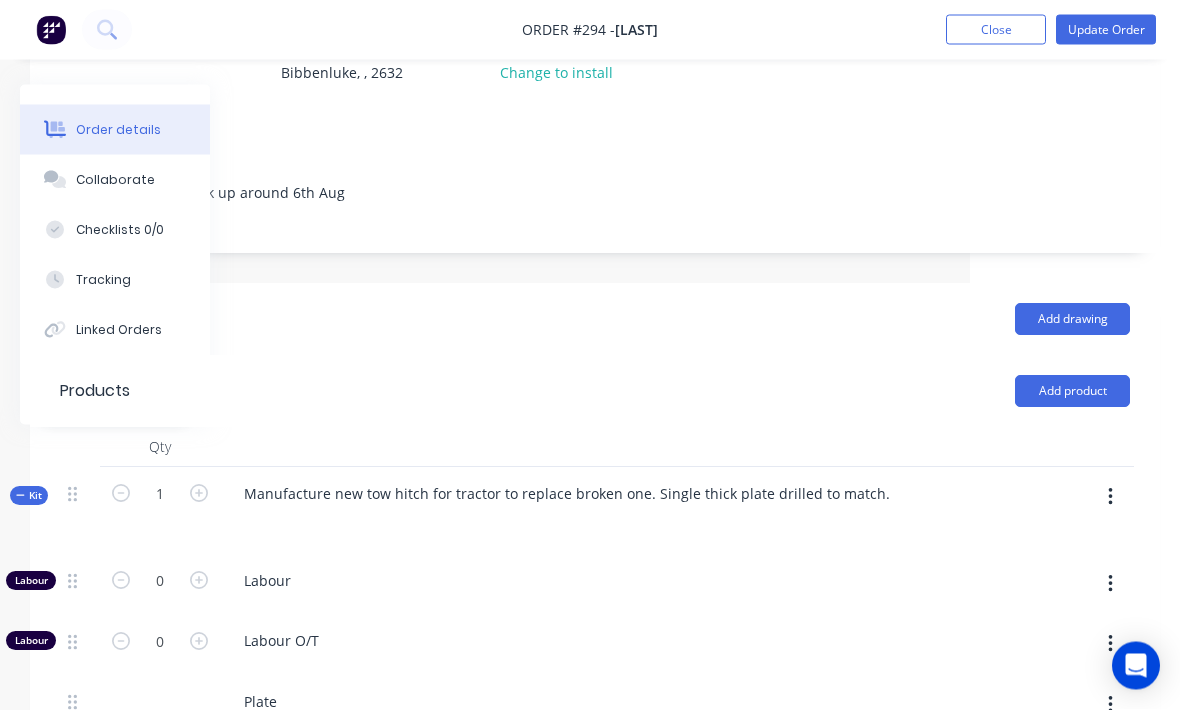 click on "Add product" at bounding box center [1072, 392] 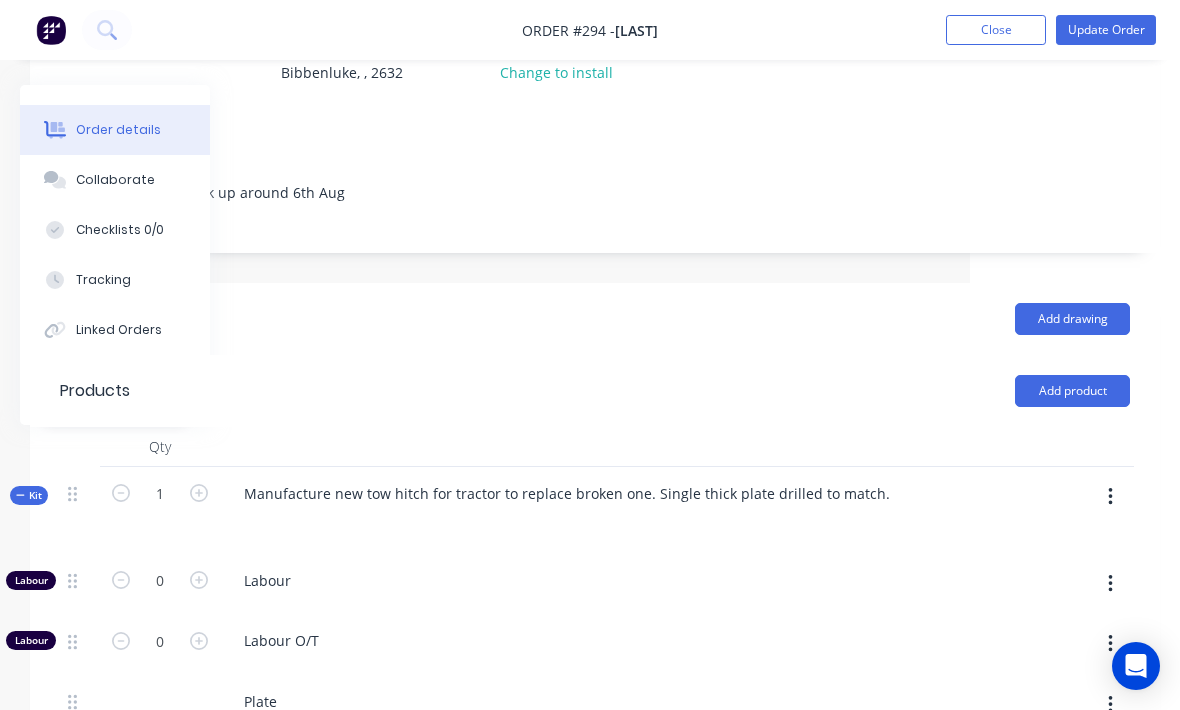 click on "Add product" at bounding box center [708, 391] 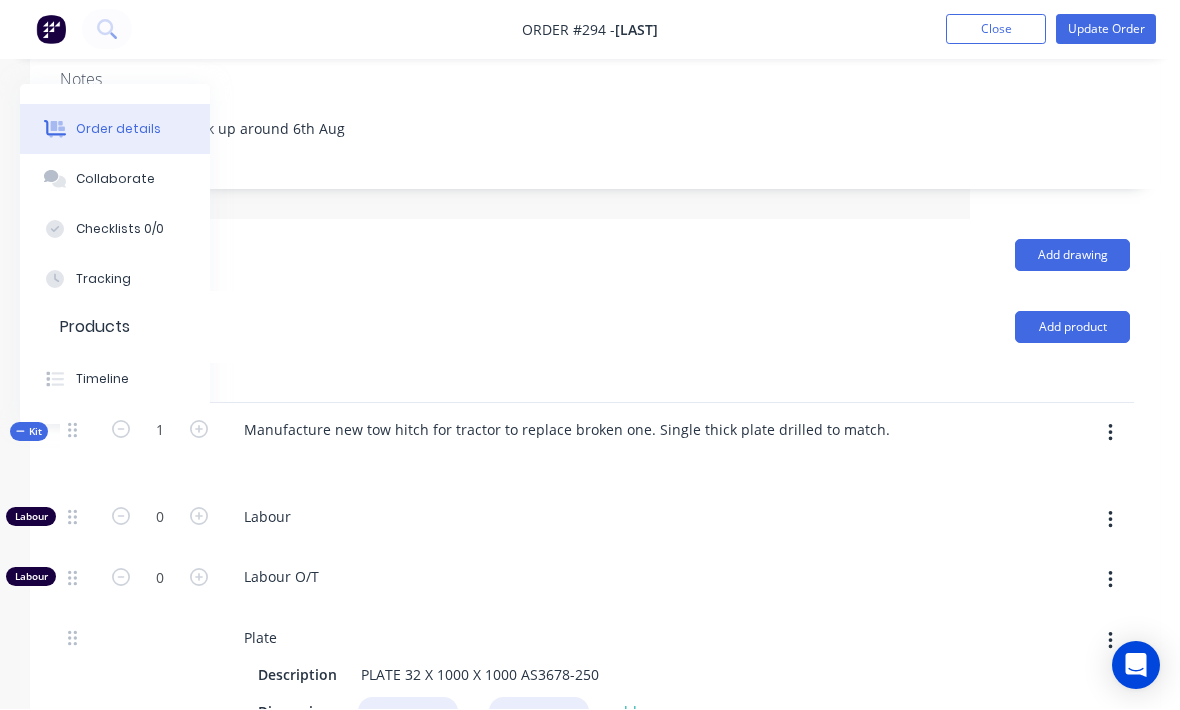 click at bounding box center (1110, 434) 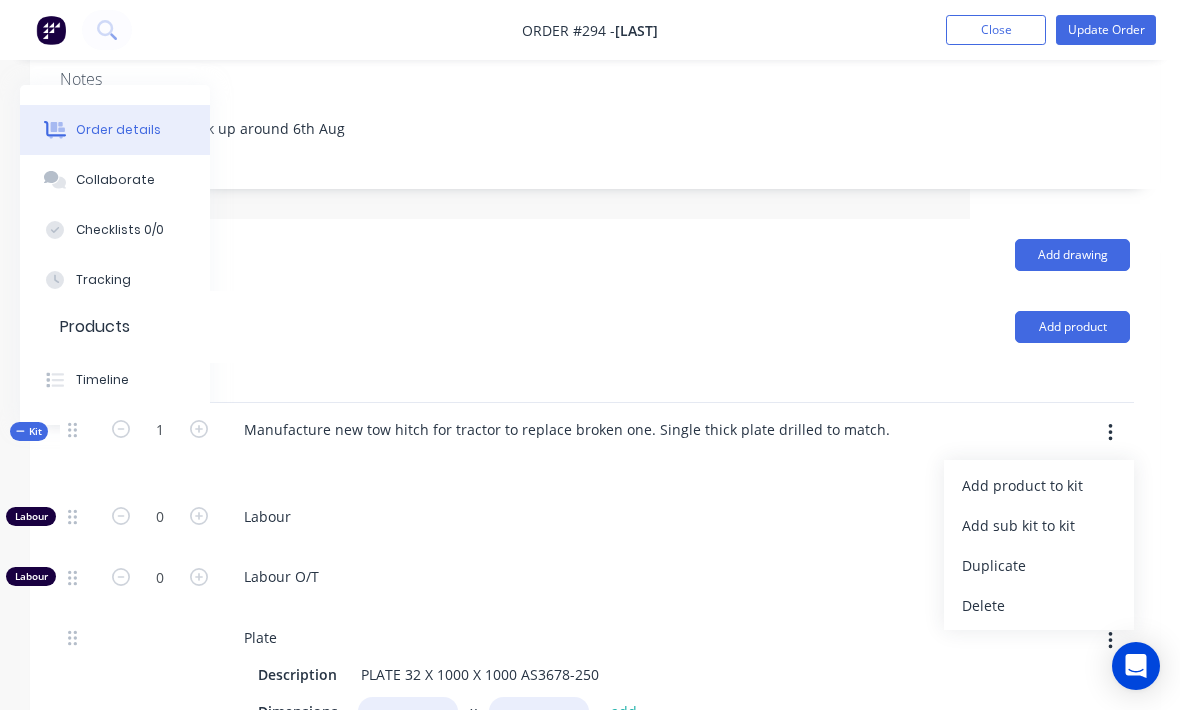 click on "Add product to kit" at bounding box center (1039, 485) 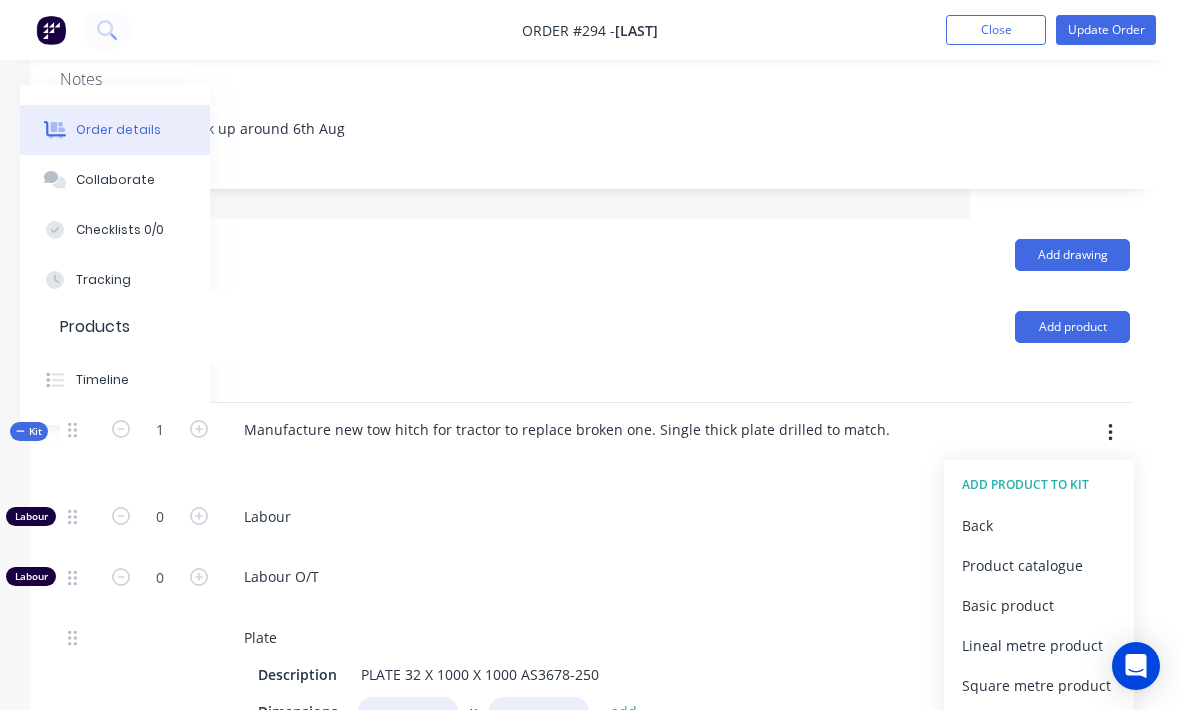 click on "Product catalogue" at bounding box center (1039, 565) 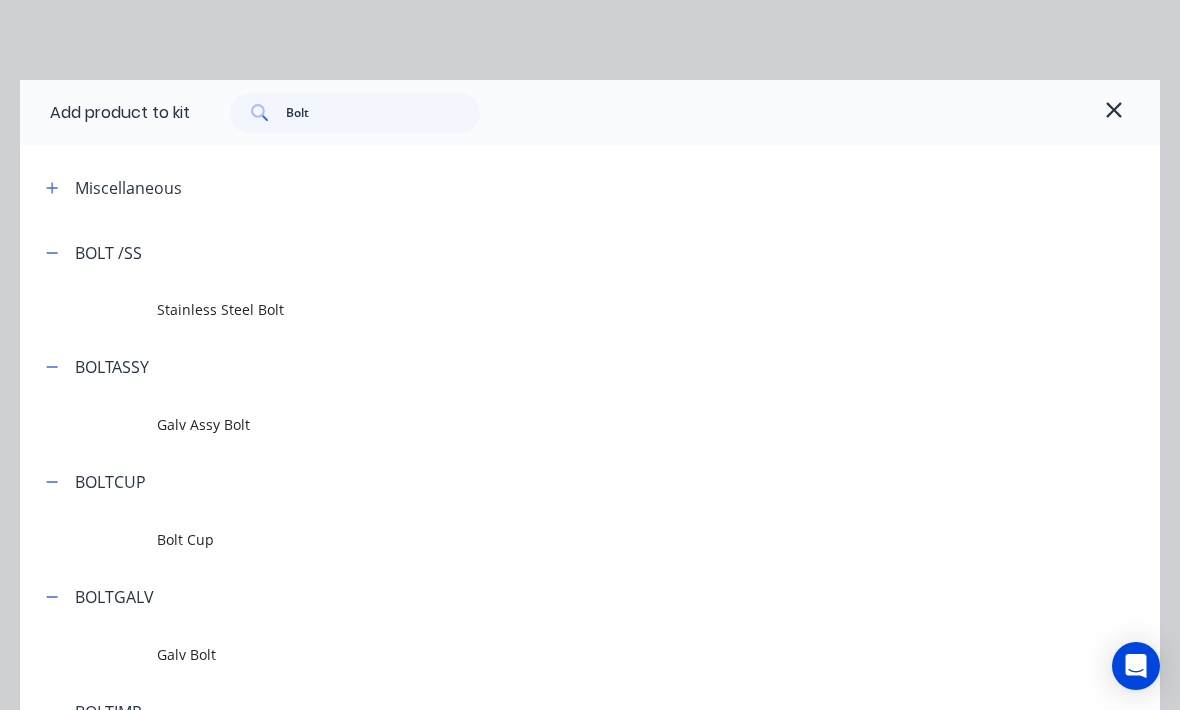 scroll, scrollTop: 0, scrollLeft: 0, axis: both 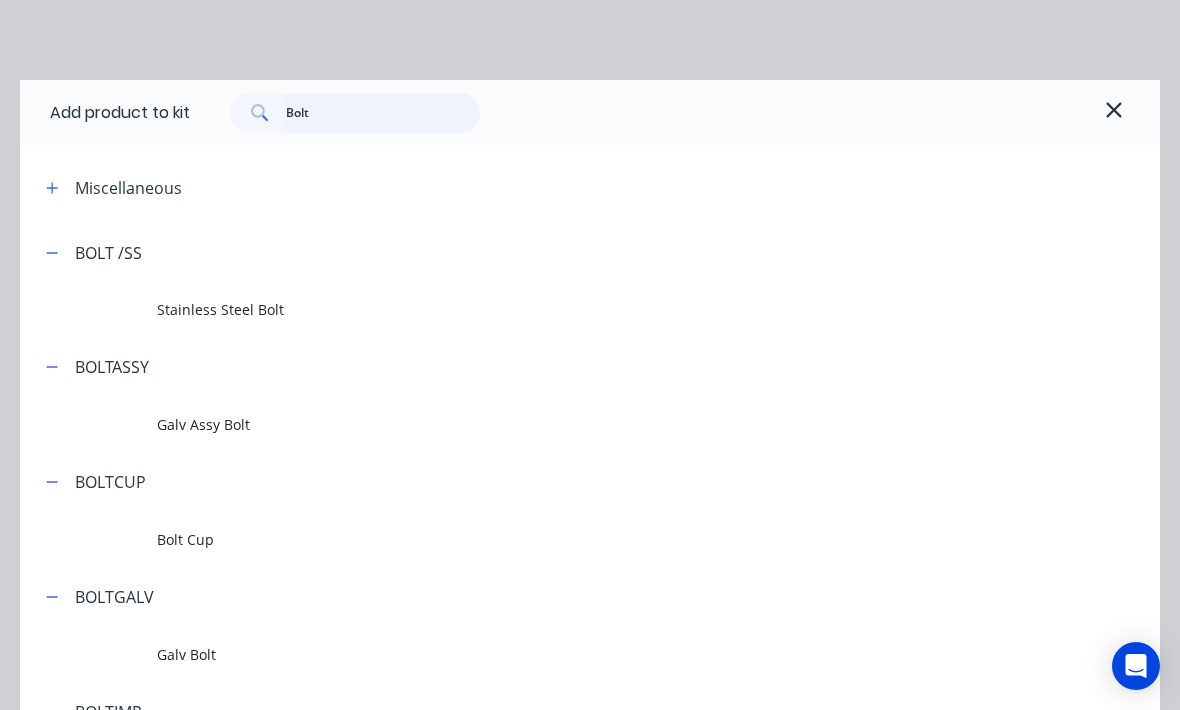 click on "Bolt" at bounding box center (383, 113) 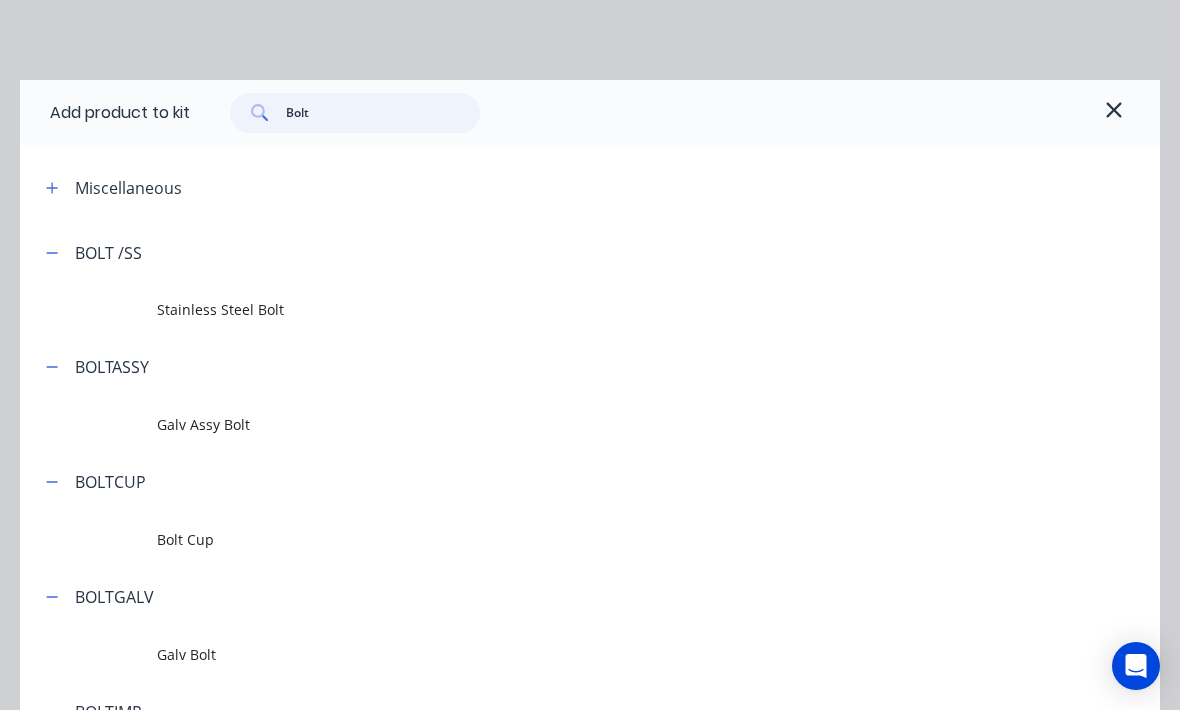 scroll, scrollTop: 340, scrollLeft: 210, axis: both 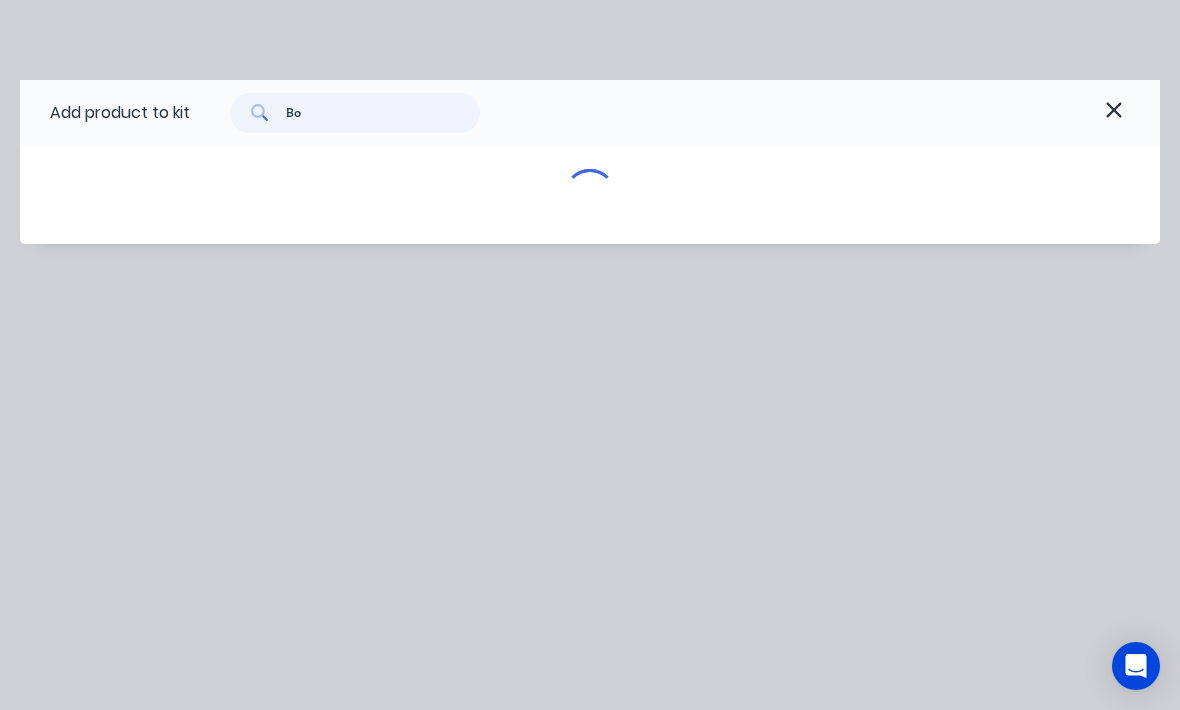 type on "B" 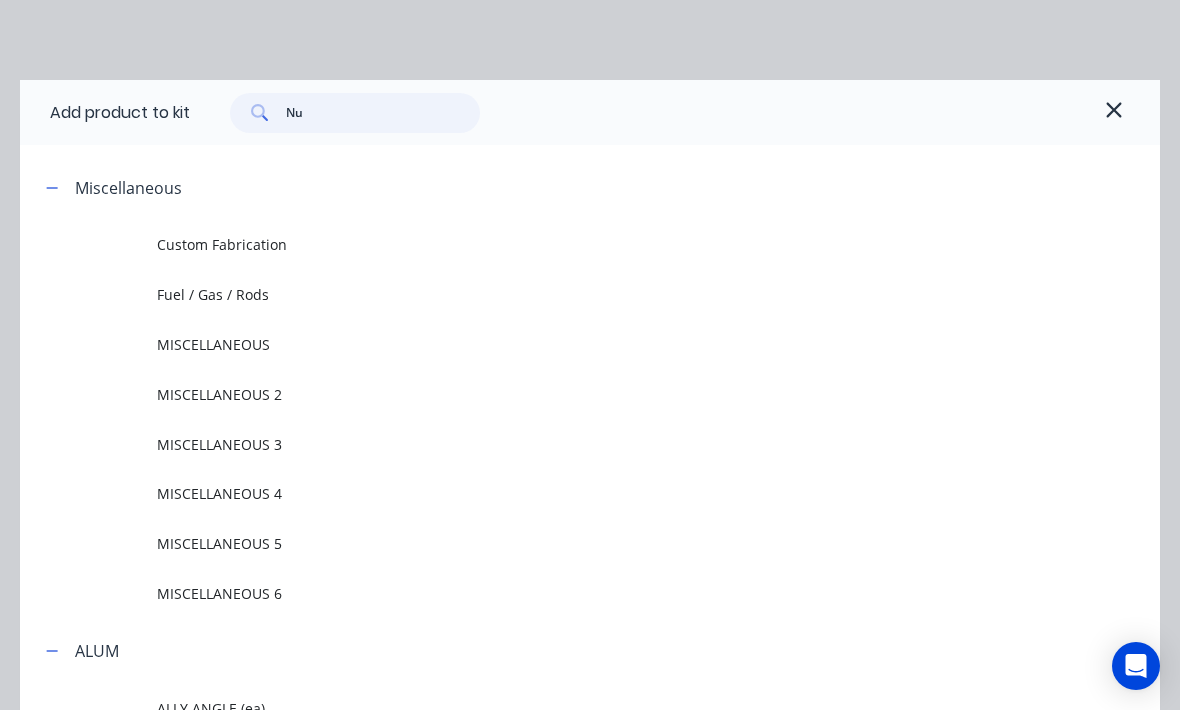 type on "Nut" 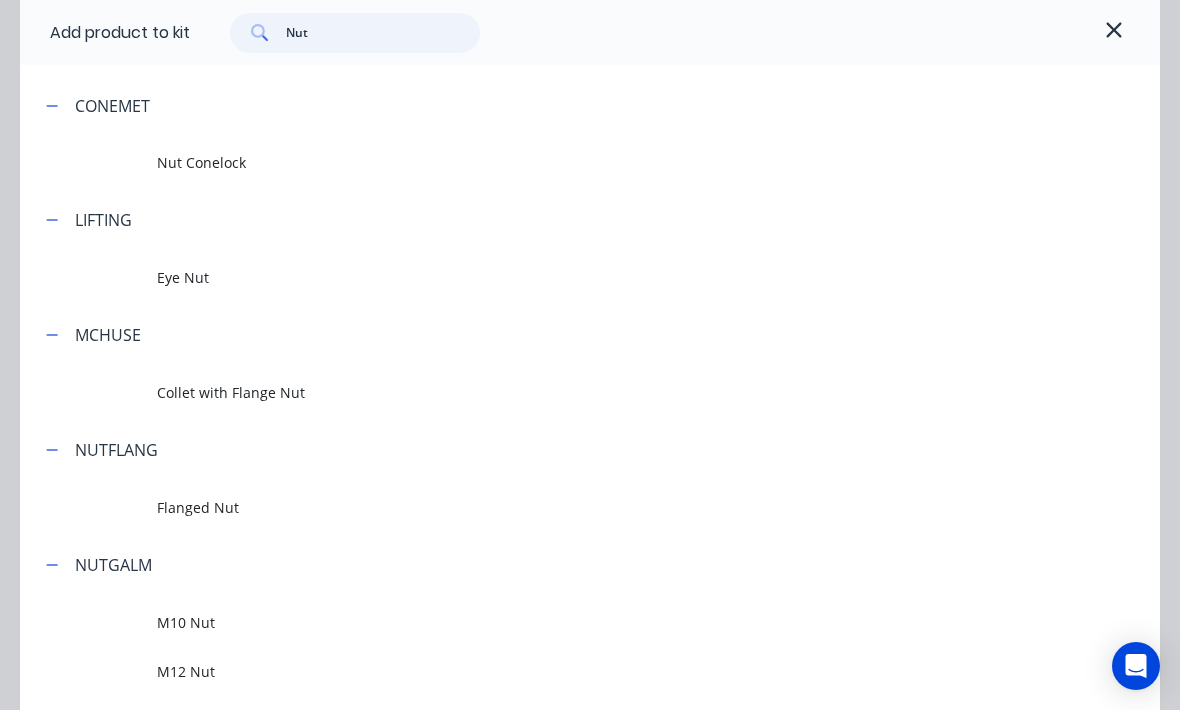scroll, scrollTop: 149, scrollLeft: 0, axis: vertical 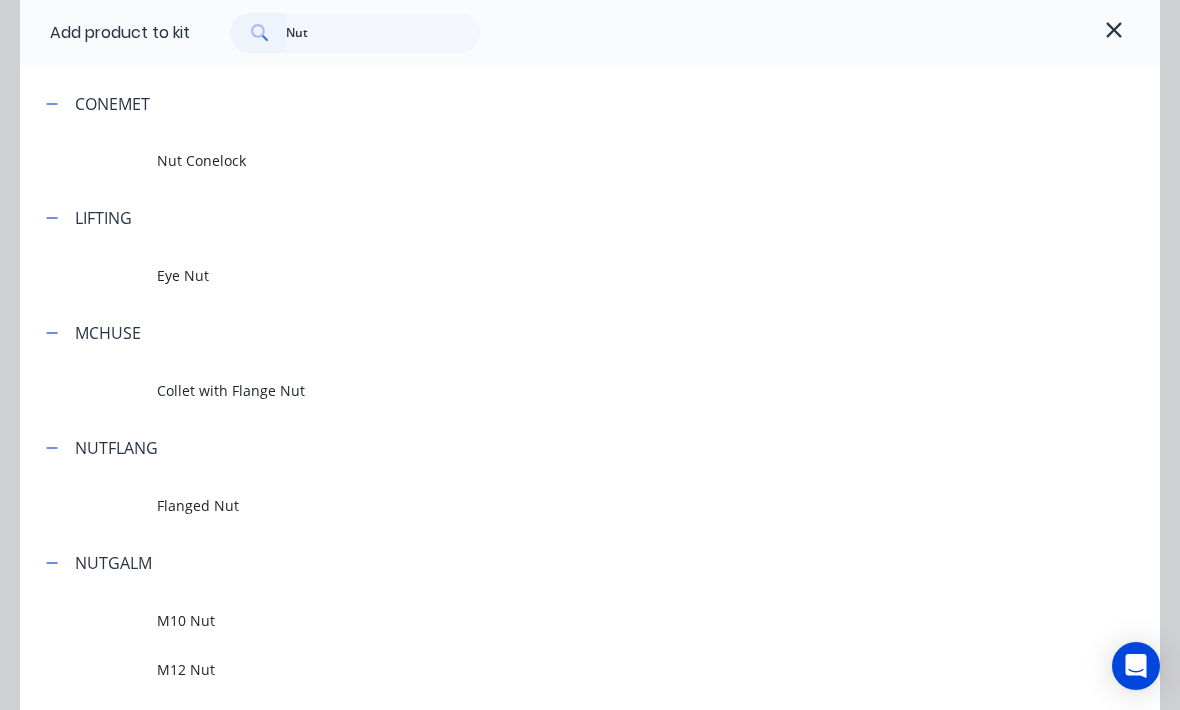 click on "Nut Conelock" at bounding box center (658, 161) 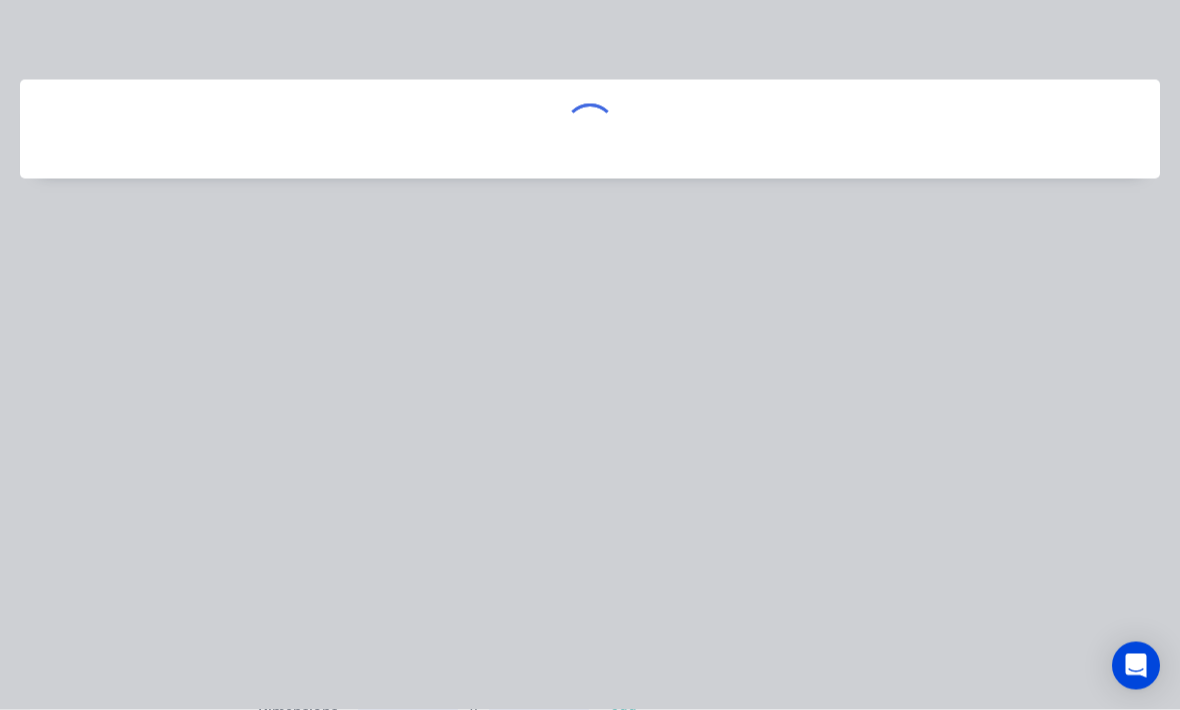 scroll, scrollTop: 0, scrollLeft: 0, axis: both 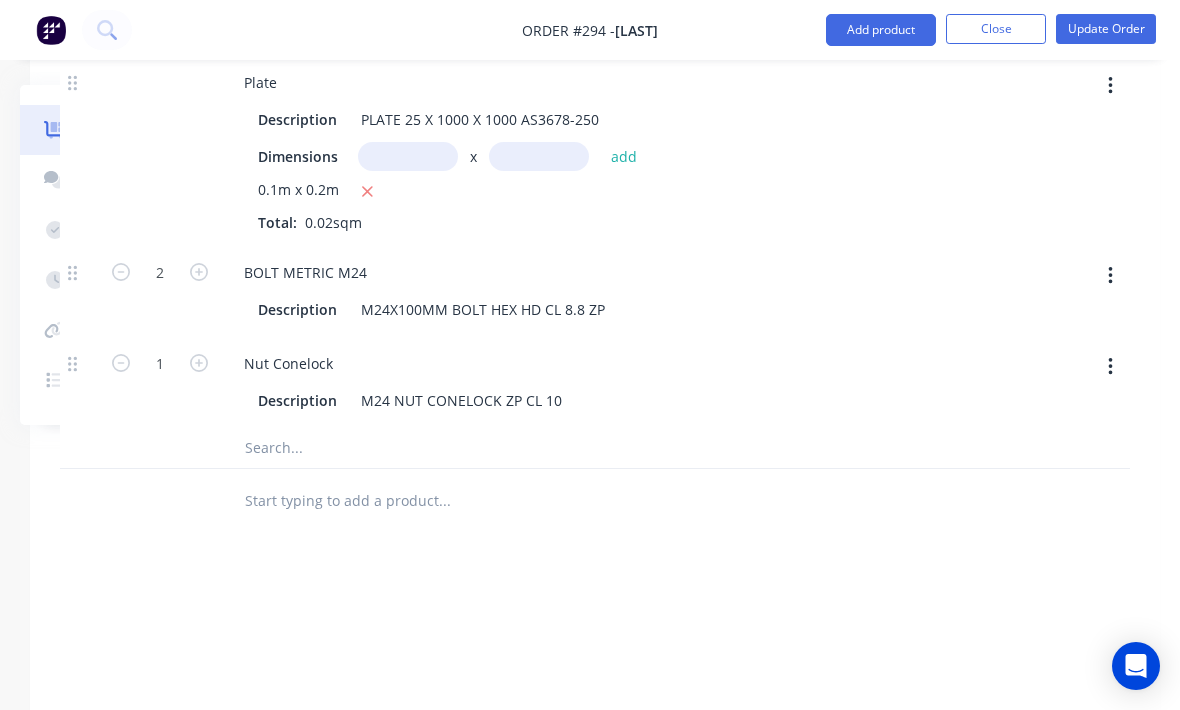 click 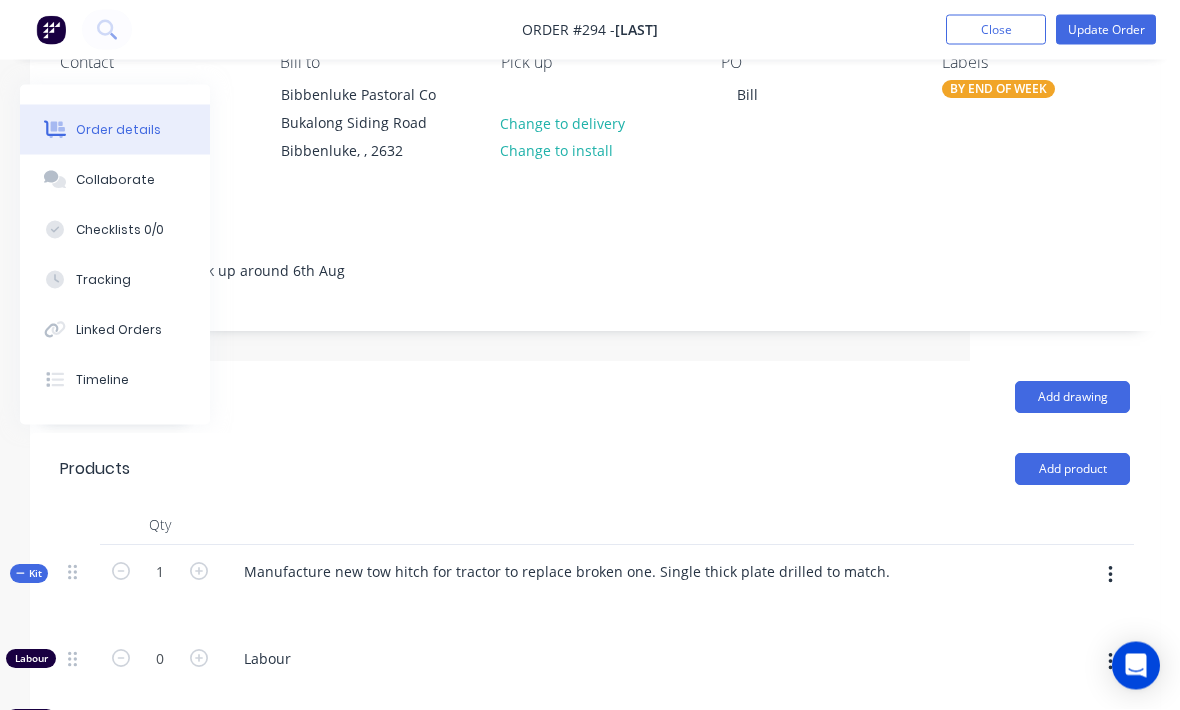 scroll, scrollTop: 197, scrollLeft: 210, axis: both 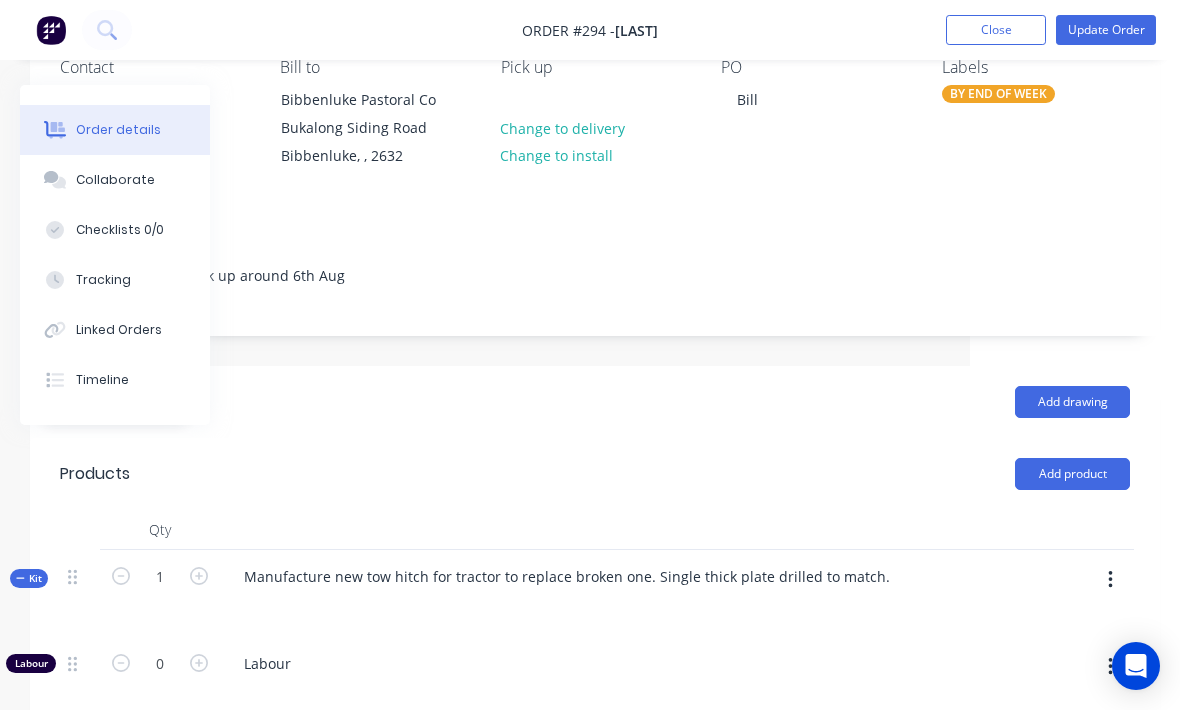 click on "Tracking" at bounding box center (115, 280) 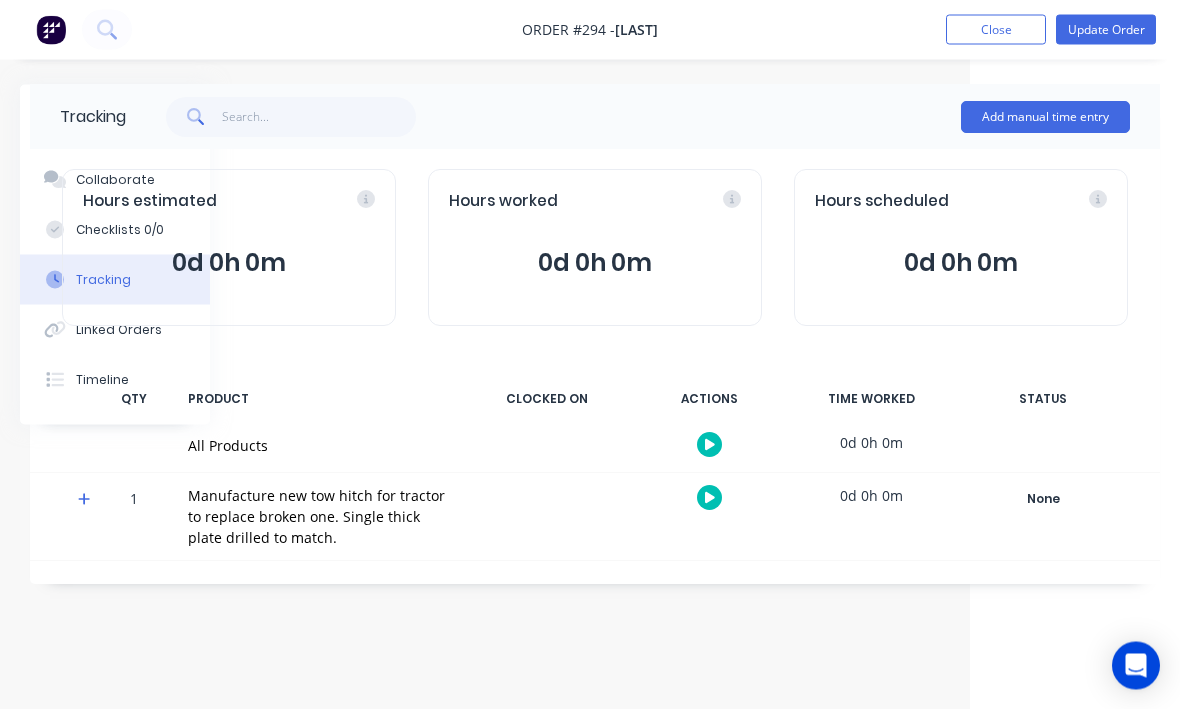 scroll, scrollTop: 0, scrollLeft: 210, axis: horizontal 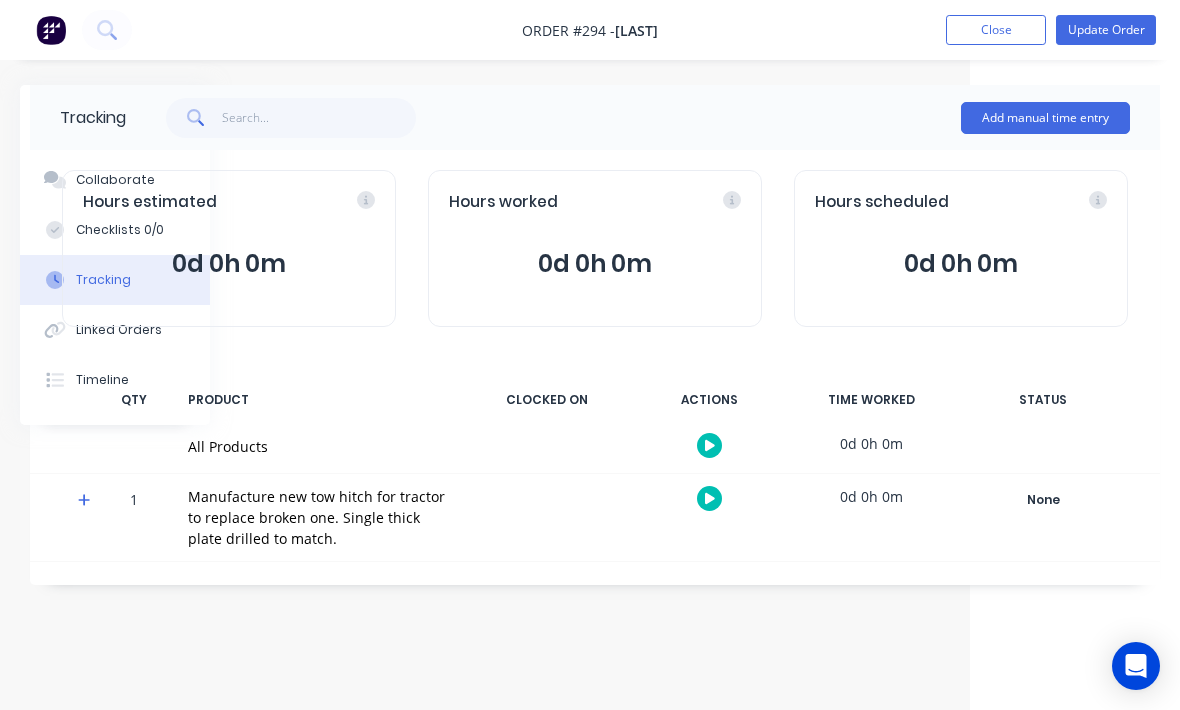 click on "Add manual time entry" at bounding box center (1045, 118) 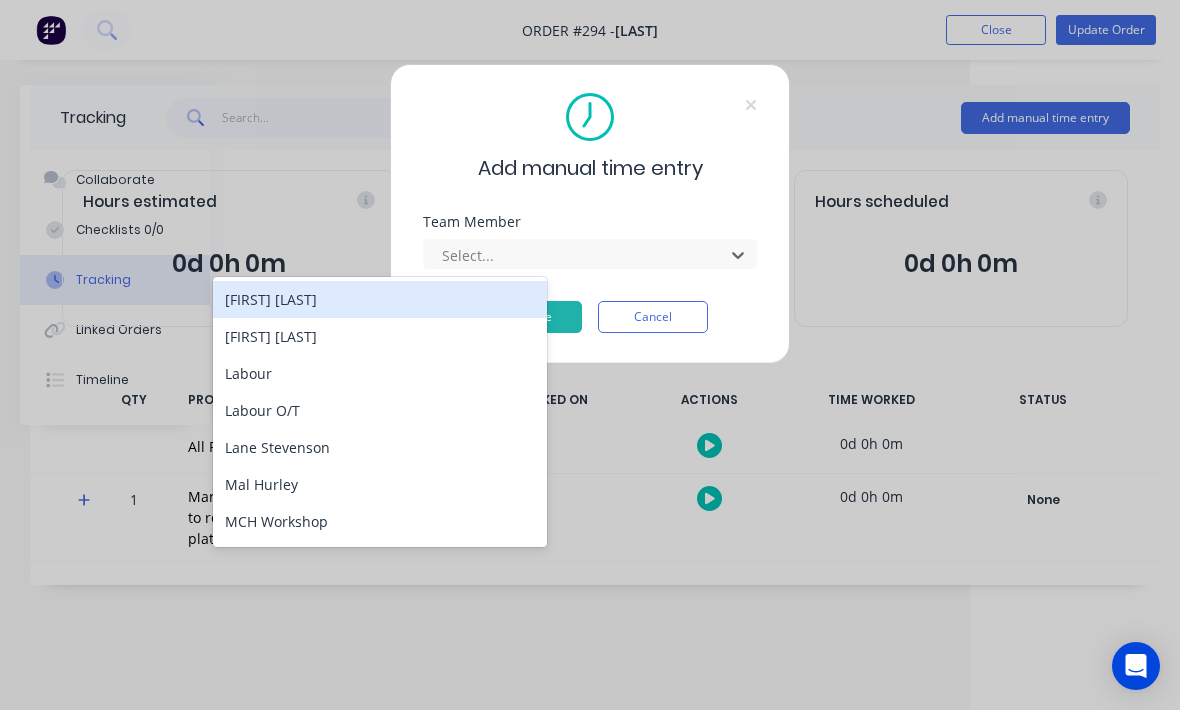 scroll, scrollTop: 0, scrollLeft: 62, axis: horizontal 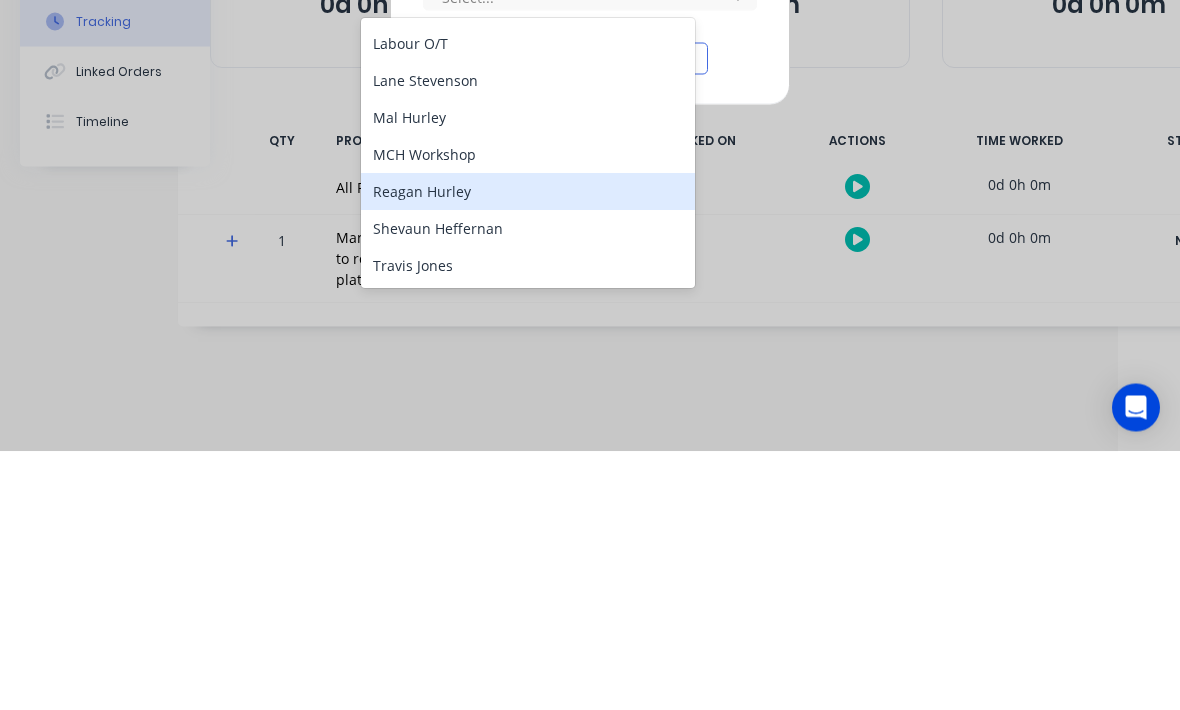 click on "Reagan Hurley" at bounding box center [528, 450] 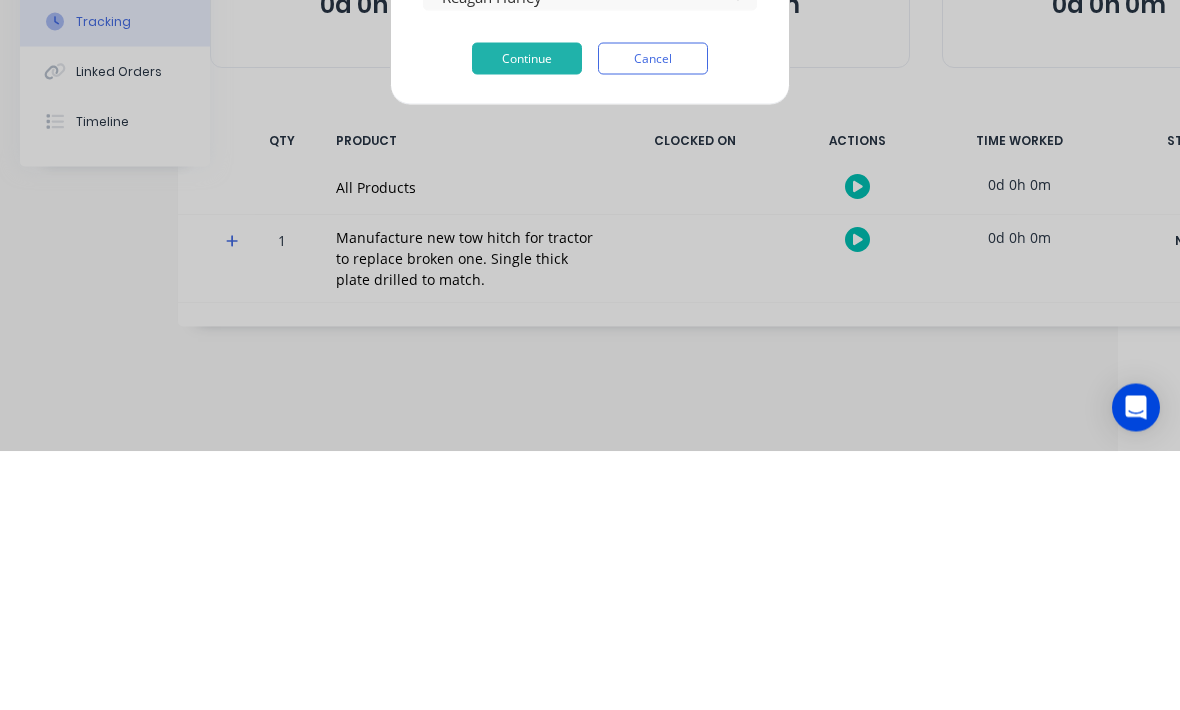 scroll, scrollTop: 66, scrollLeft: 62, axis: both 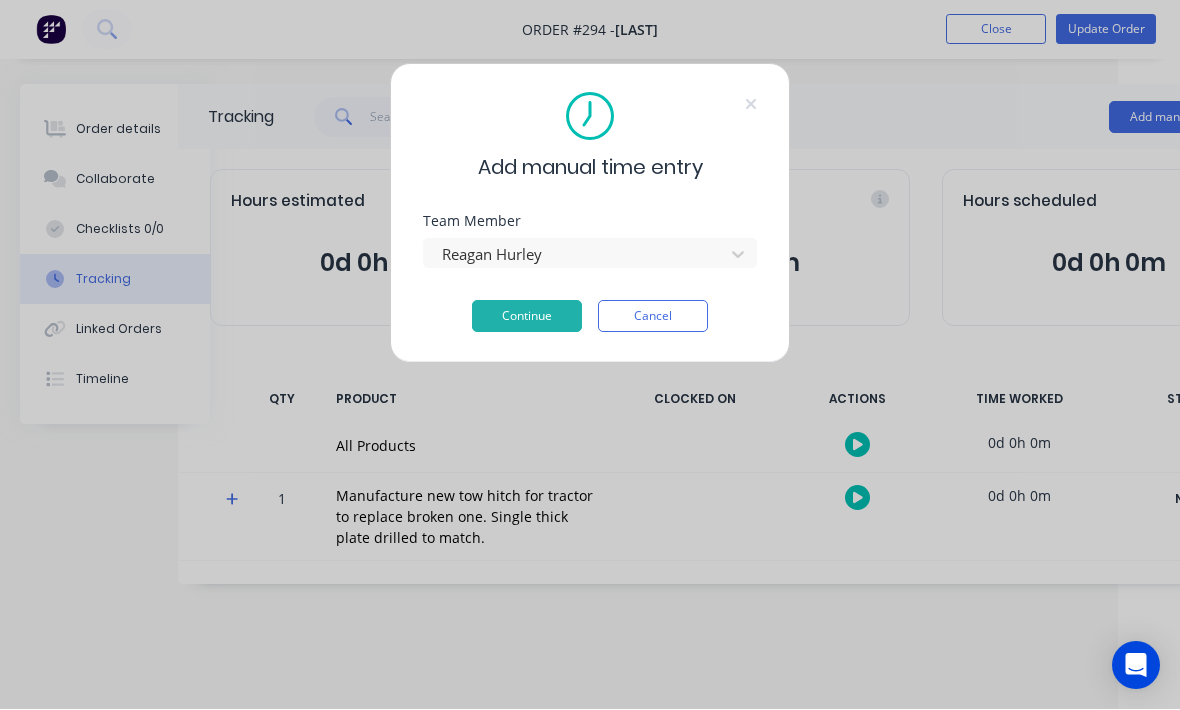 click on "Continue" at bounding box center (527, 317) 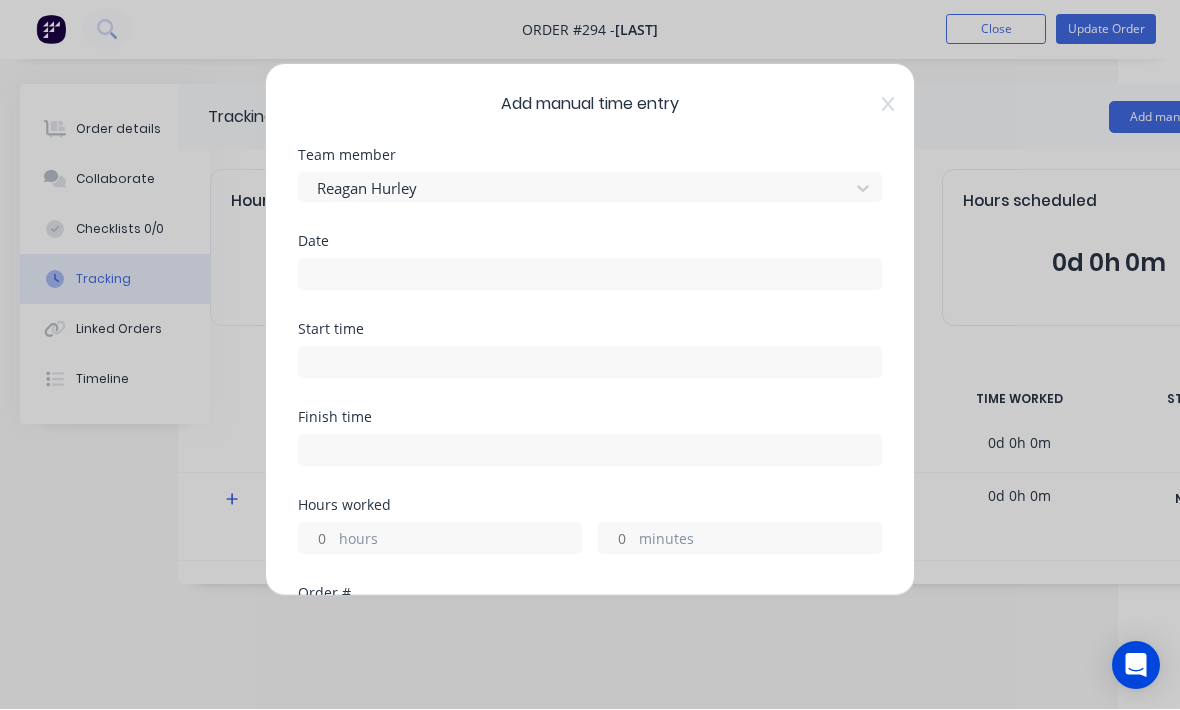 click at bounding box center [590, 275] 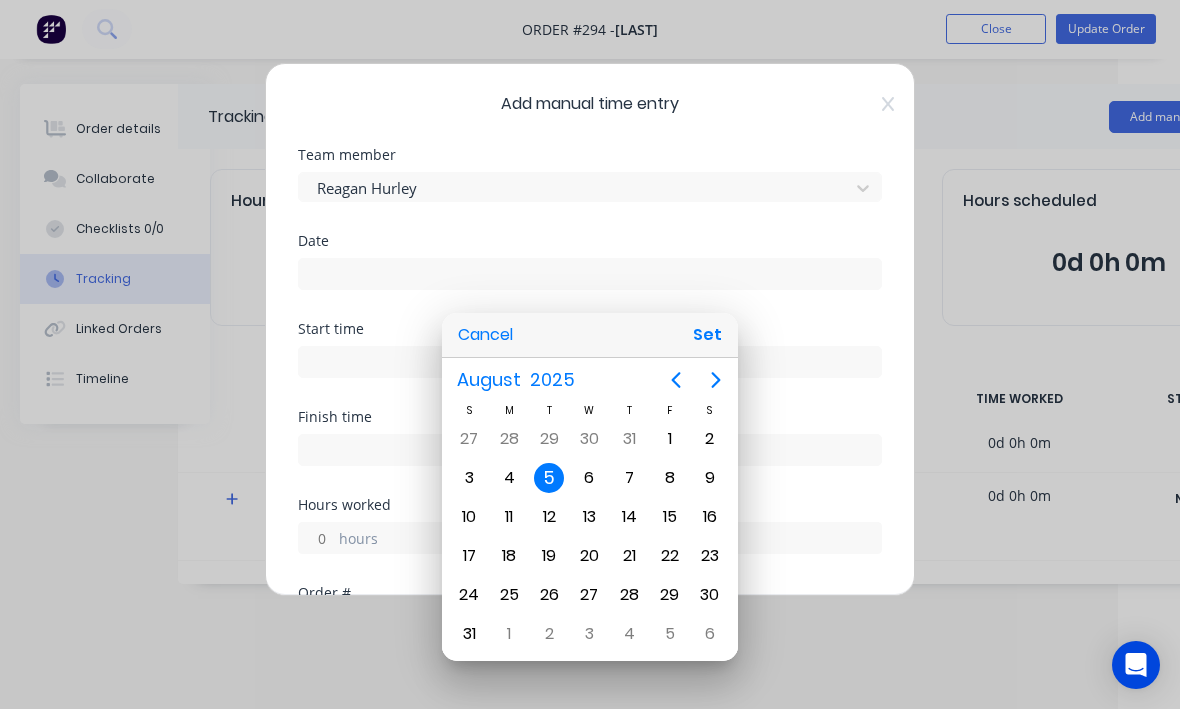 click on "Set" at bounding box center (707, 336) 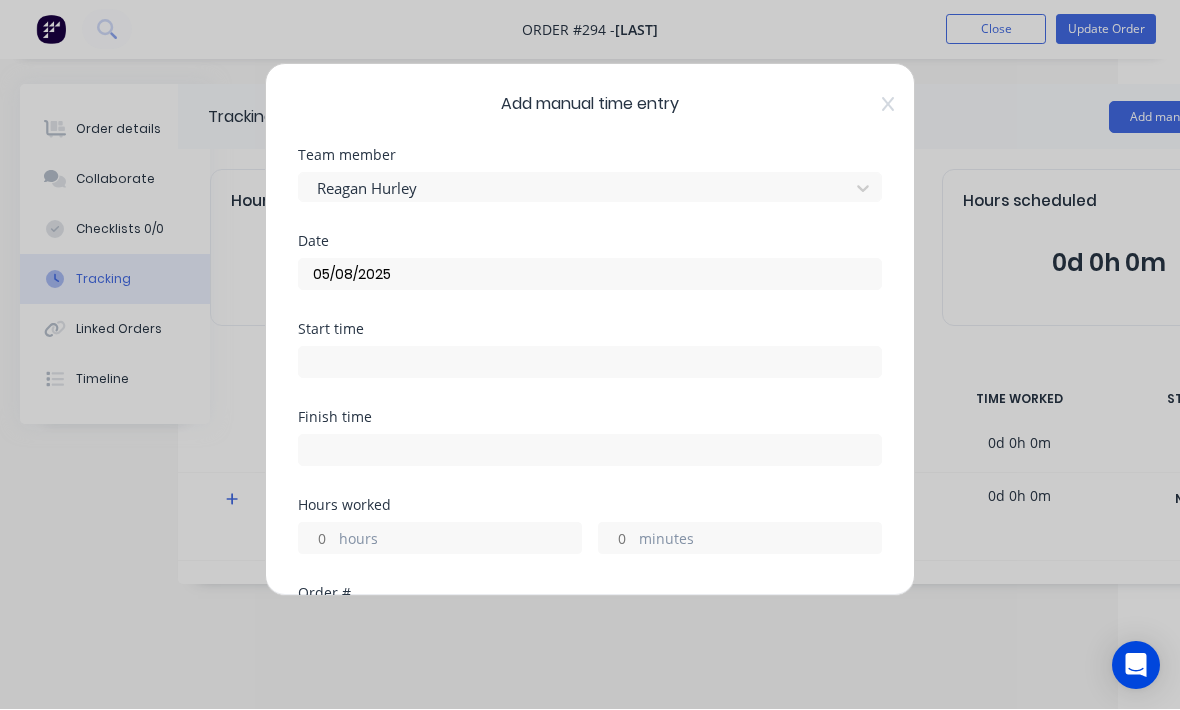 click at bounding box center (590, 363) 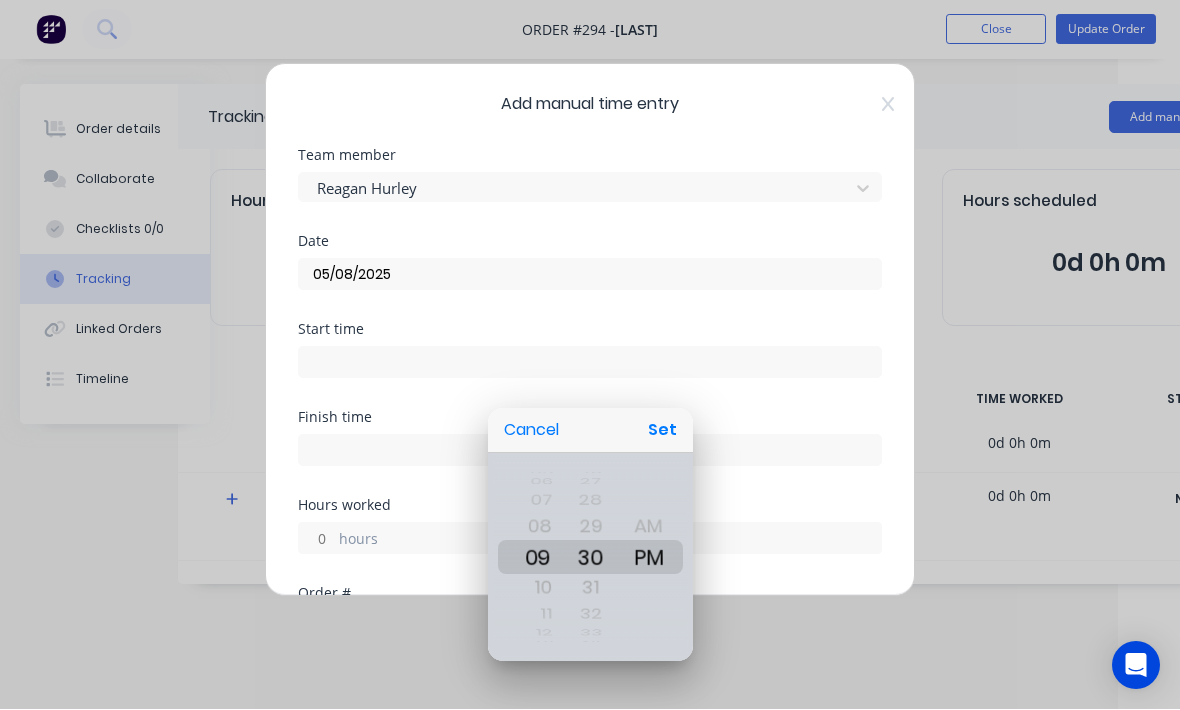 click on "Set" at bounding box center [662, 431] 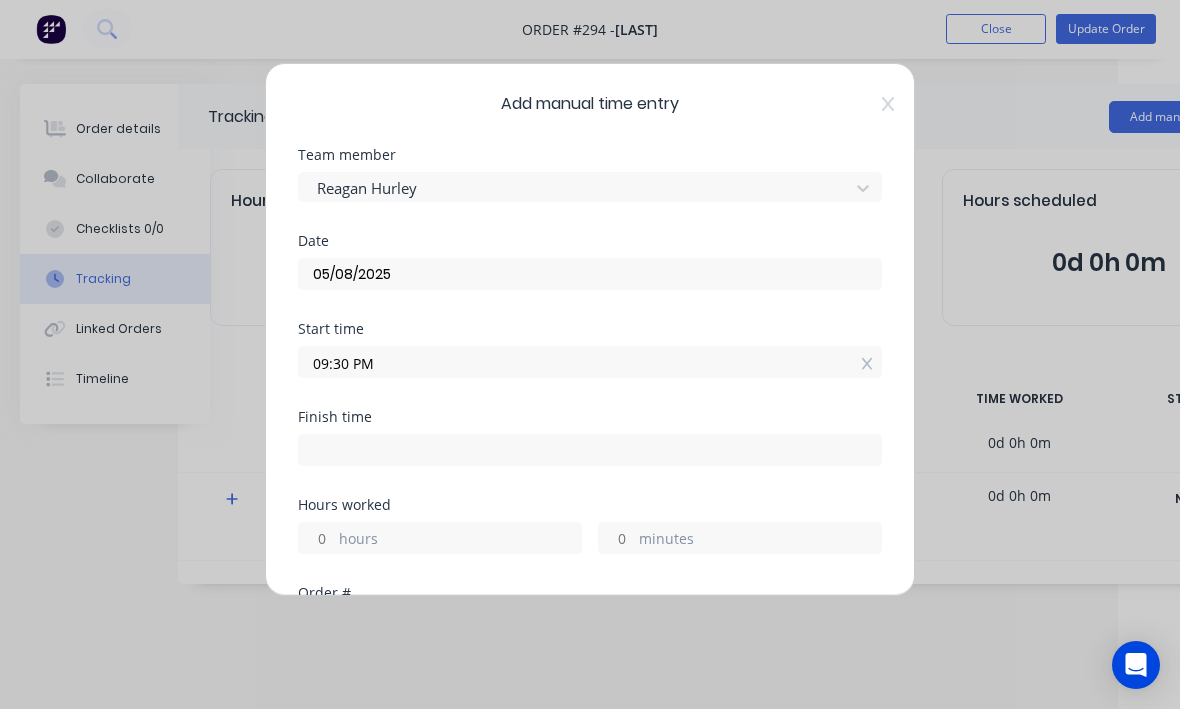click at bounding box center (590, 451) 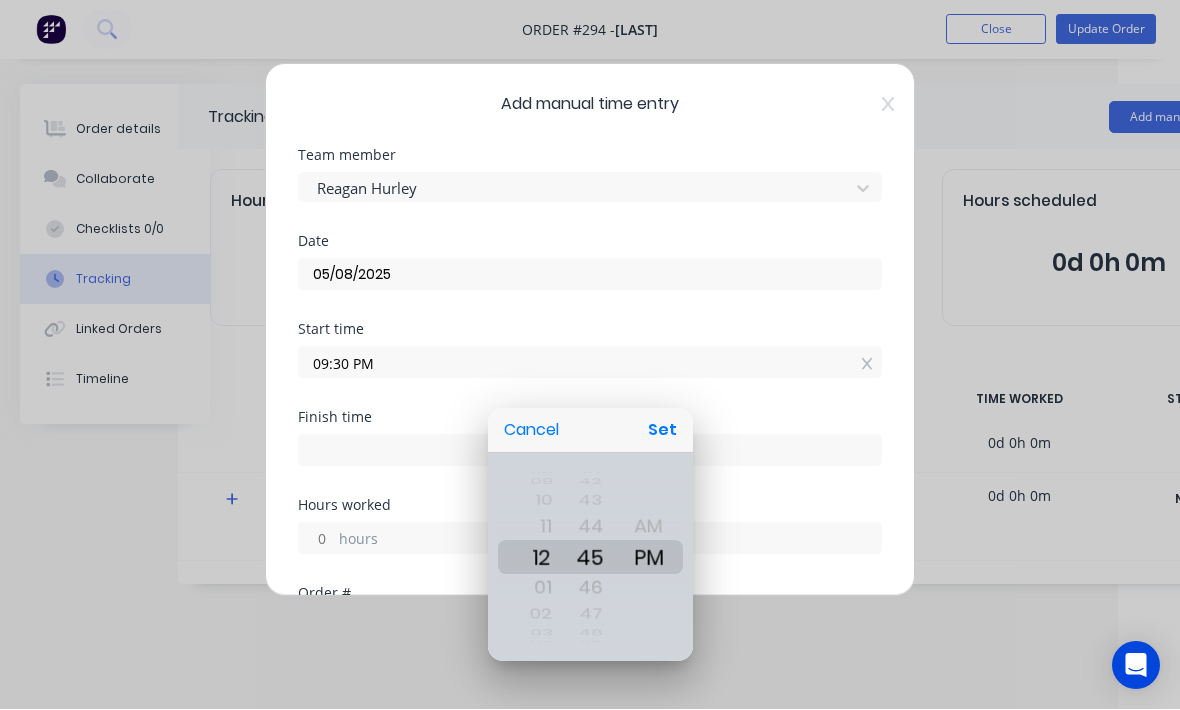 click at bounding box center (590, 355) 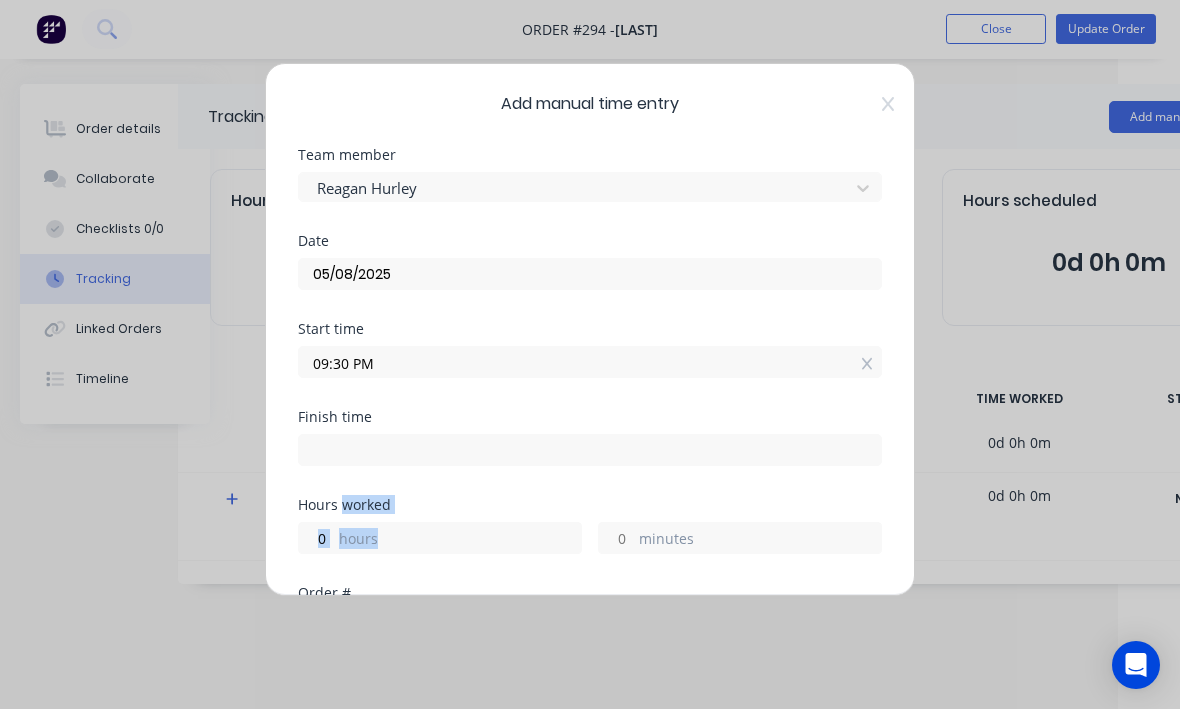 click on "09:30 PM" at bounding box center [590, 363] 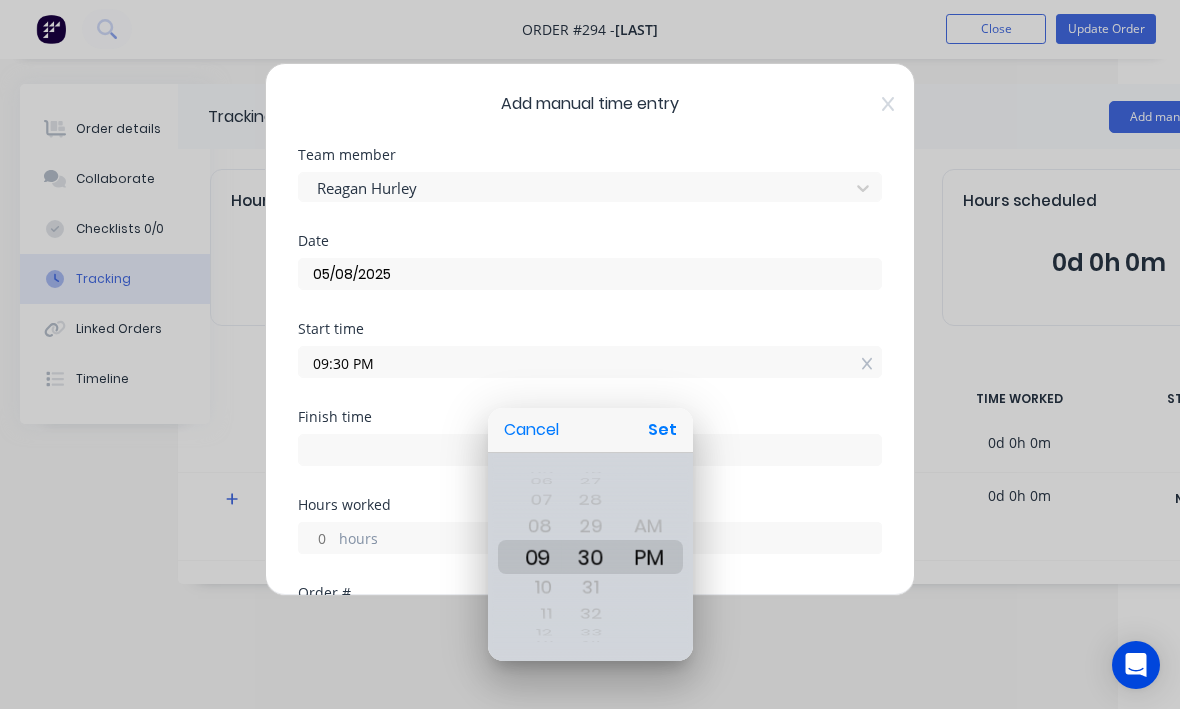 click at bounding box center [590, 355] 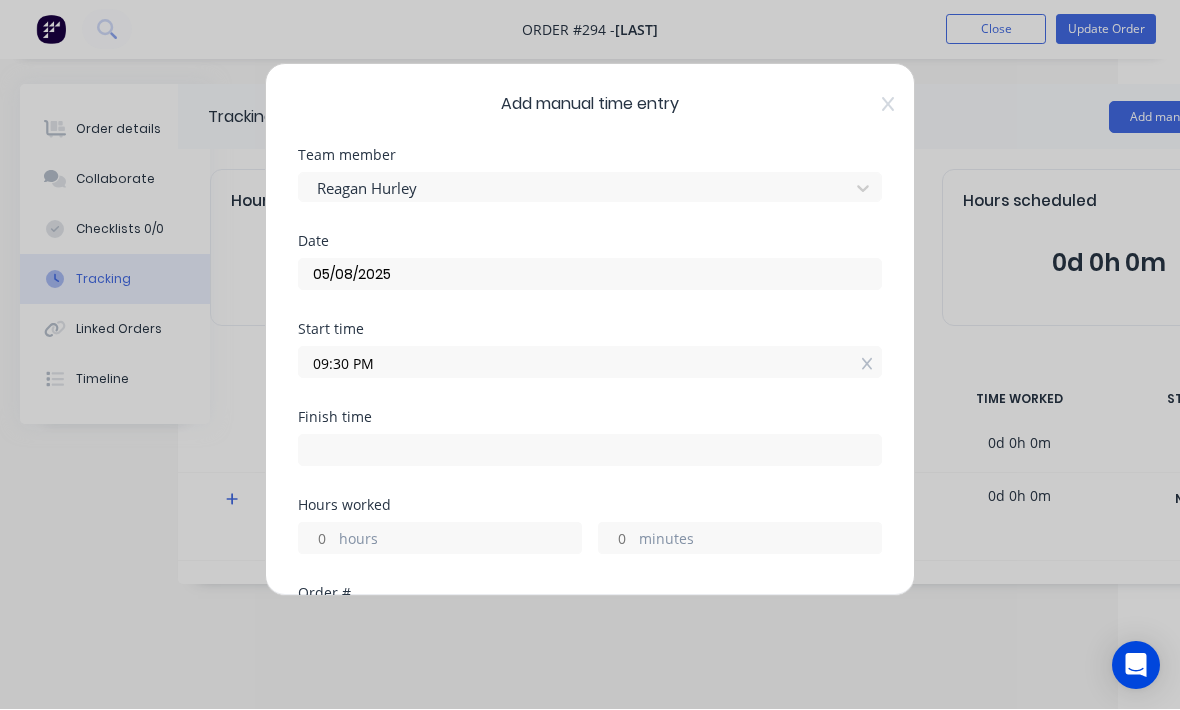 click at bounding box center (590, 451) 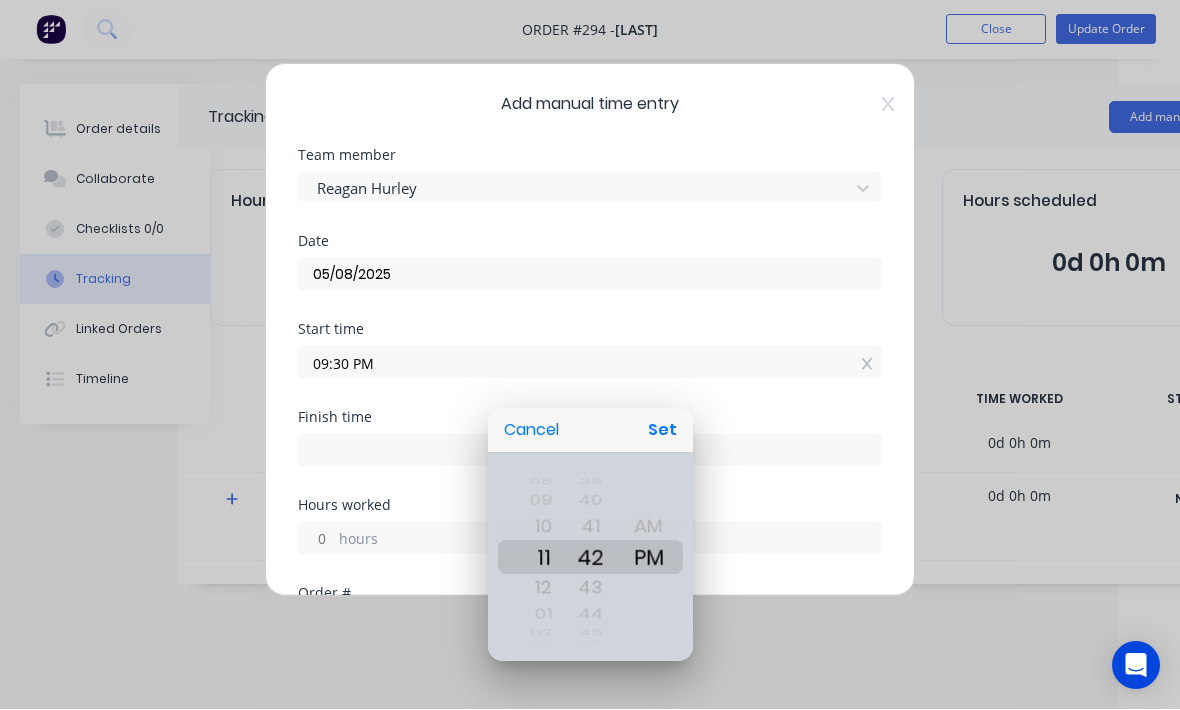 click at bounding box center (590, 355) 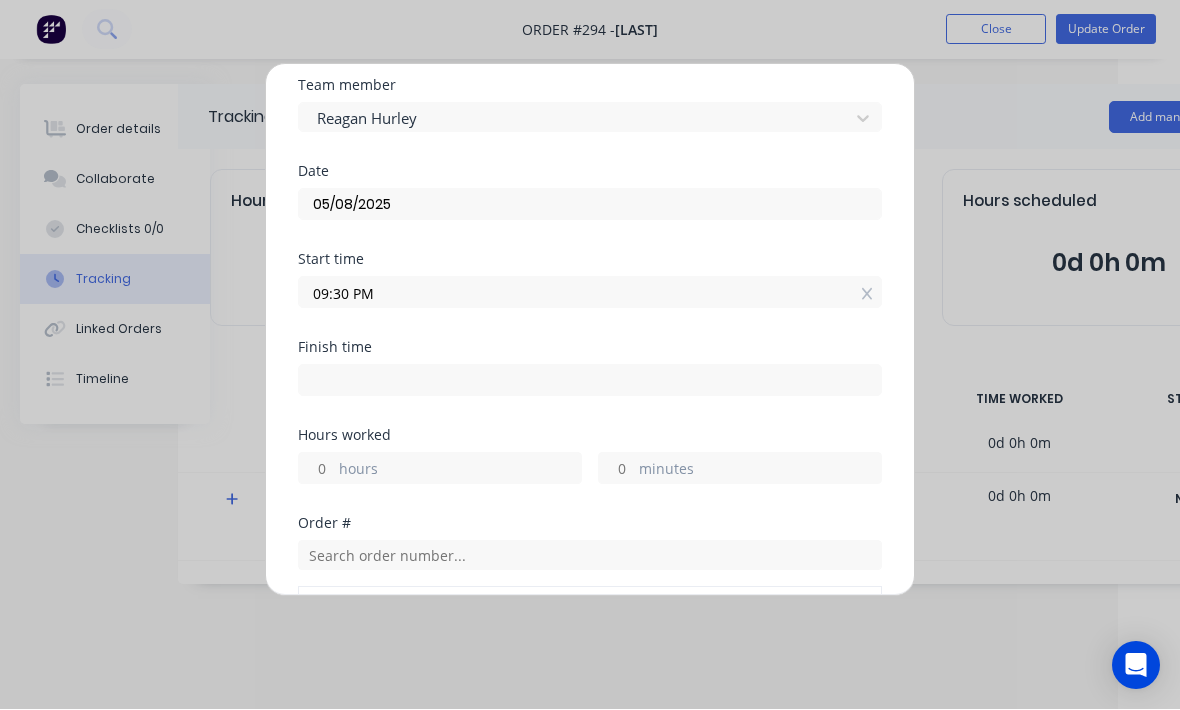 scroll, scrollTop: 80, scrollLeft: 0, axis: vertical 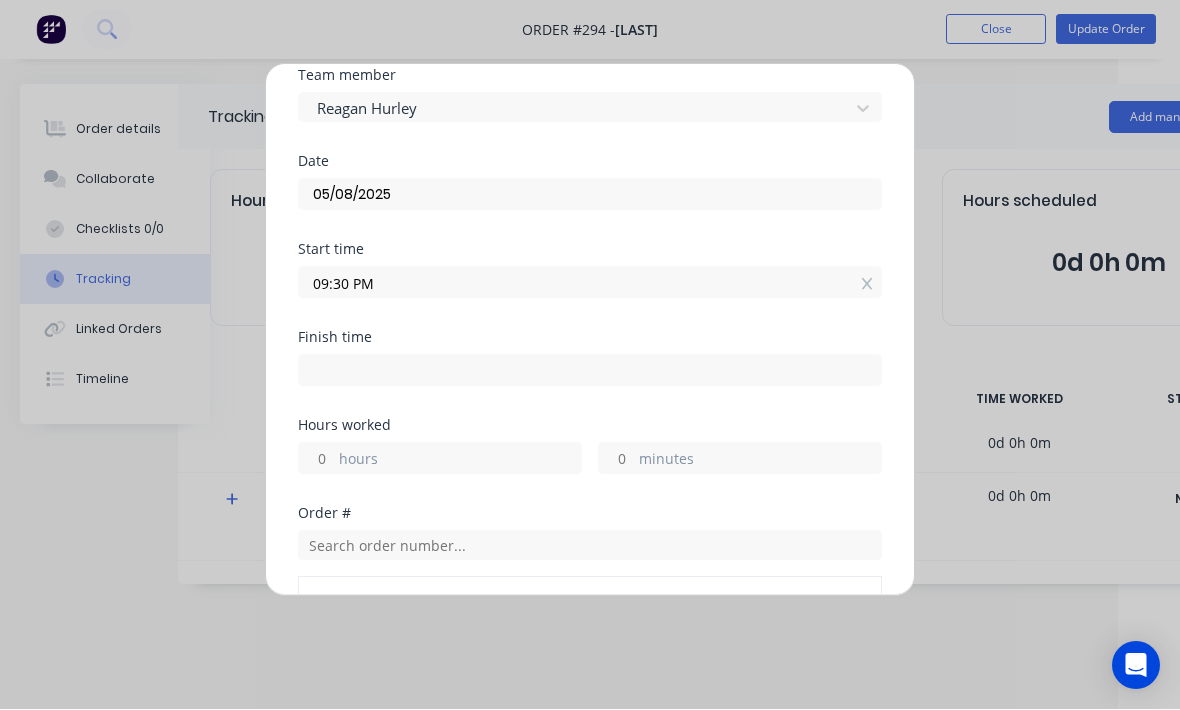 click on "hours" at bounding box center [460, 461] 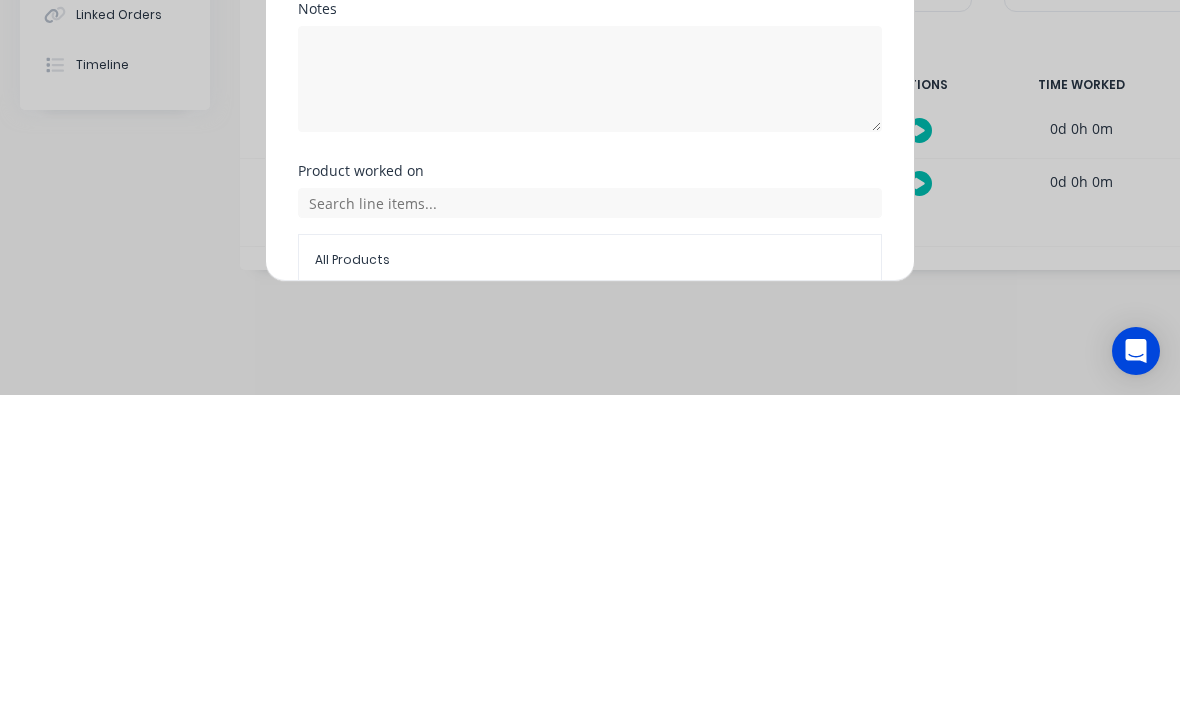 scroll, scrollTop: 455, scrollLeft: 0, axis: vertical 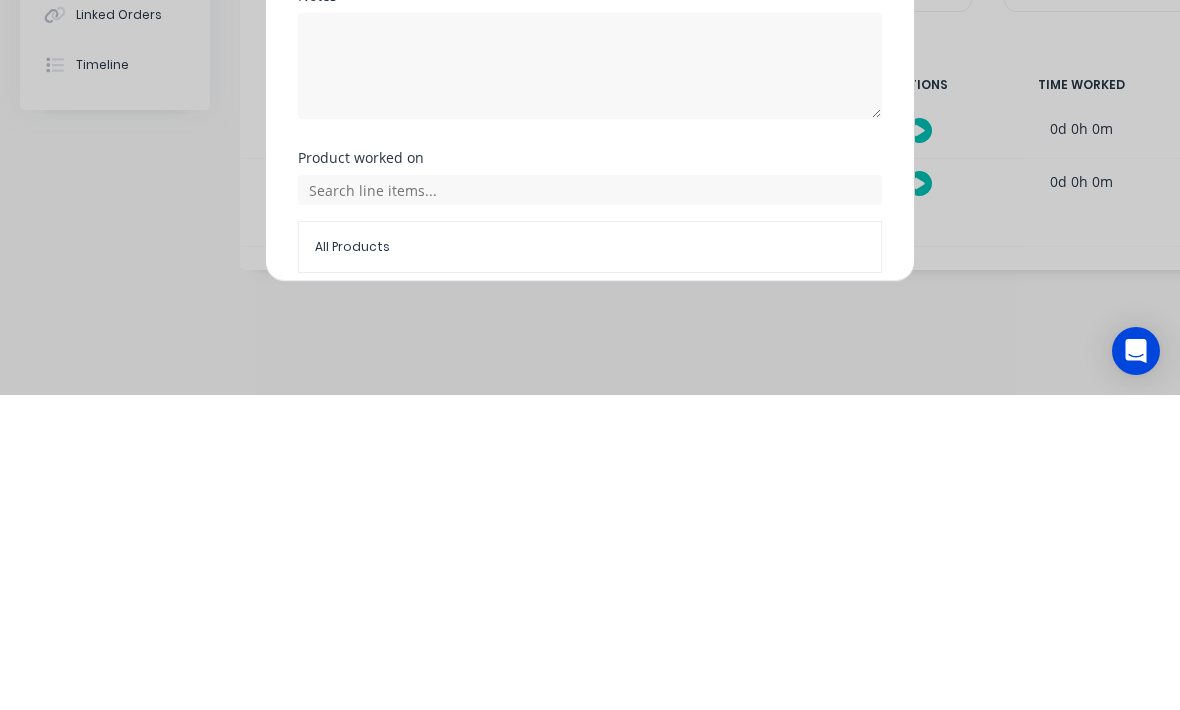 type on "3" 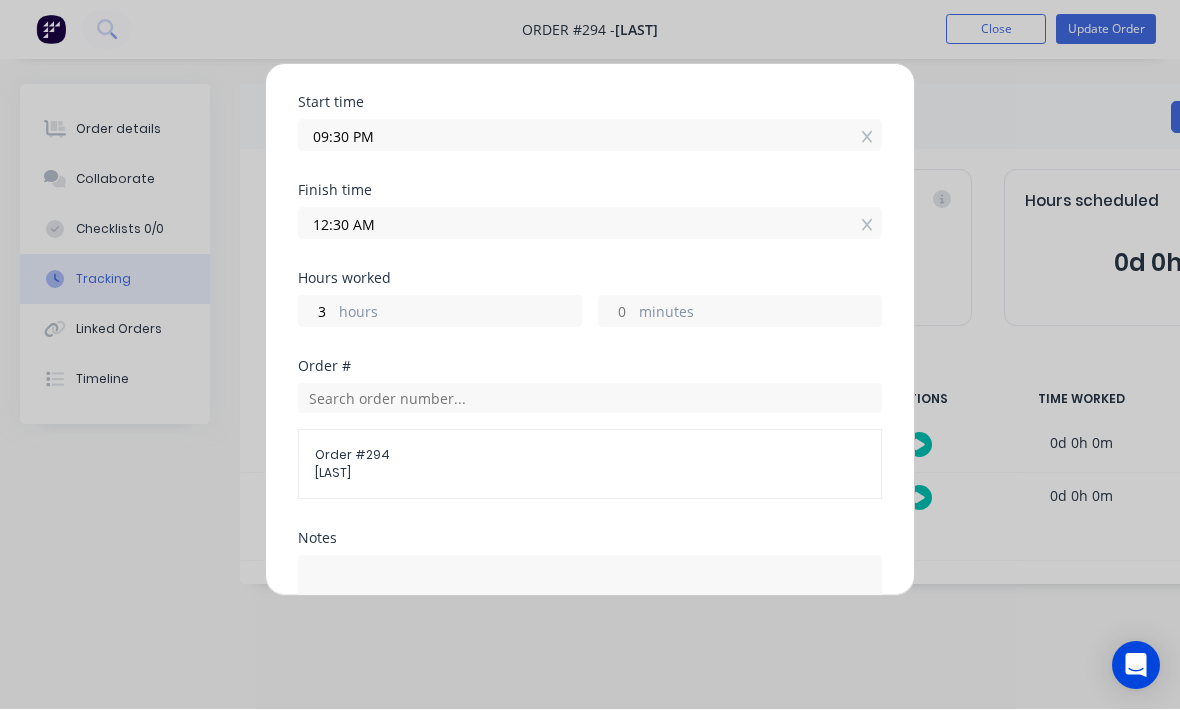 scroll, scrollTop: 217, scrollLeft: 0, axis: vertical 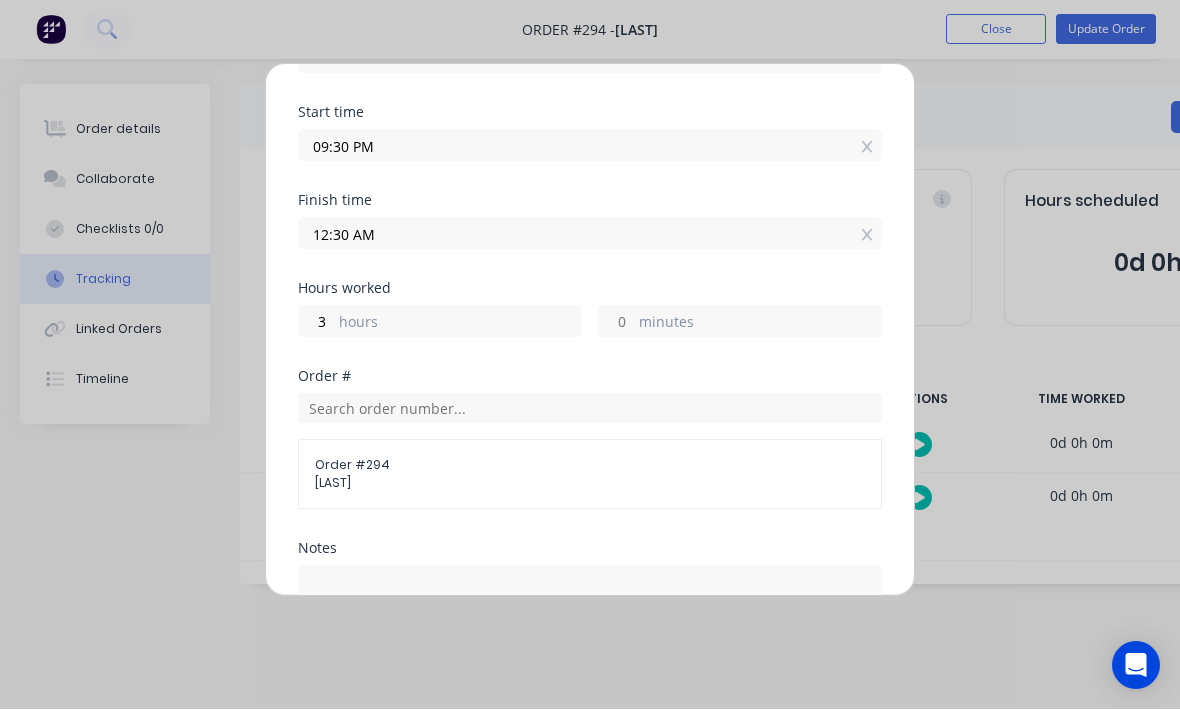 click on "09:30 PM" at bounding box center (590, 146) 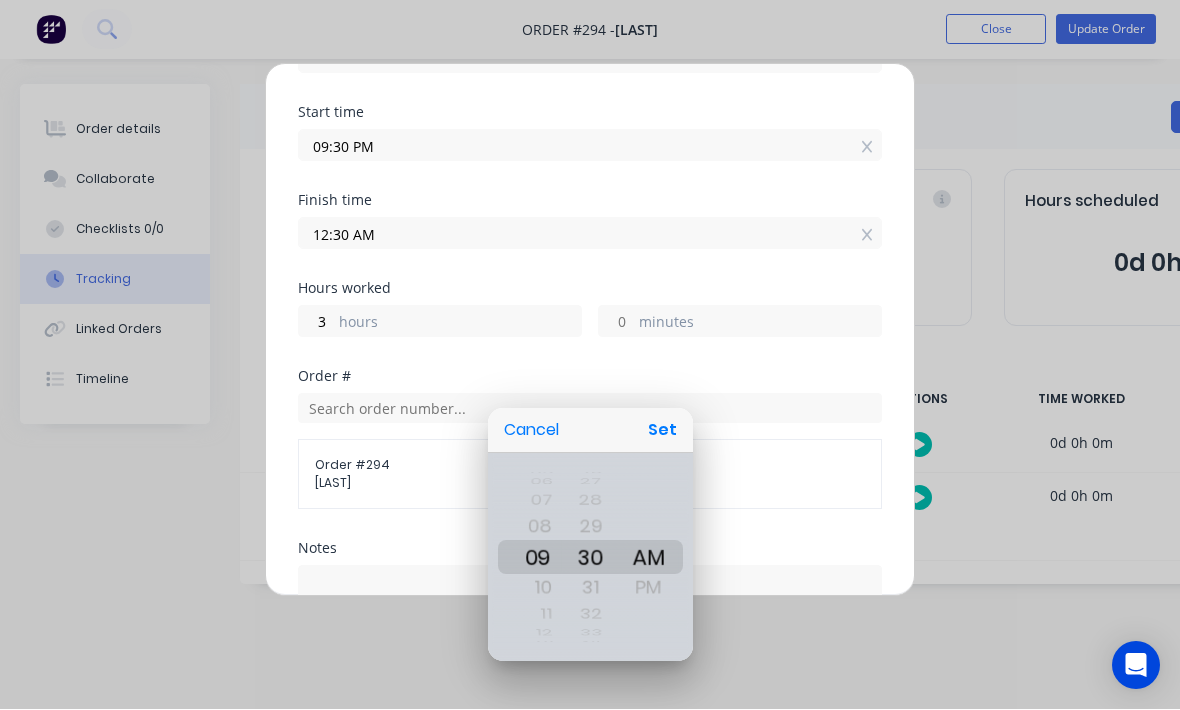 click on "Set" at bounding box center (662, 431) 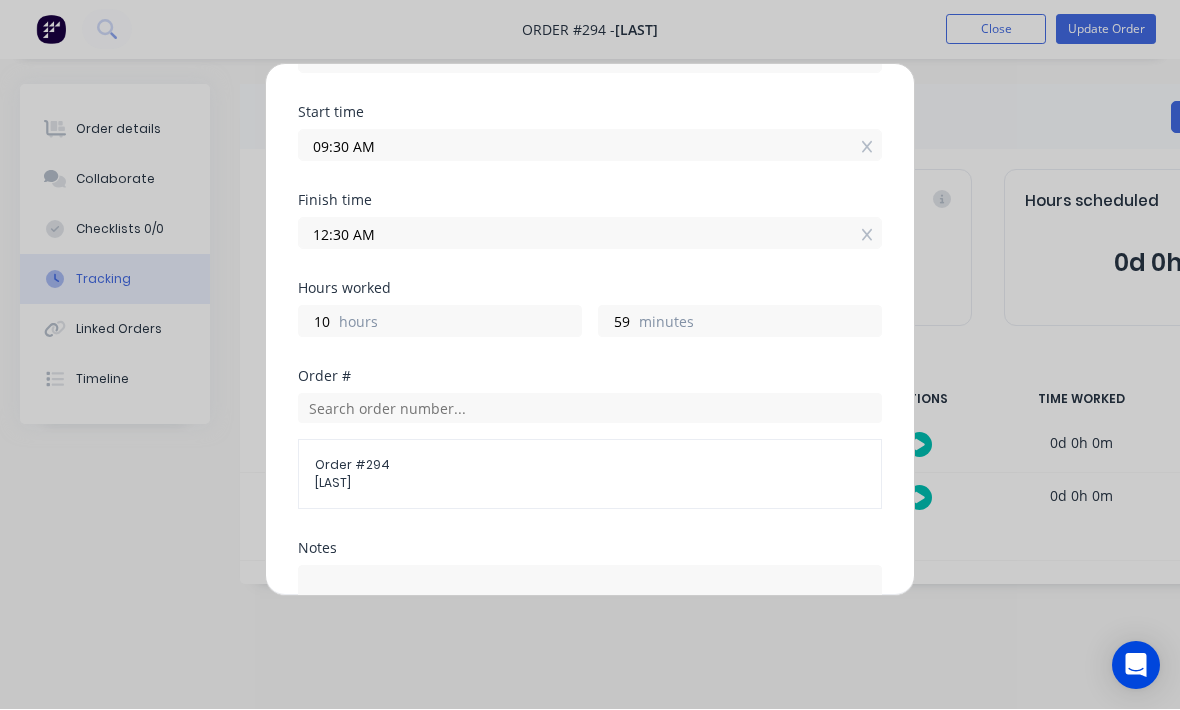 click on "12:30 AM" at bounding box center (590, 234) 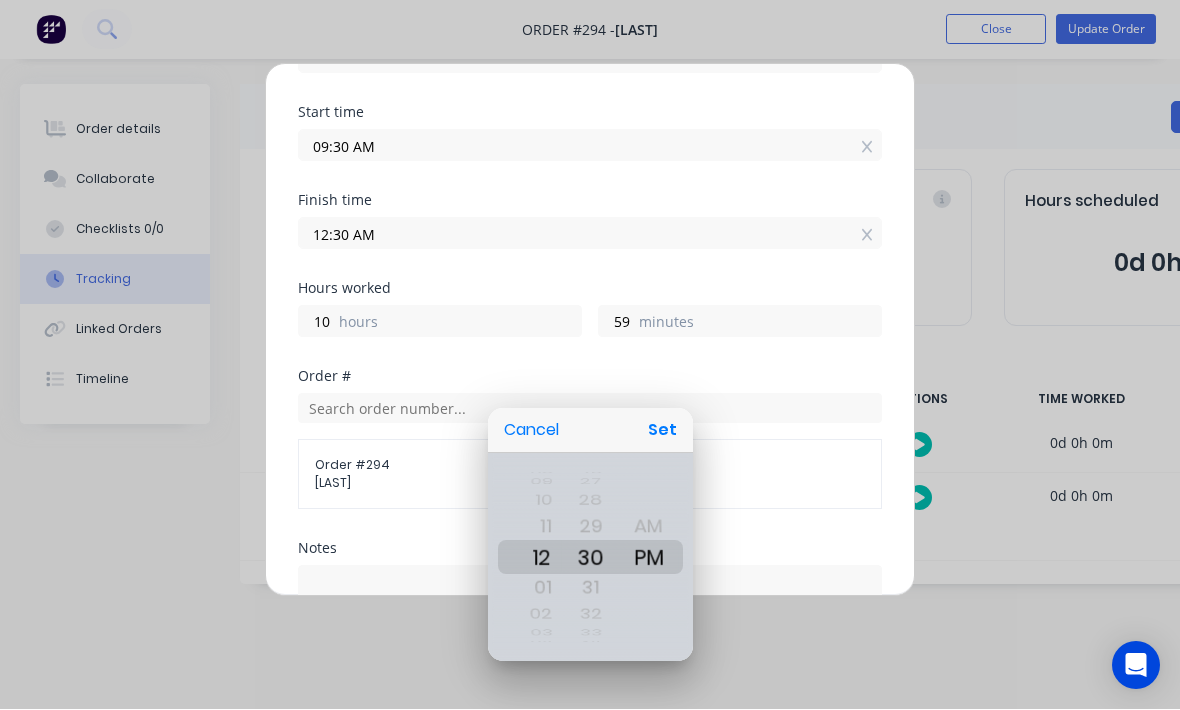 click on "Set" at bounding box center [662, 431] 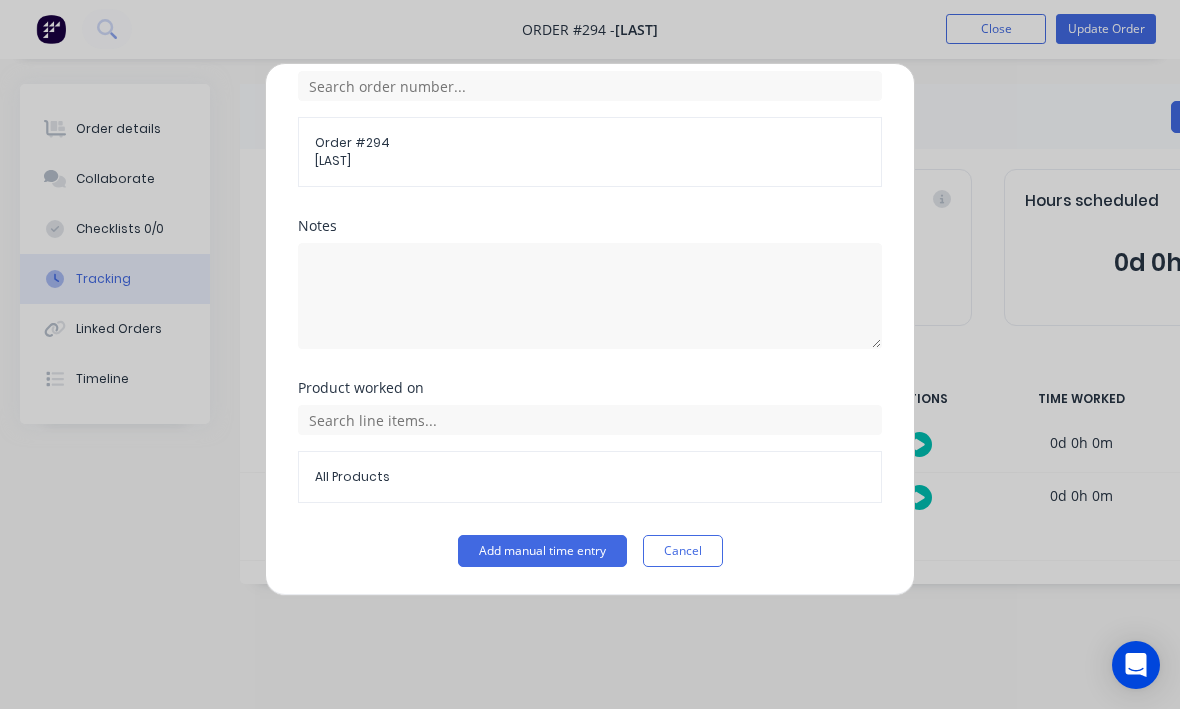 scroll, scrollTop: 539, scrollLeft: 0, axis: vertical 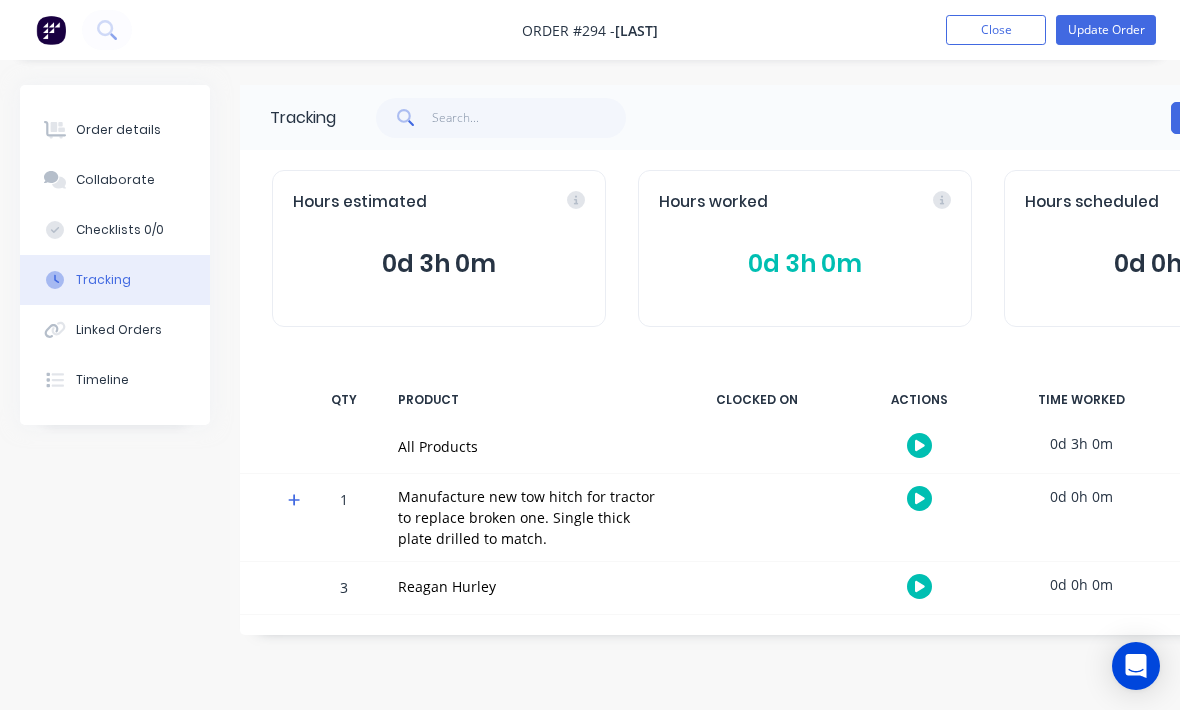 click on "Order details" at bounding box center [118, 130] 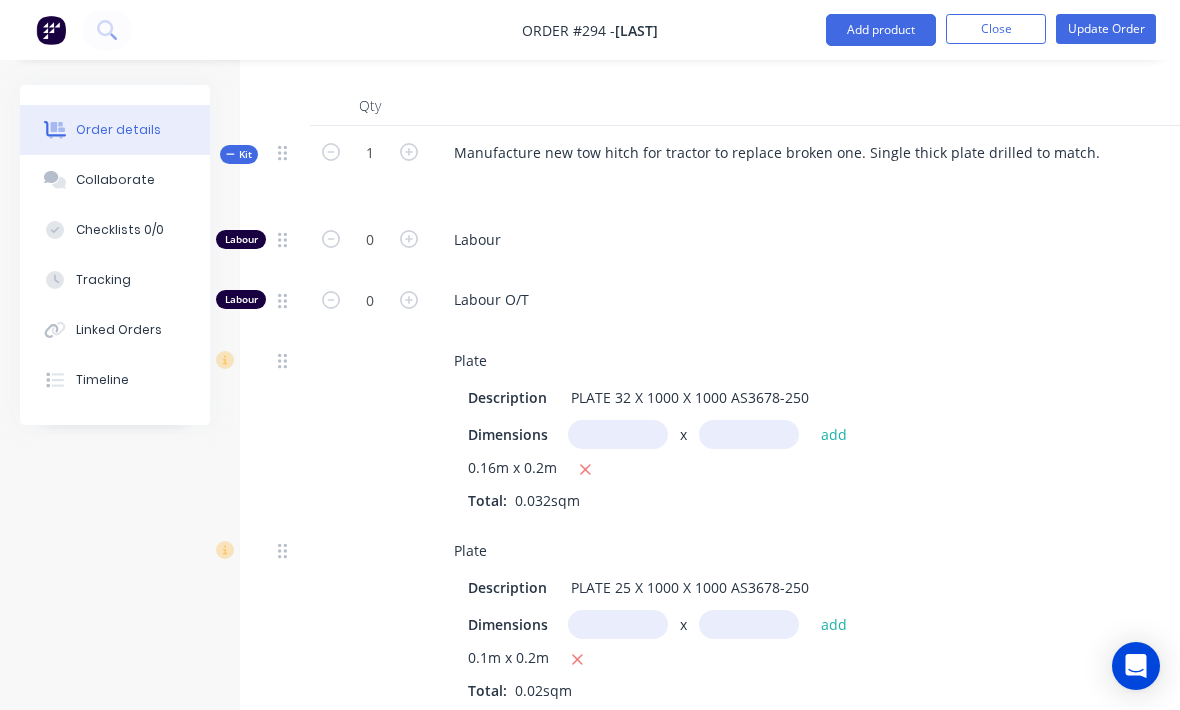 scroll, scrollTop: 598, scrollLeft: 0, axis: vertical 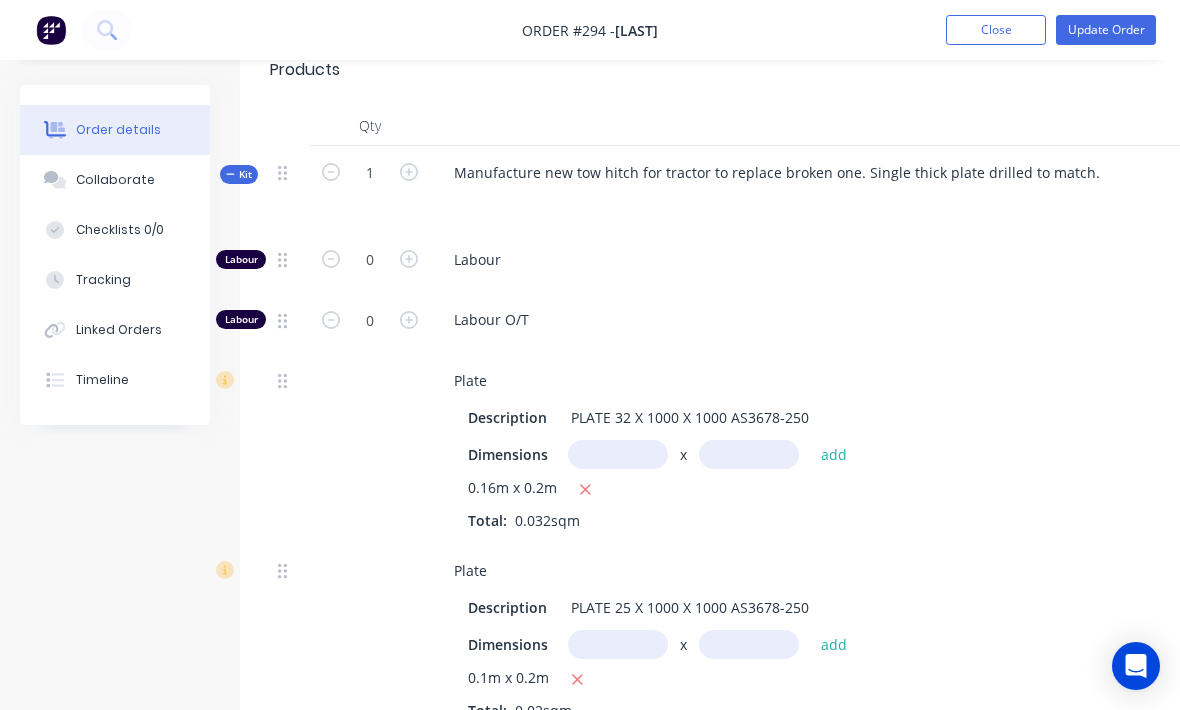 click on "Update Order" at bounding box center [1106, 30] 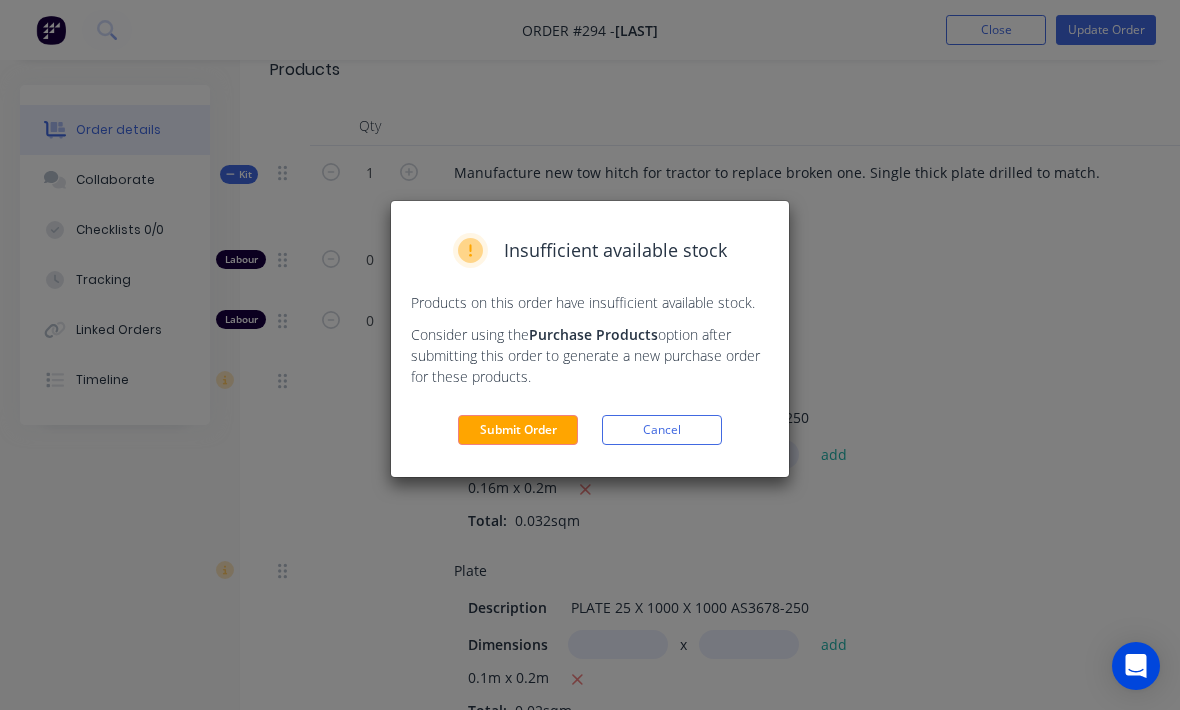 click on "Submit Order" at bounding box center [518, 430] 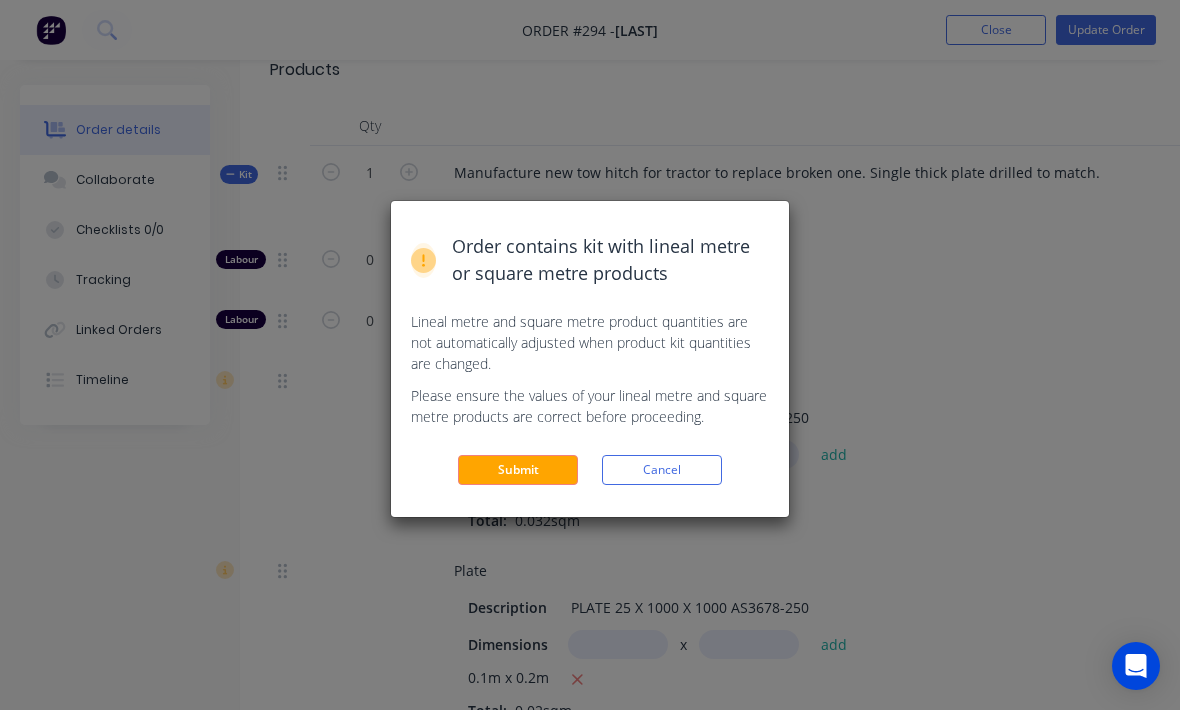 click on "Submit" at bounding box center [518, 470] 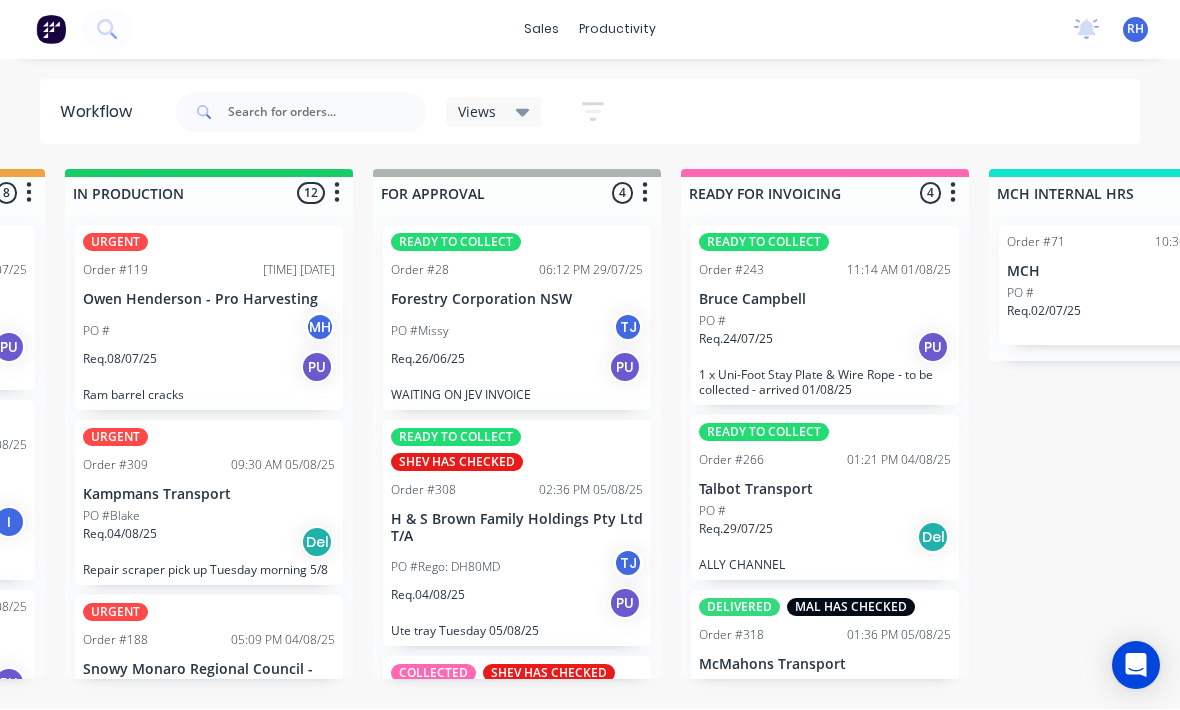 scroll, scrollTop: 36, scrollLeft: 1185, axis: both 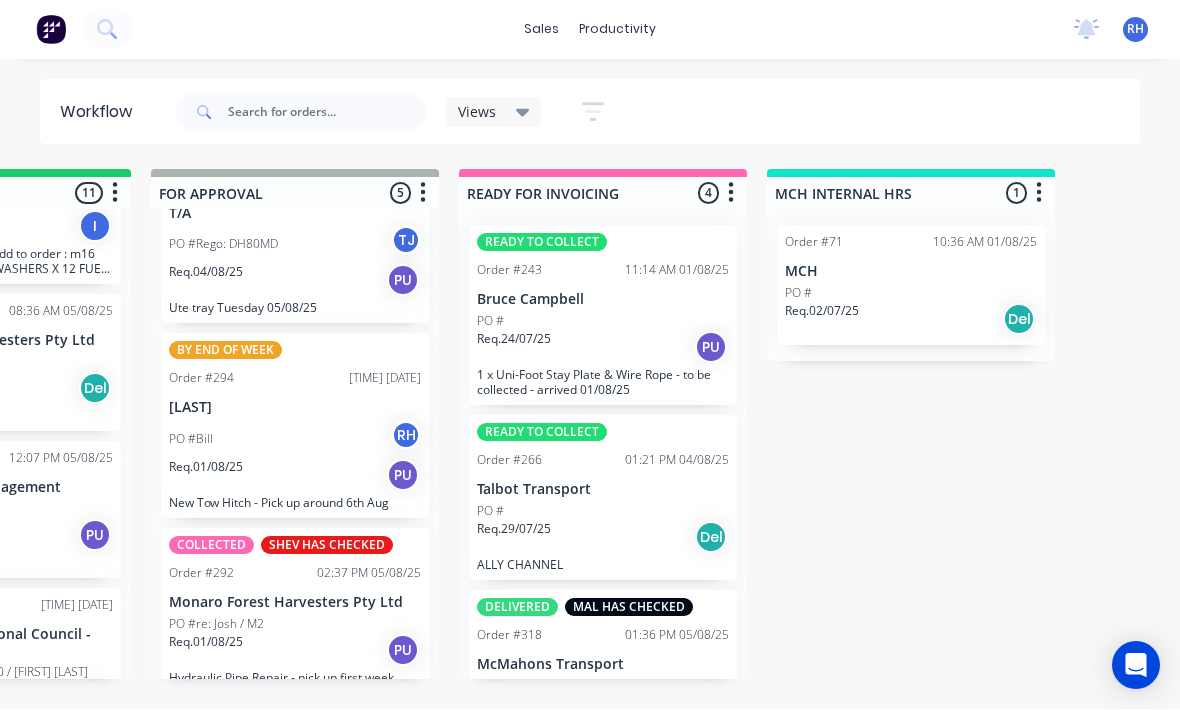 click on "PO #[LAST] RH" at bounding box center [295, 440] 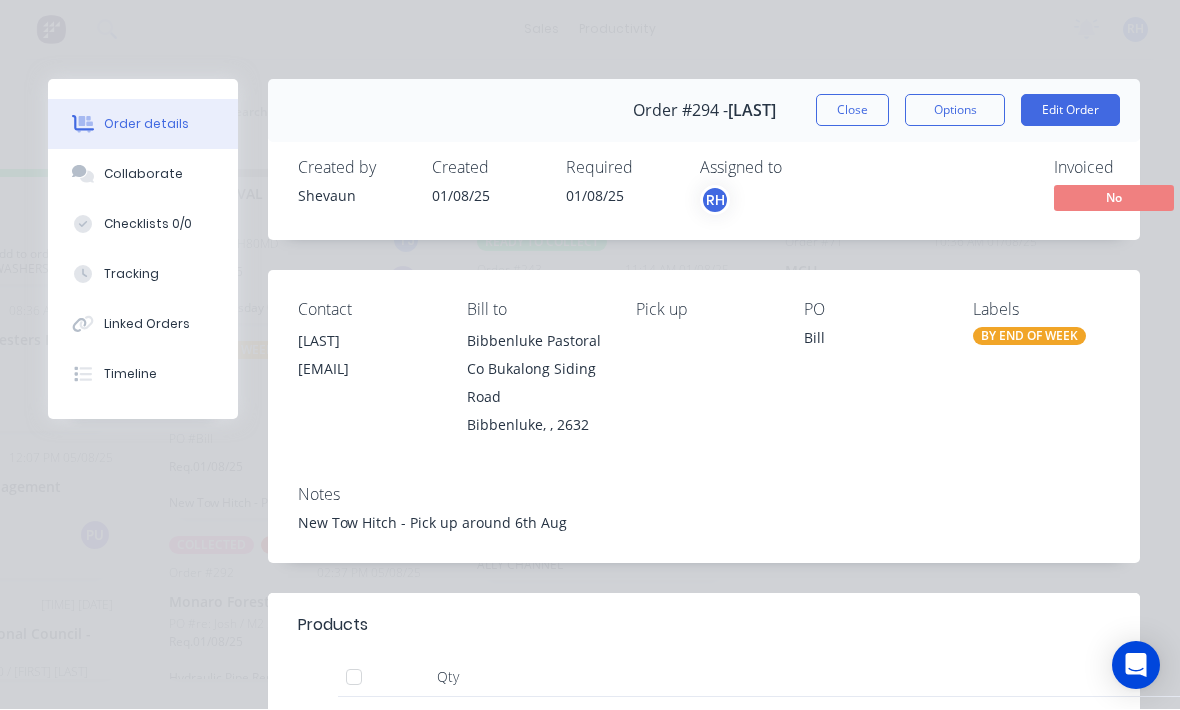 click on "BY END OF WEEK" at bounding box center [1029, 337] 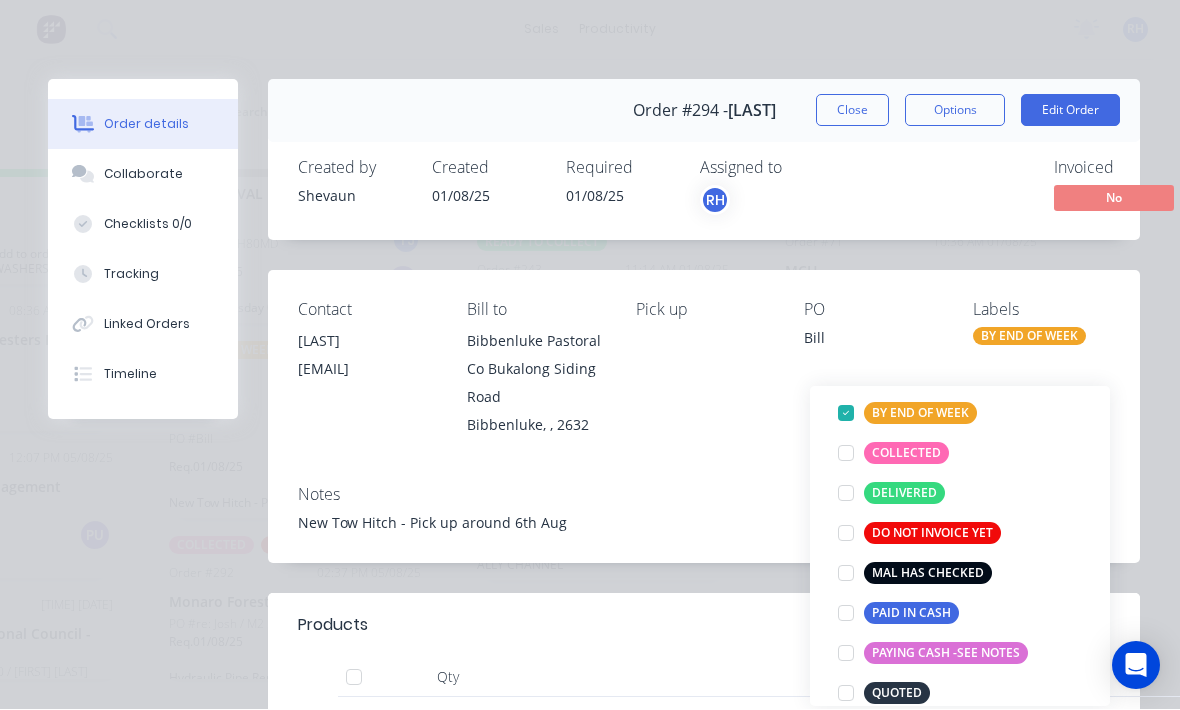 scroll, scrollTop: 134, scrollLeft: 0, axis: vertical 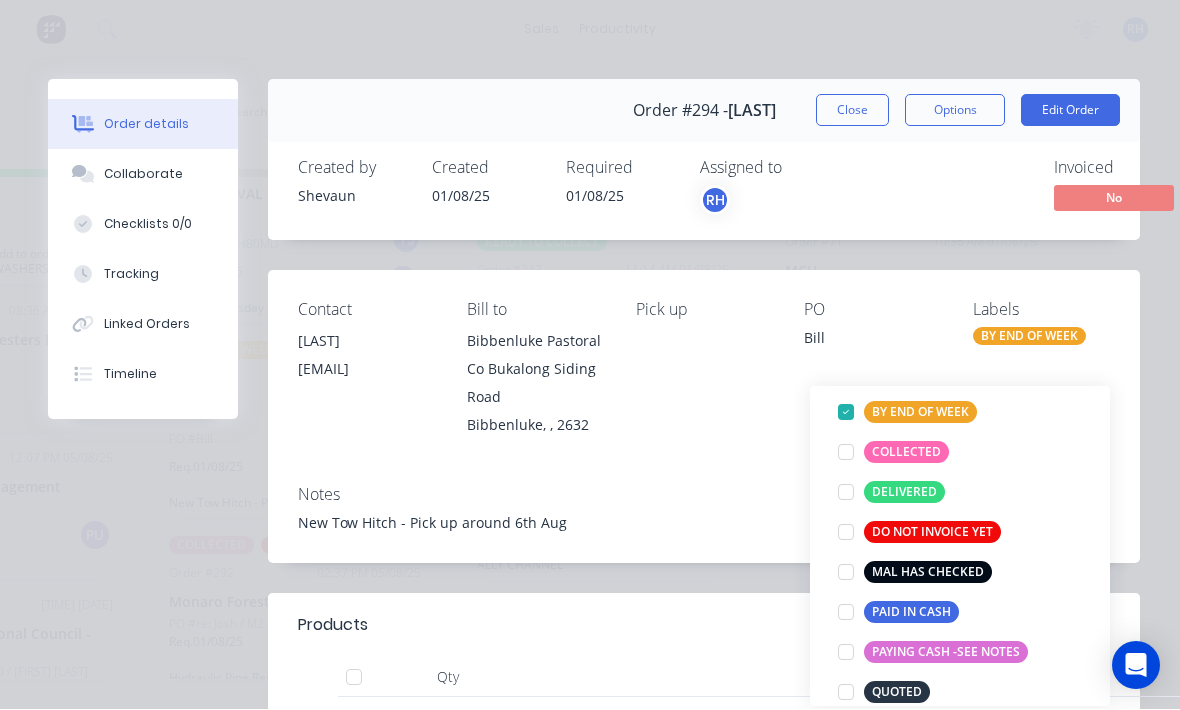 click at bounding box center [846, 453] 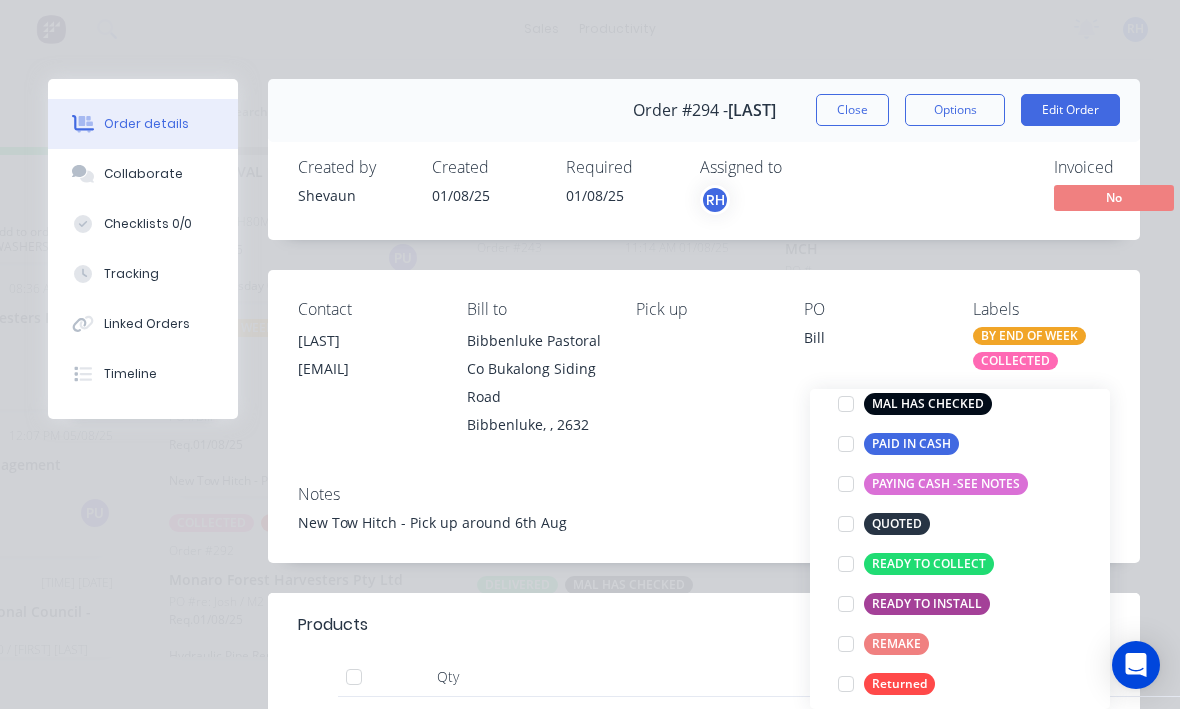 scroll, scrollTop: 309, scrollLeft: 0, axis: vertical 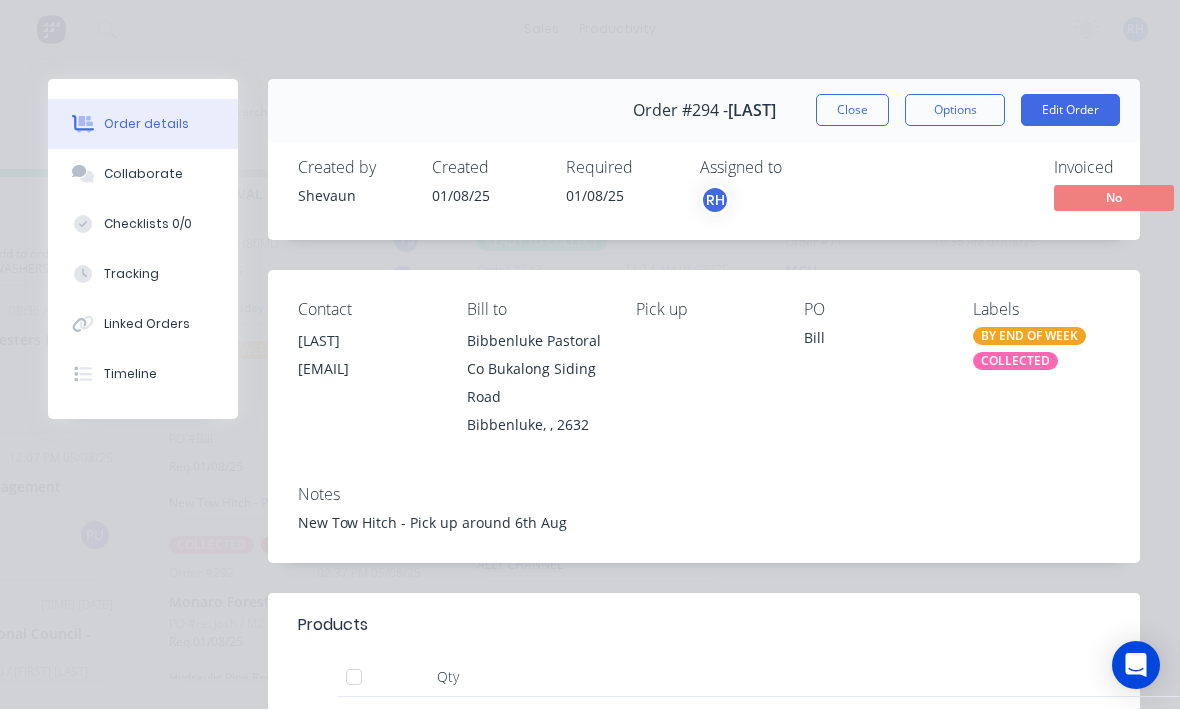 click on "Contact [LAST] [EMAIL] Bill to Bibbenluke Pastoral Co Bukalong Siding Road Bibbenluke, , [POSTAL_CODE] Pick up PO Bill Labels BY END OF WEEK COLLECTED" at bounding box center [704, 370] 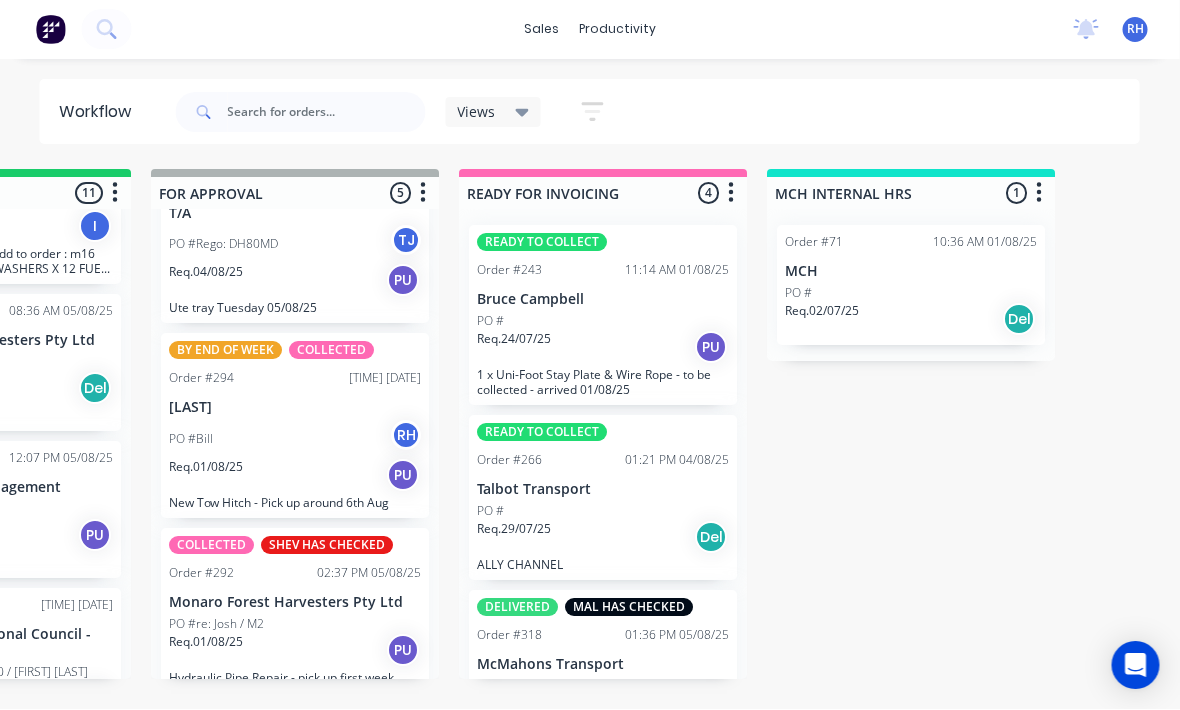 scroll, scrollTop: 0, scrollLeft: 1431, axis: horizontal 